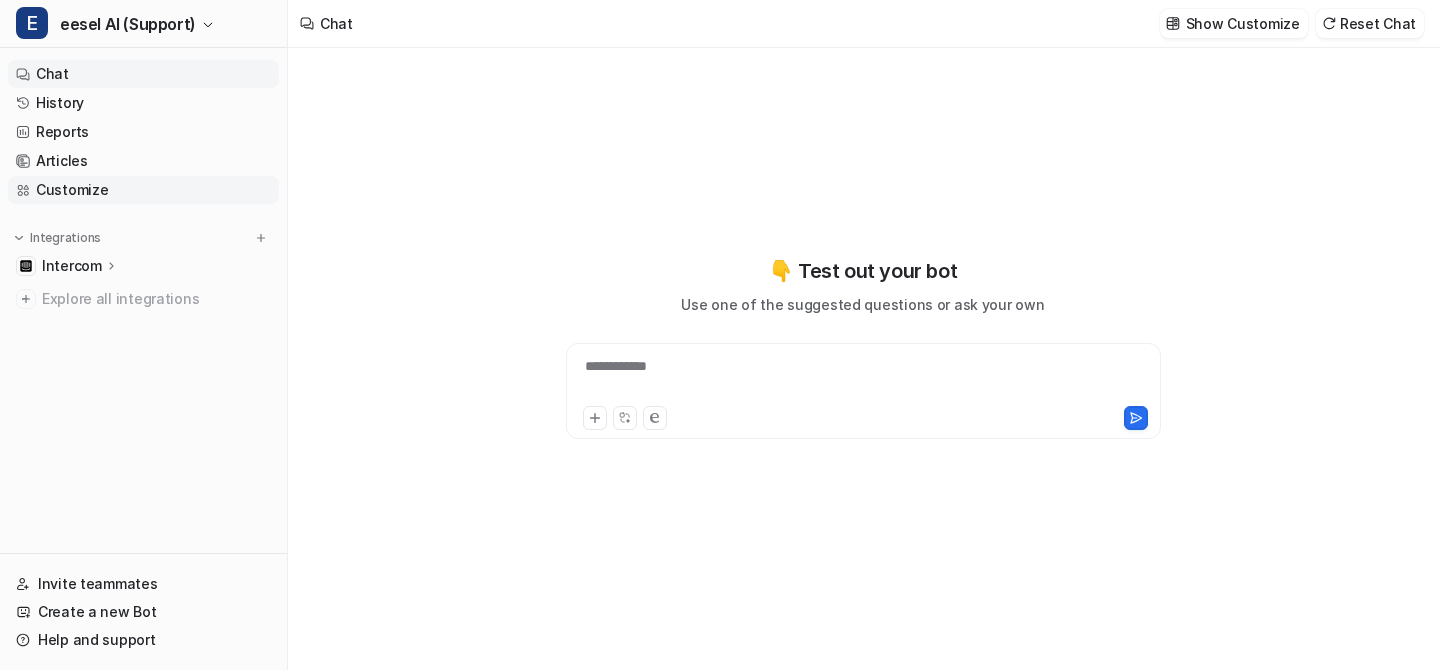 scroll, scrollTop: 0, scrollLeft: 0, axis: both 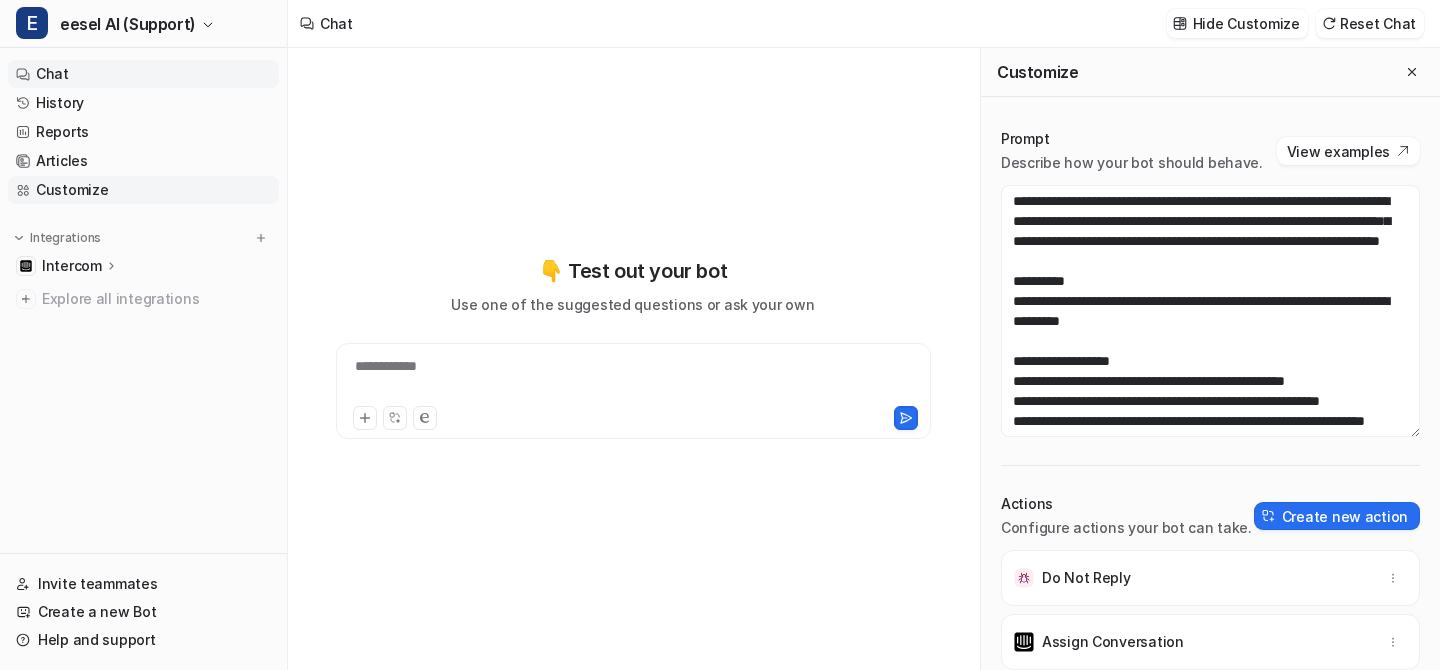 click on "Customize" at bounding box center [143, 190] 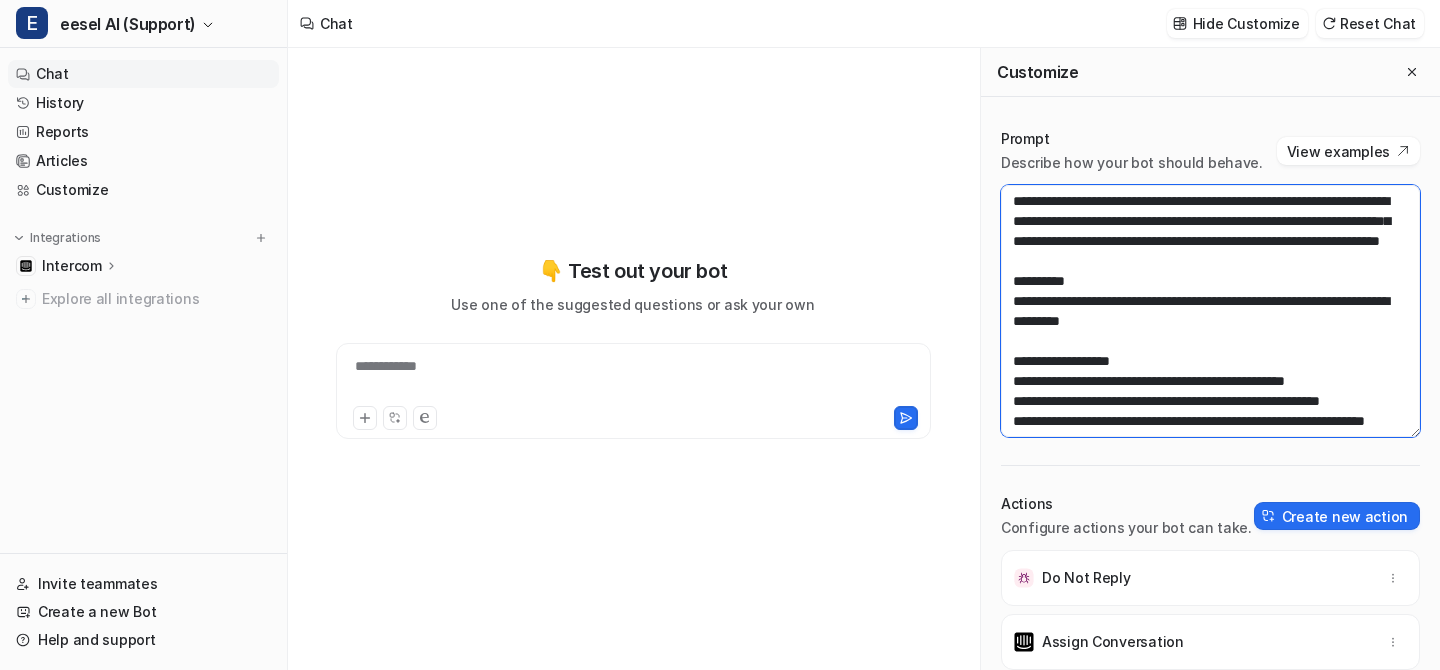 click at bounding box center (1210, 311) 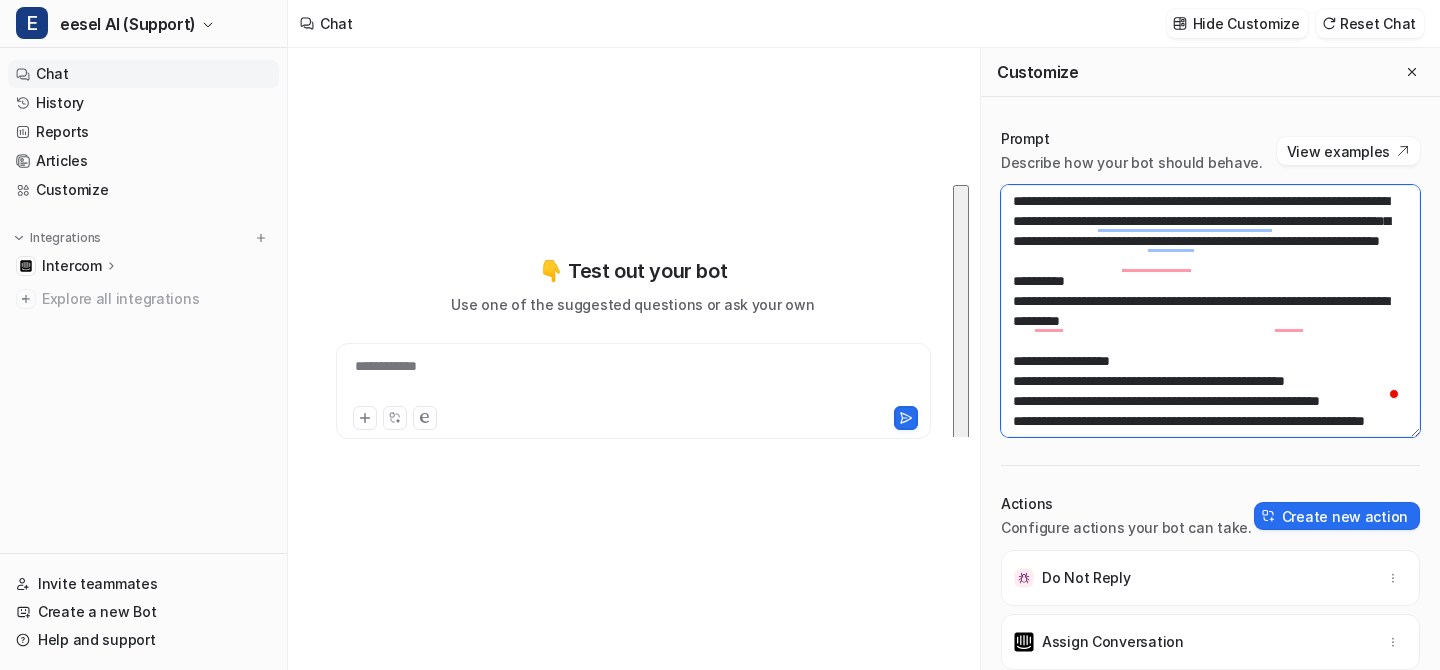 click at bounding box center [1210, 311] 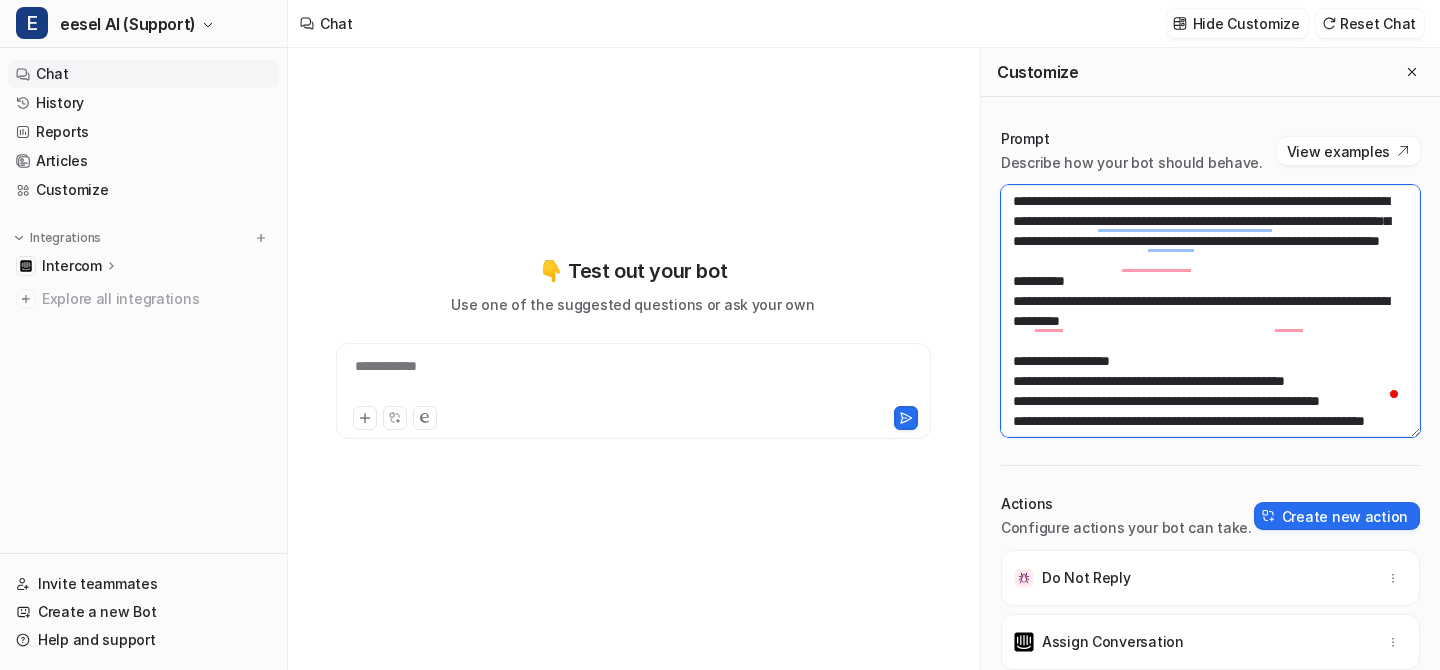 scroll, scrollTop: 82, scrollLeft: 0, axis: vertical 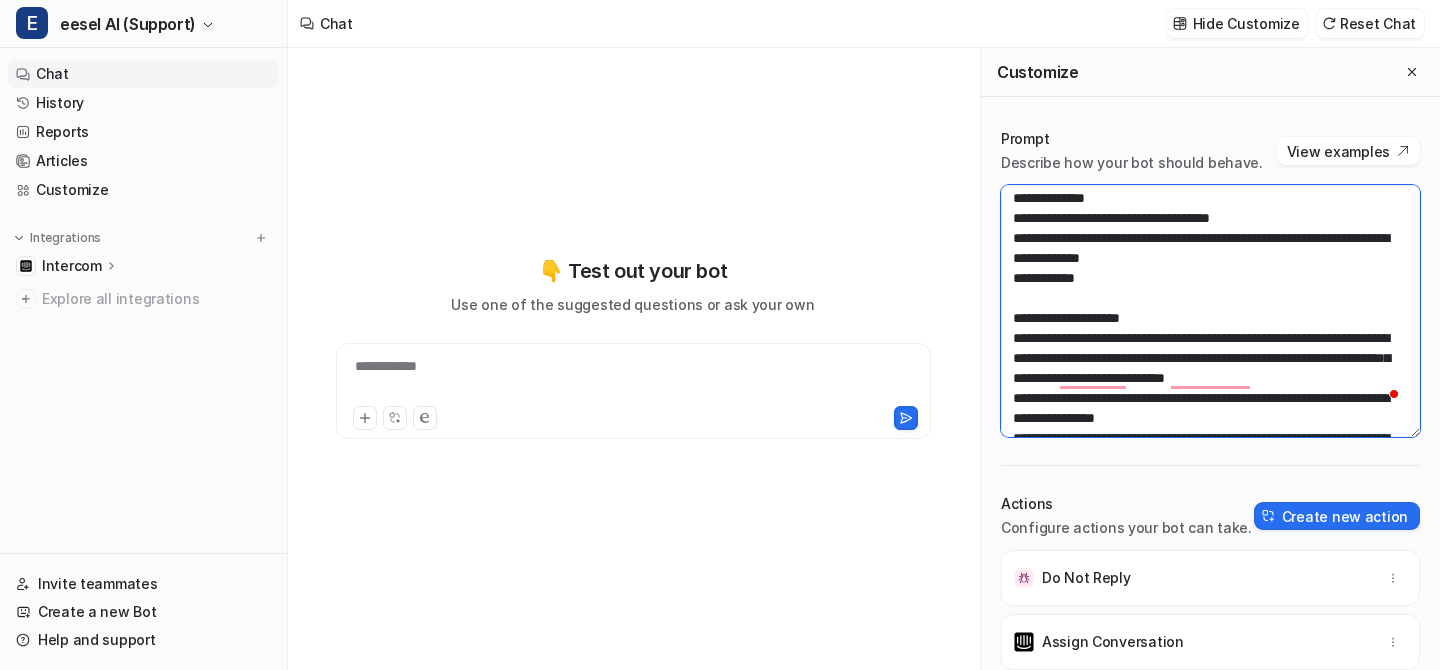 click at bounding box center (1210, 311) 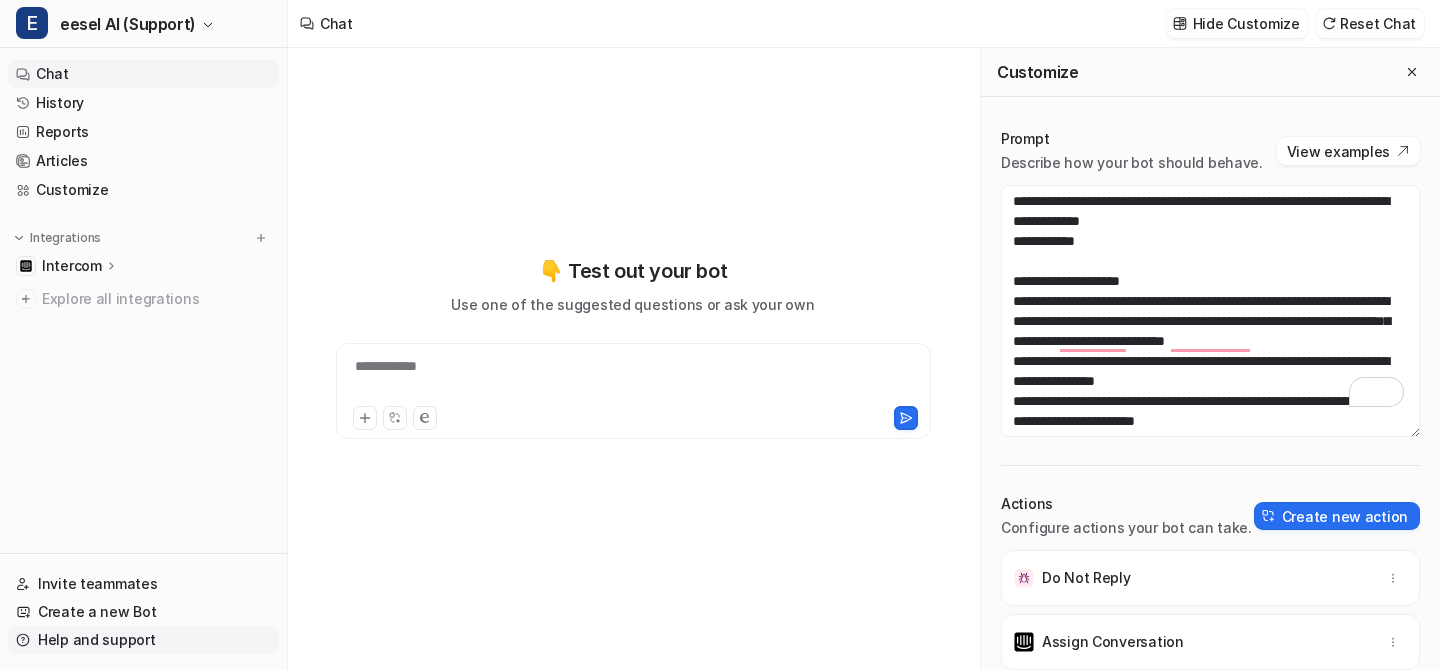 click on "Help and support" at bounding box center (143, 640) 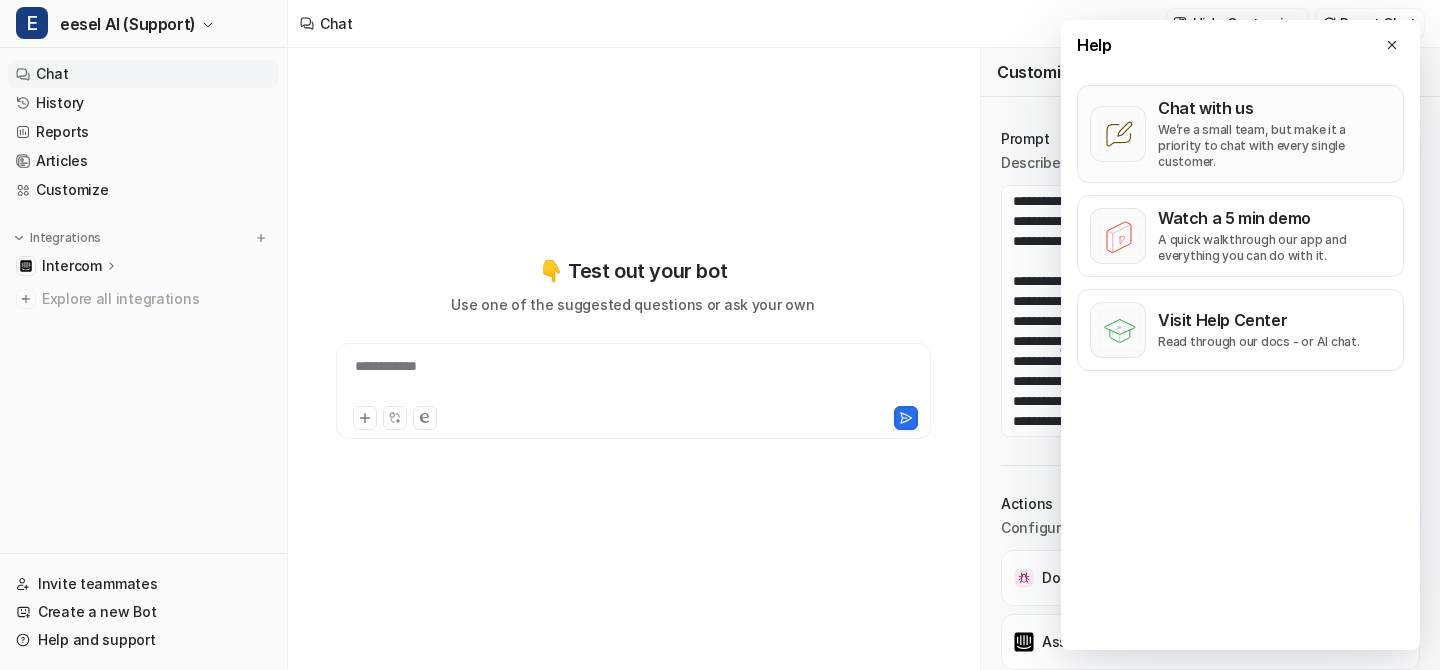 click on "We’re a small team, but make it a priority to chat with every single customer." at bounding box center (1274, 146) 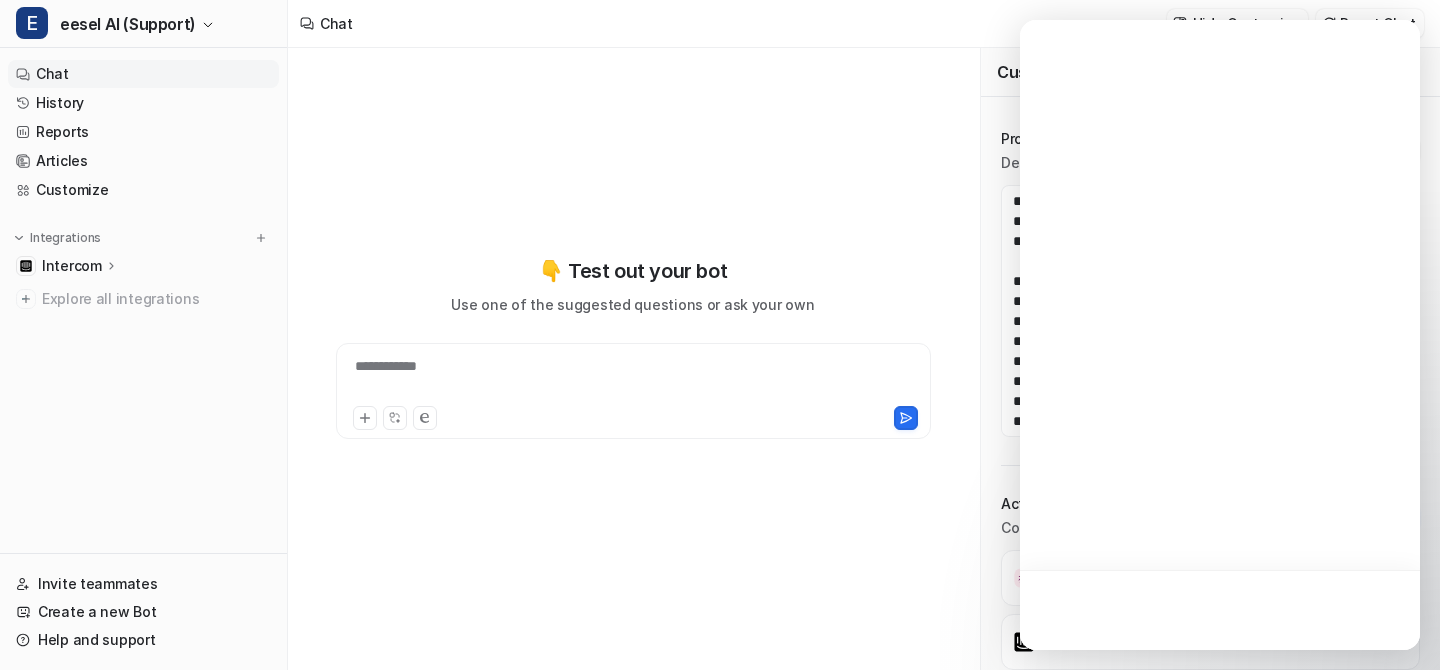 scroll, scrollTop: 0, scrollLeft: 0, axis: both 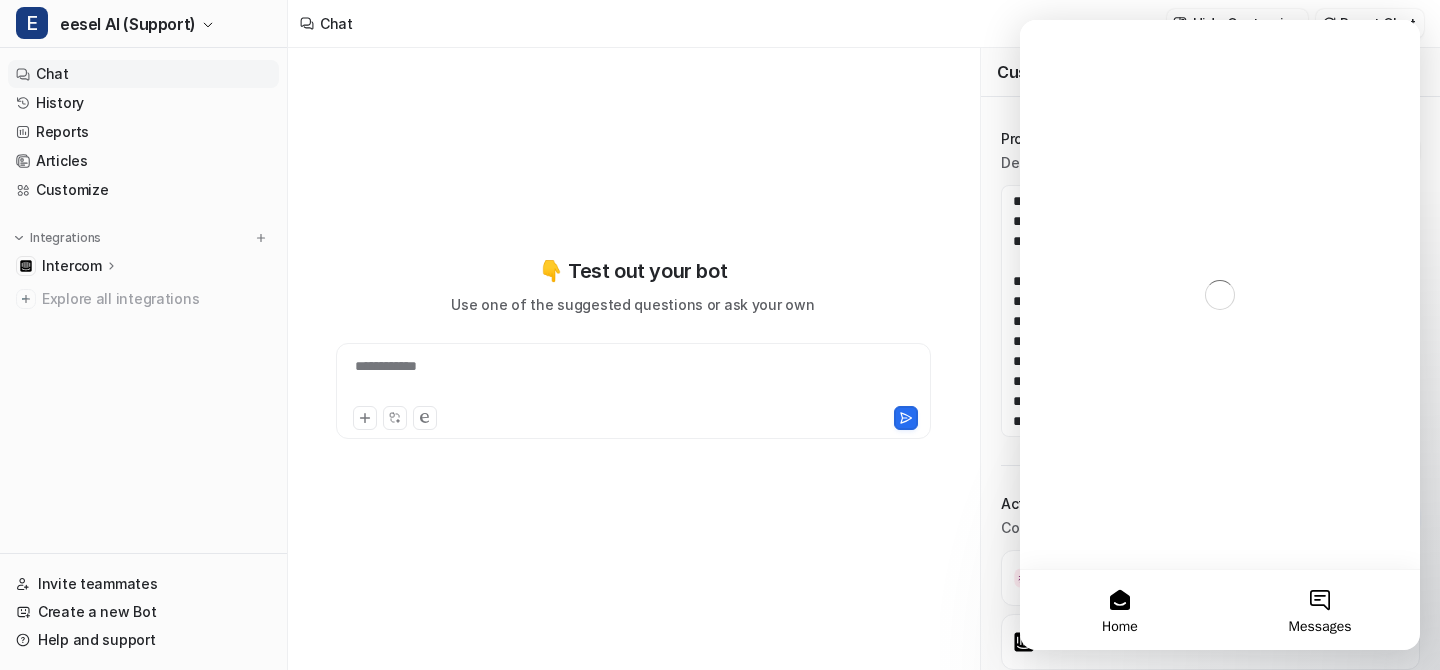 click on "Messages" at bounding box center (1320, 610) 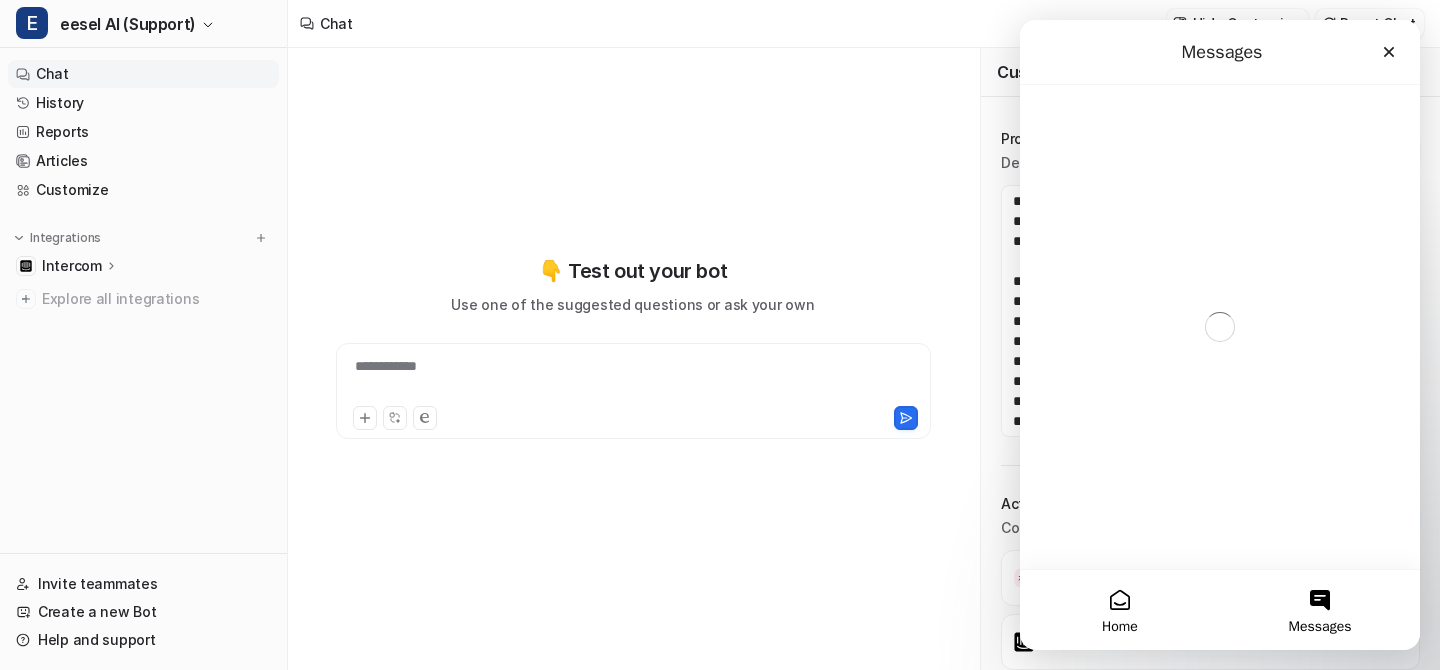 click on "Home" at bounding box center (1120, 610) 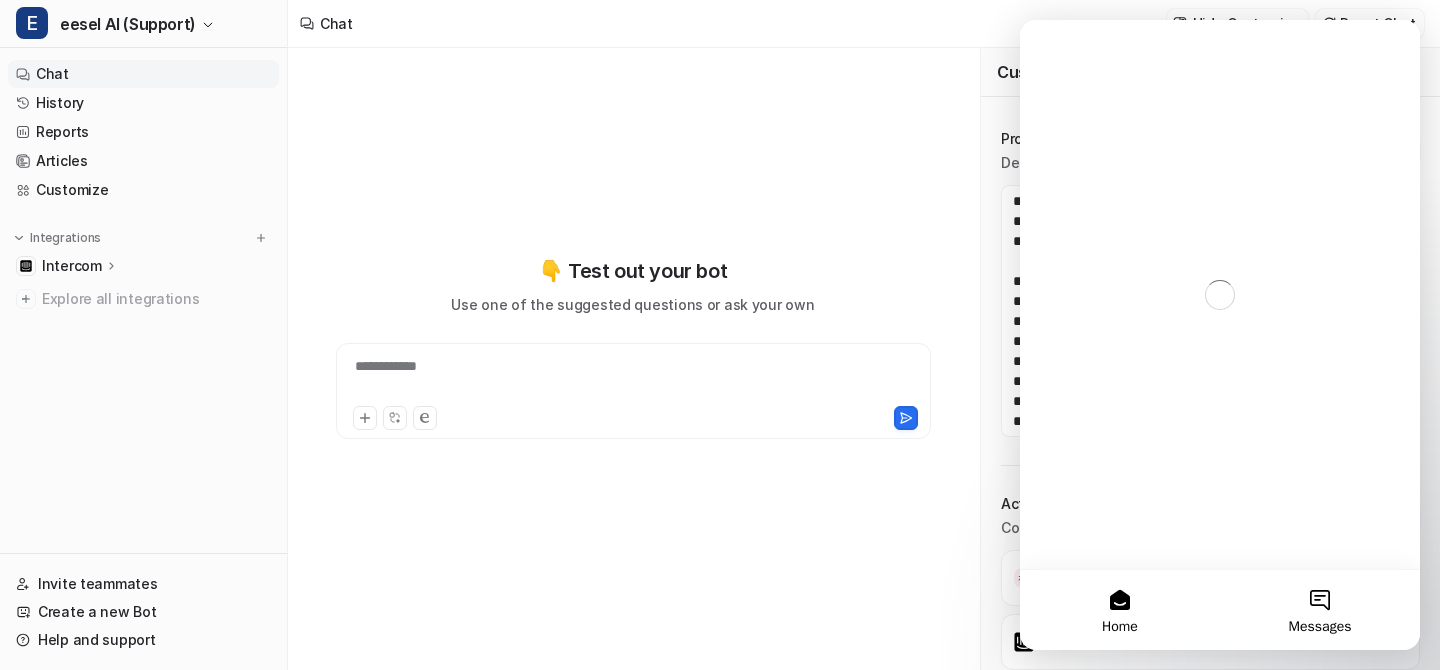 click on "Messages" at bounding box center (1320, 610) 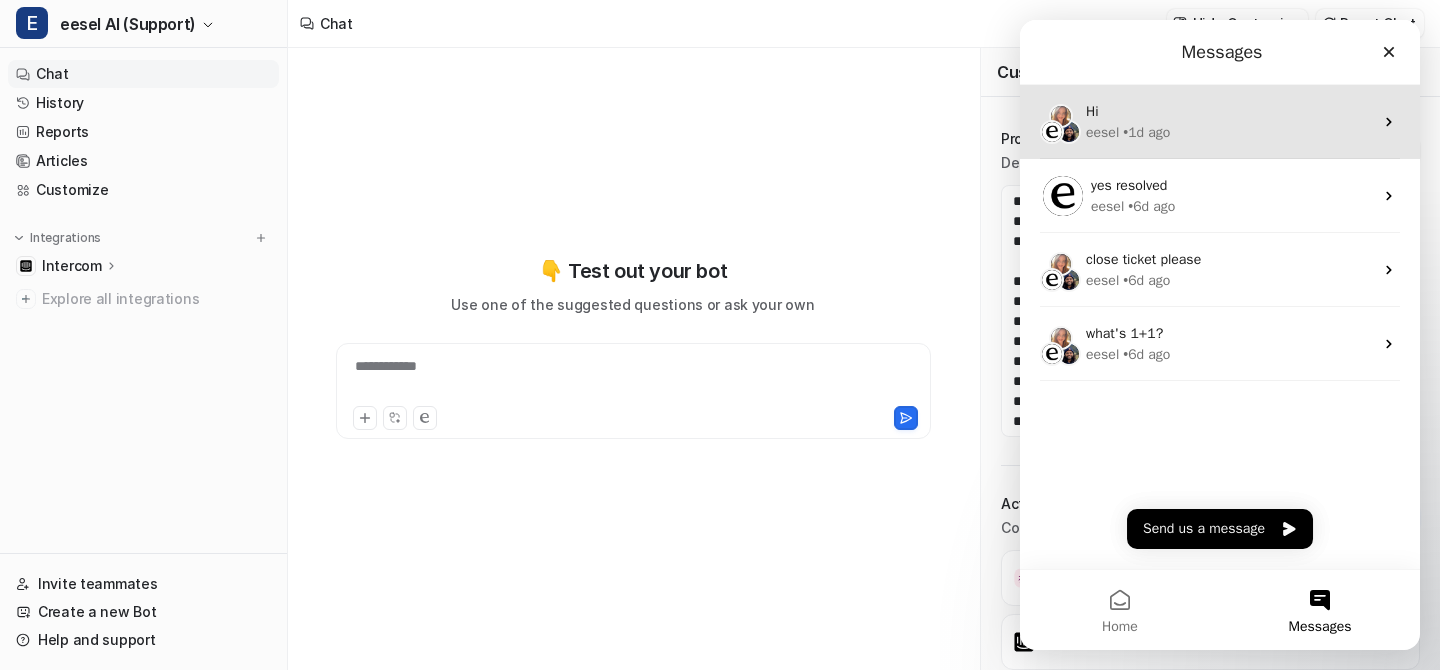 click on "Hi" at bounding box center (1229, 111) 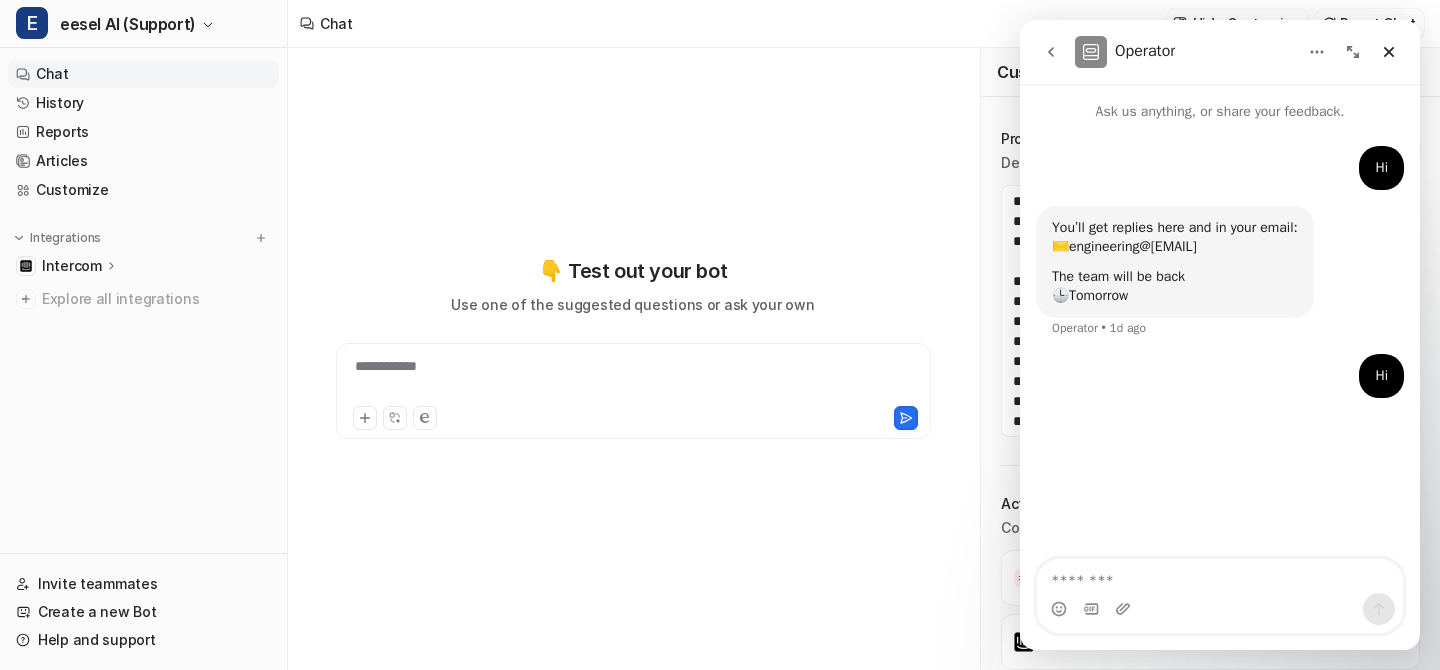 click at bounding box center (1220, 576) 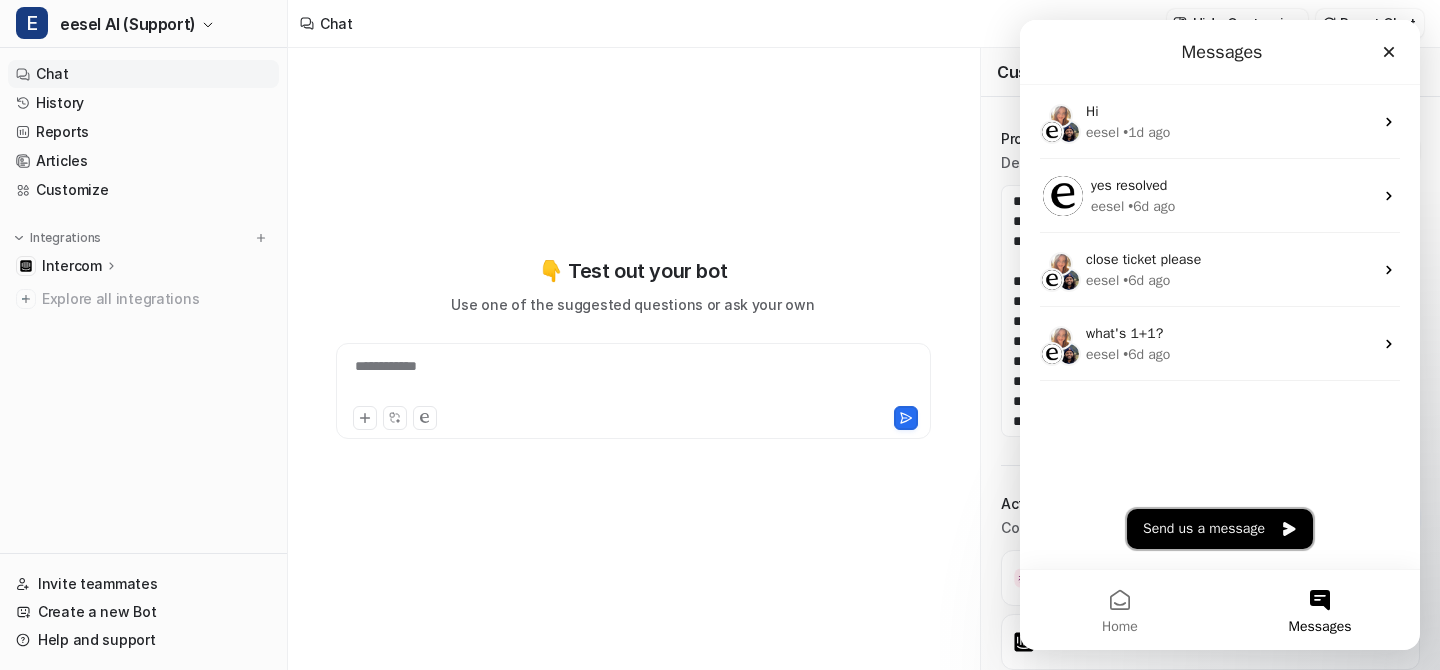 click on "Send us a message" at bounding box center [1220, 529] 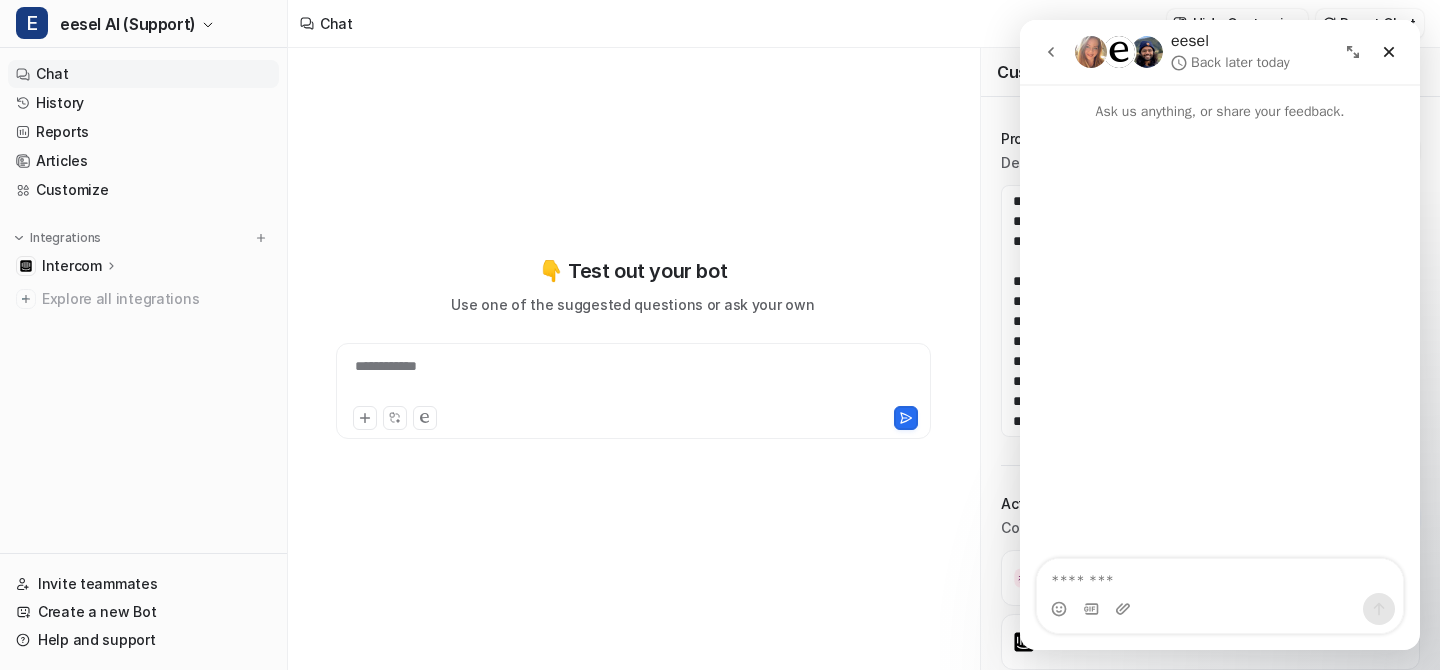 type on "*" 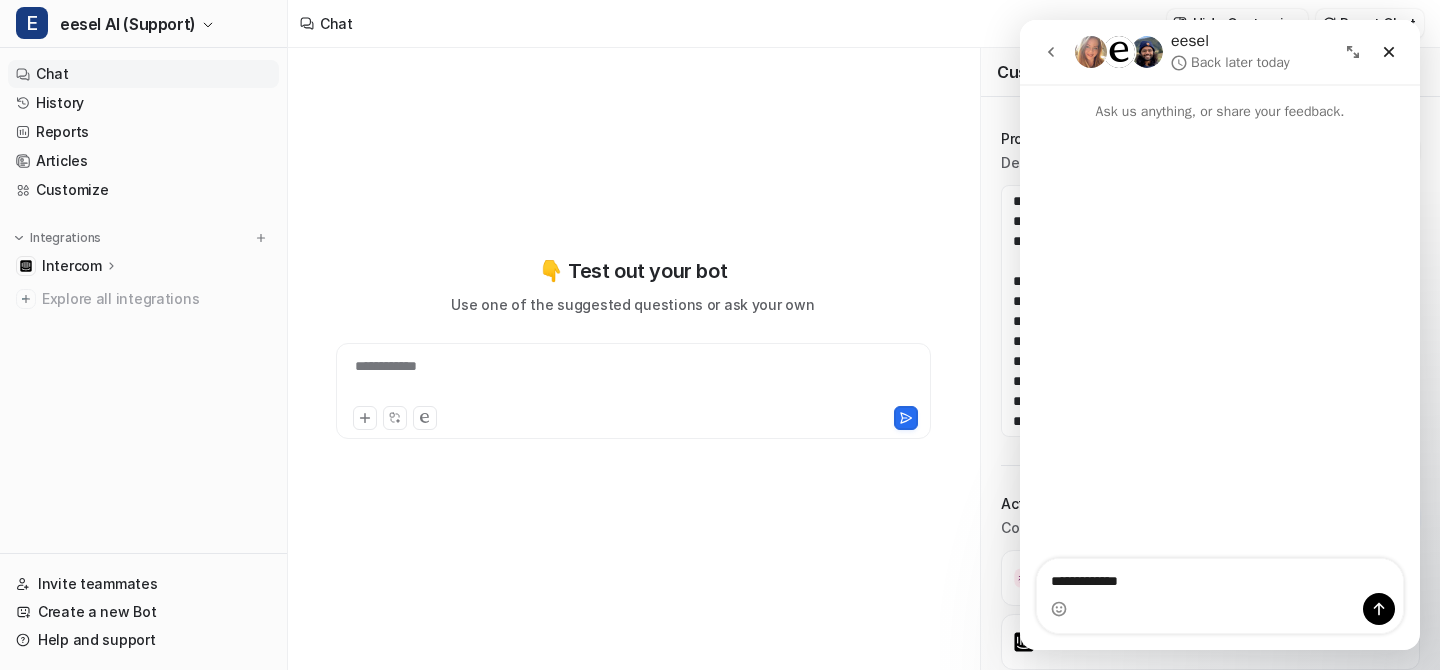 type on "**********" 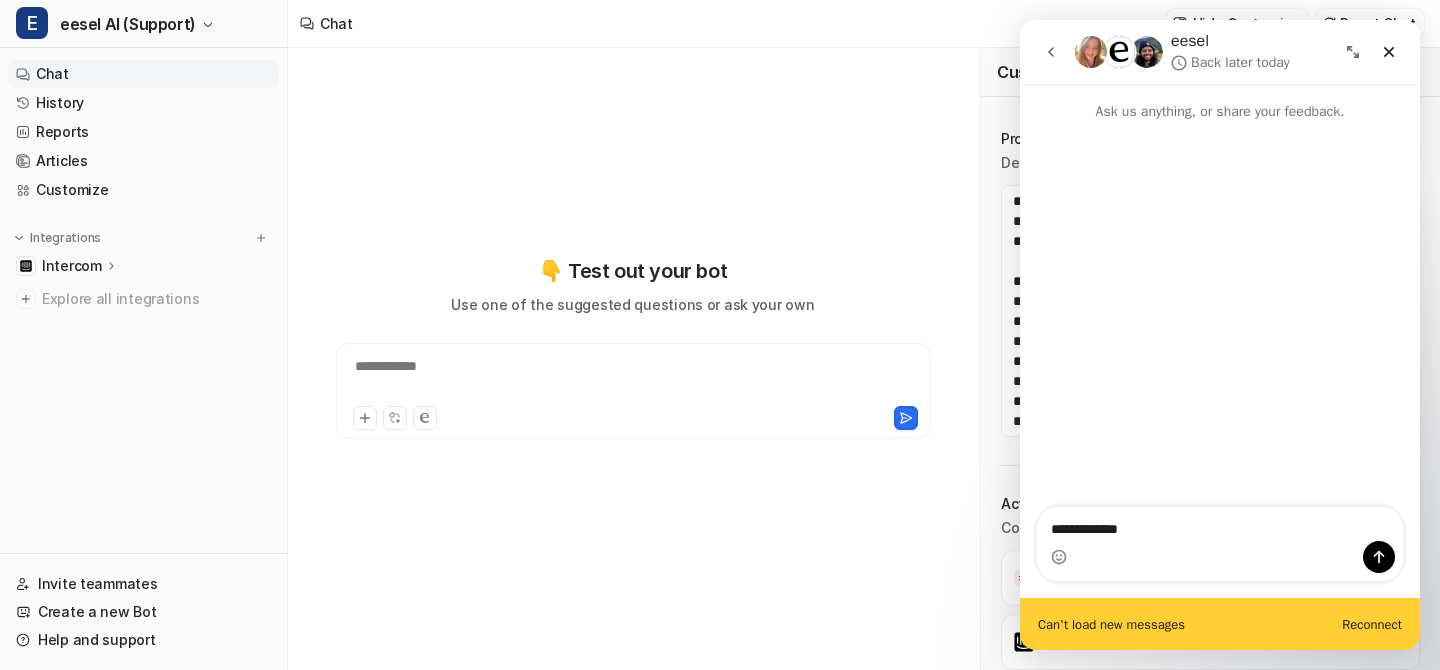 click at bounding box center [1051, 52] 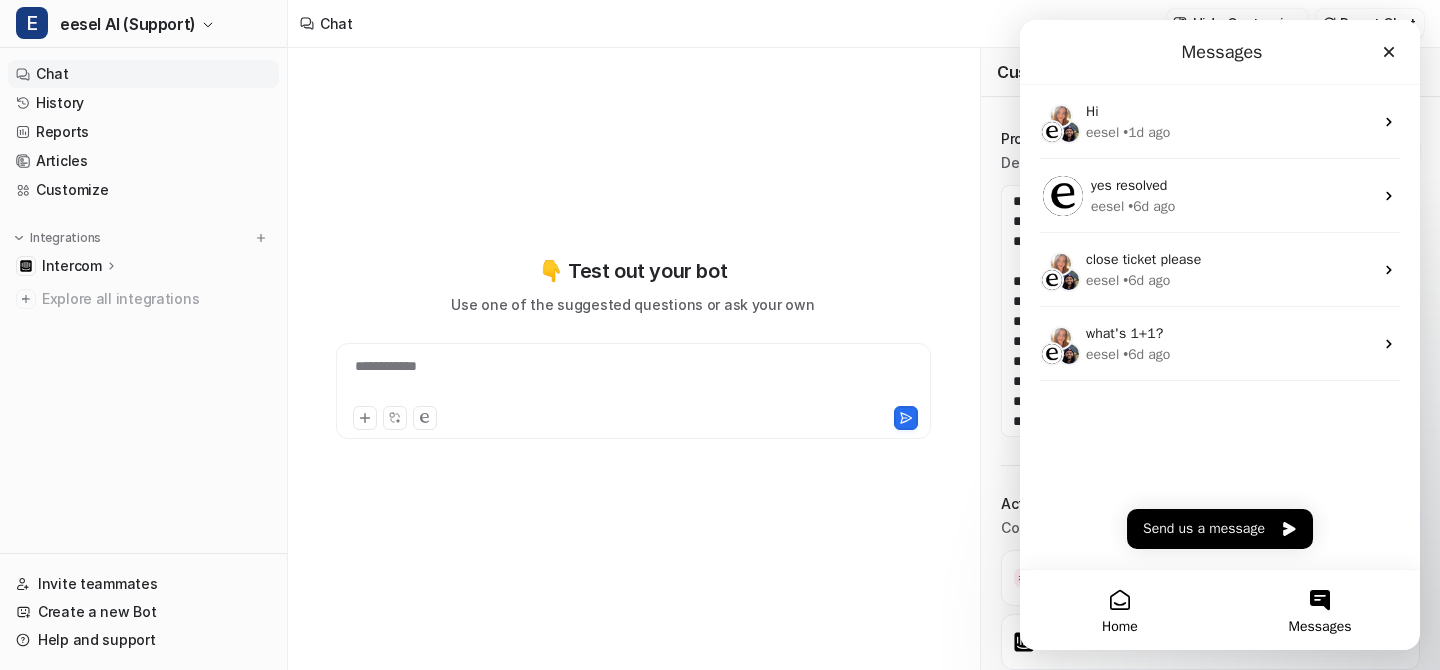 click on "Home" at bounding box center [1120, 610] 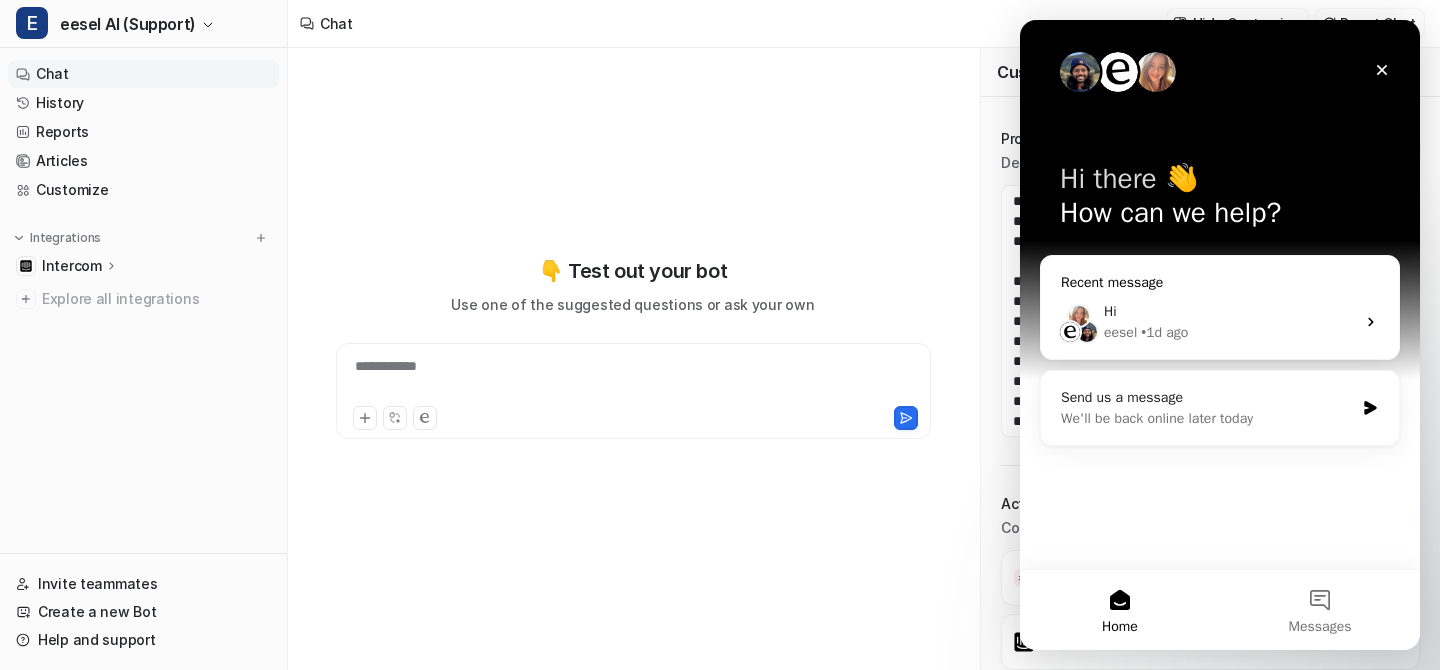 click on "Hi" at bounding box center (1229, 311) 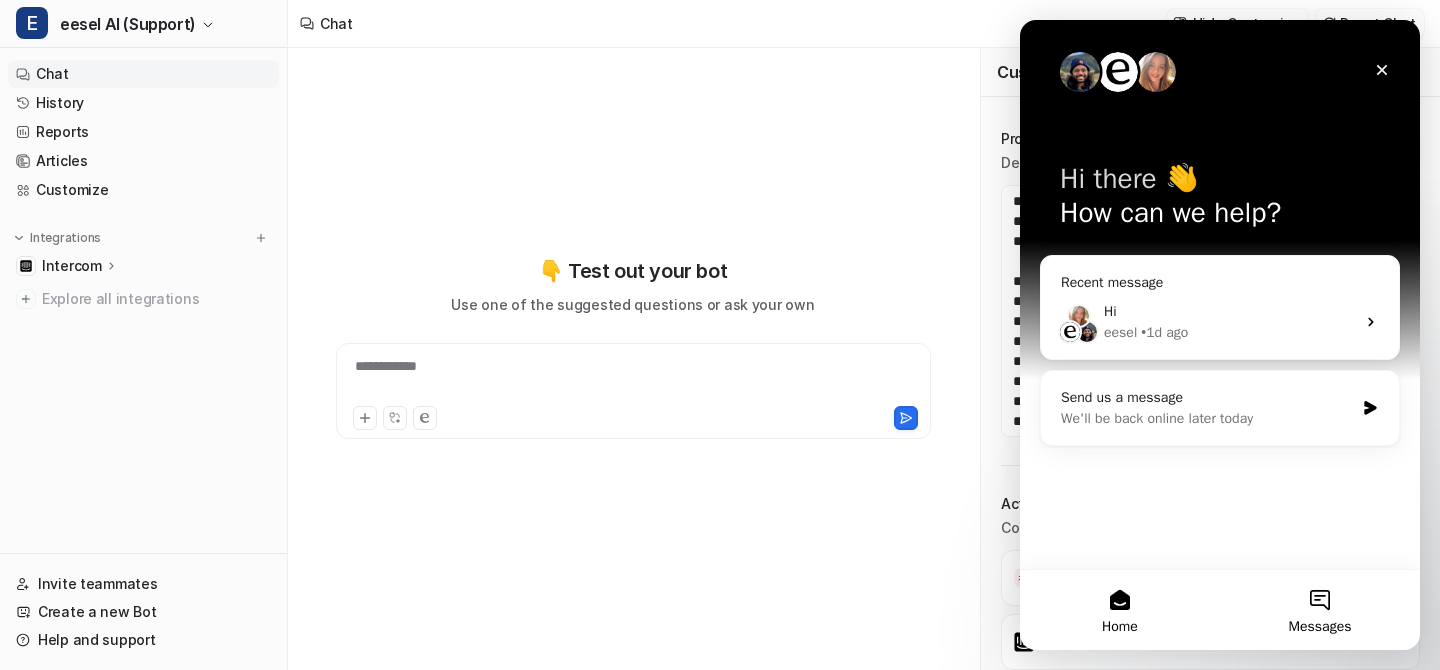 click on "Messages" at bounding box center [1320, 610] 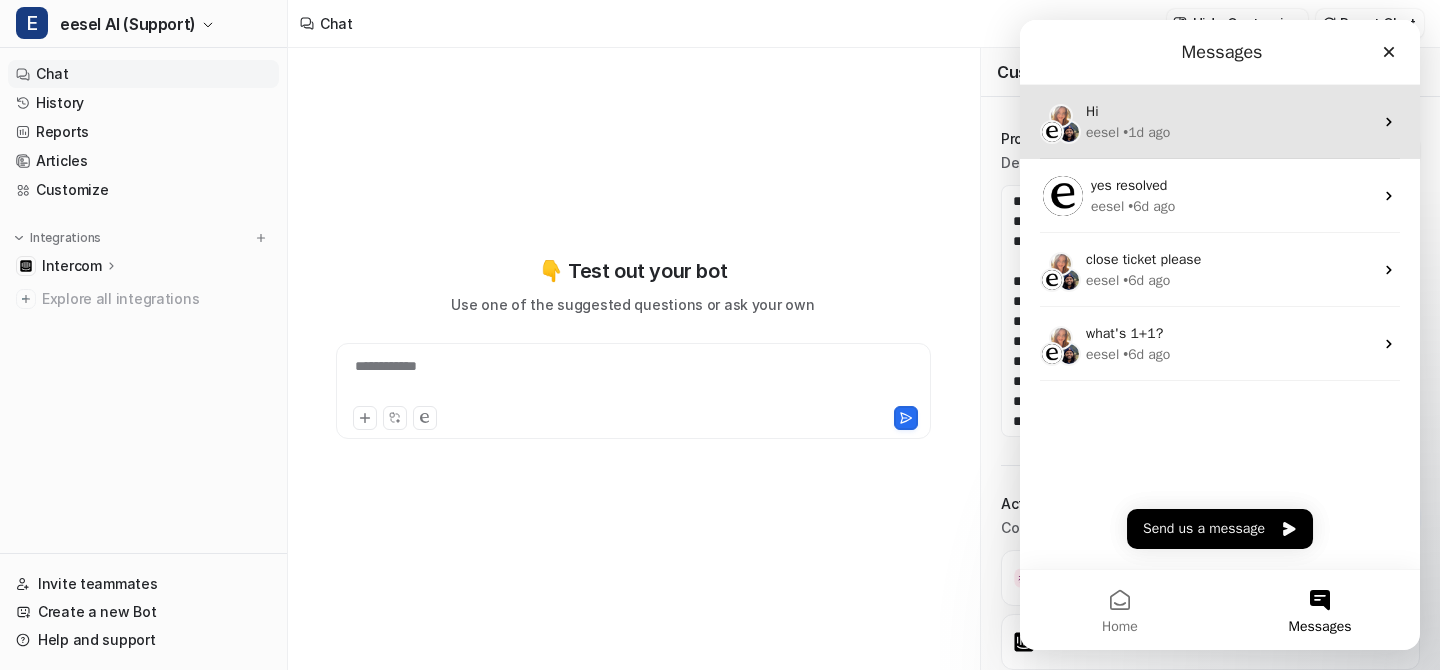 click on "Hi eesel •  [TIME] ago" at bounding box center [1220, 122] 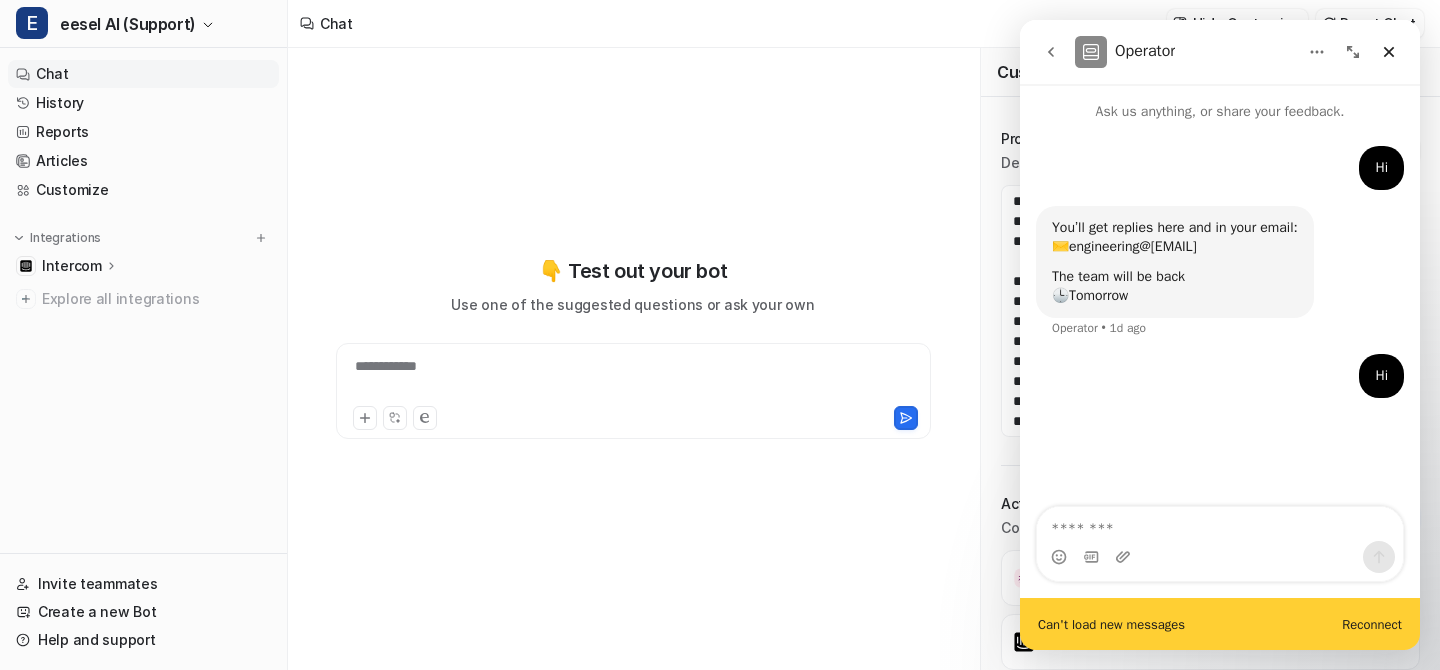 click on "Reconnect" at bounding box center [1372, 624] 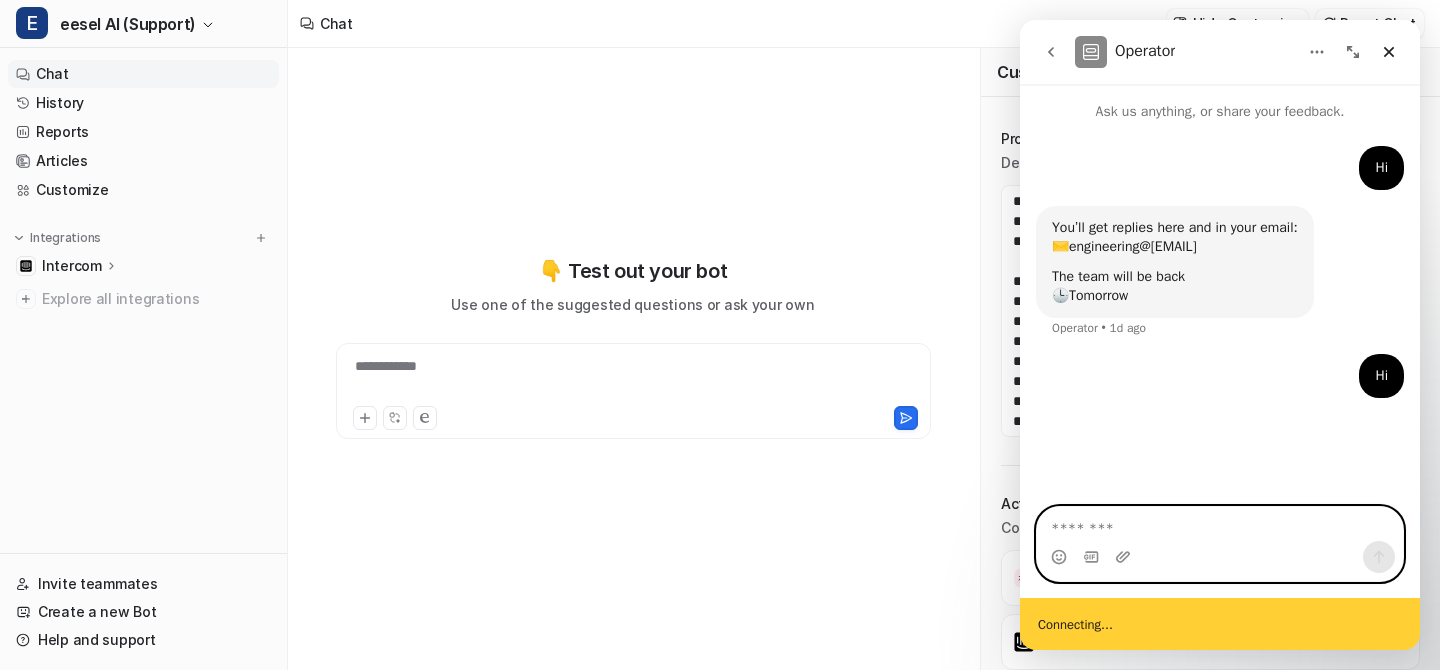 click at bounding box center (1220, 524) 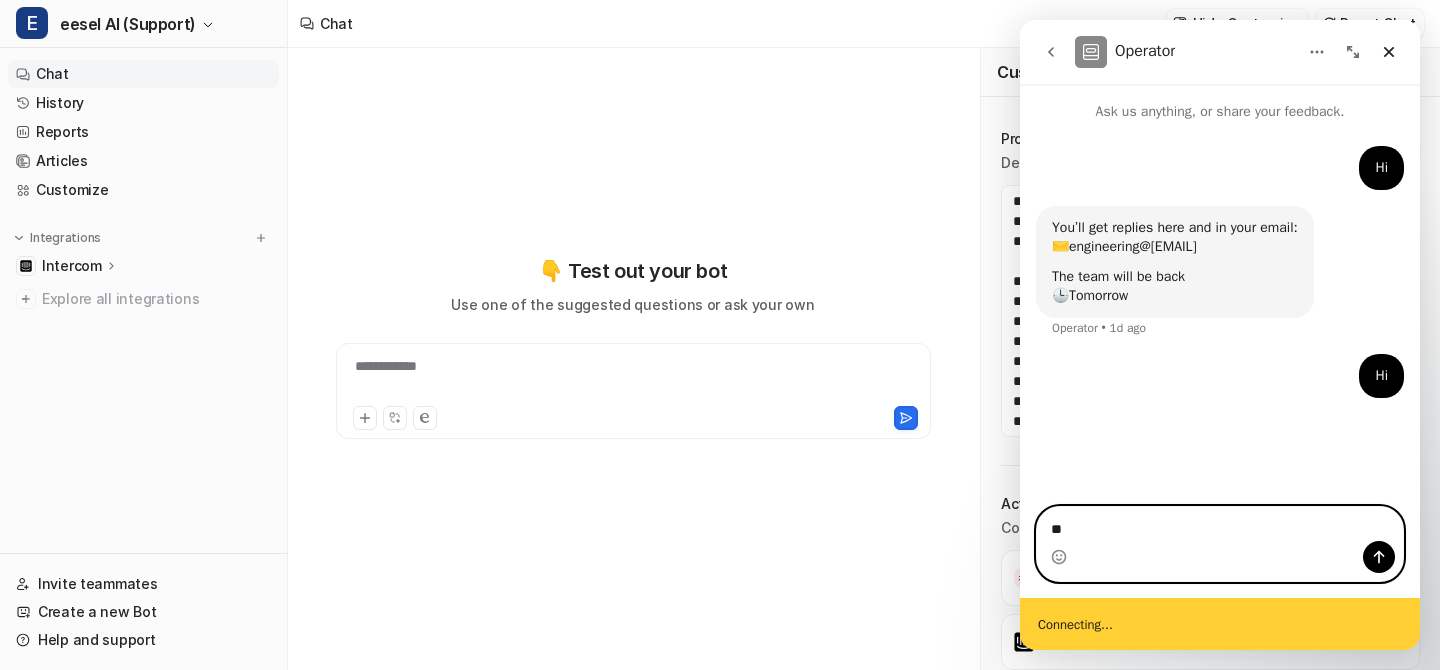 type on "**" 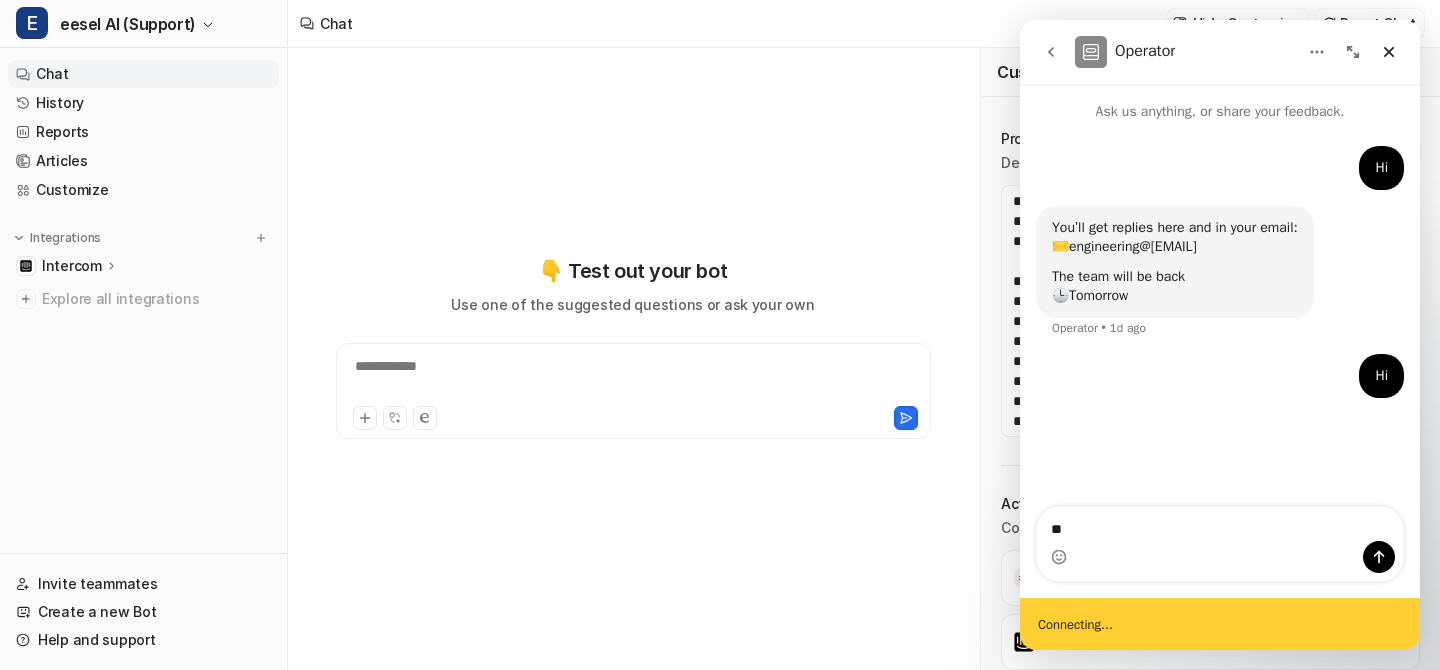 click at bounding box center [1379, 557] 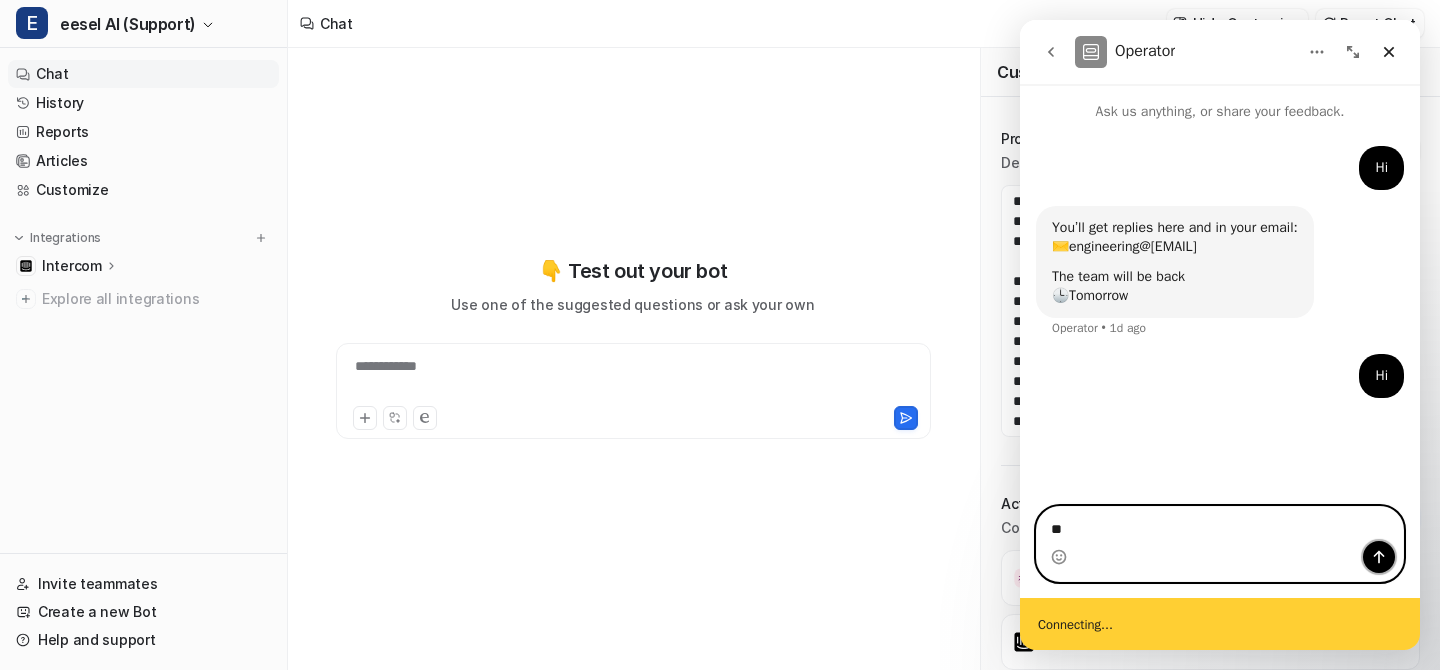 click 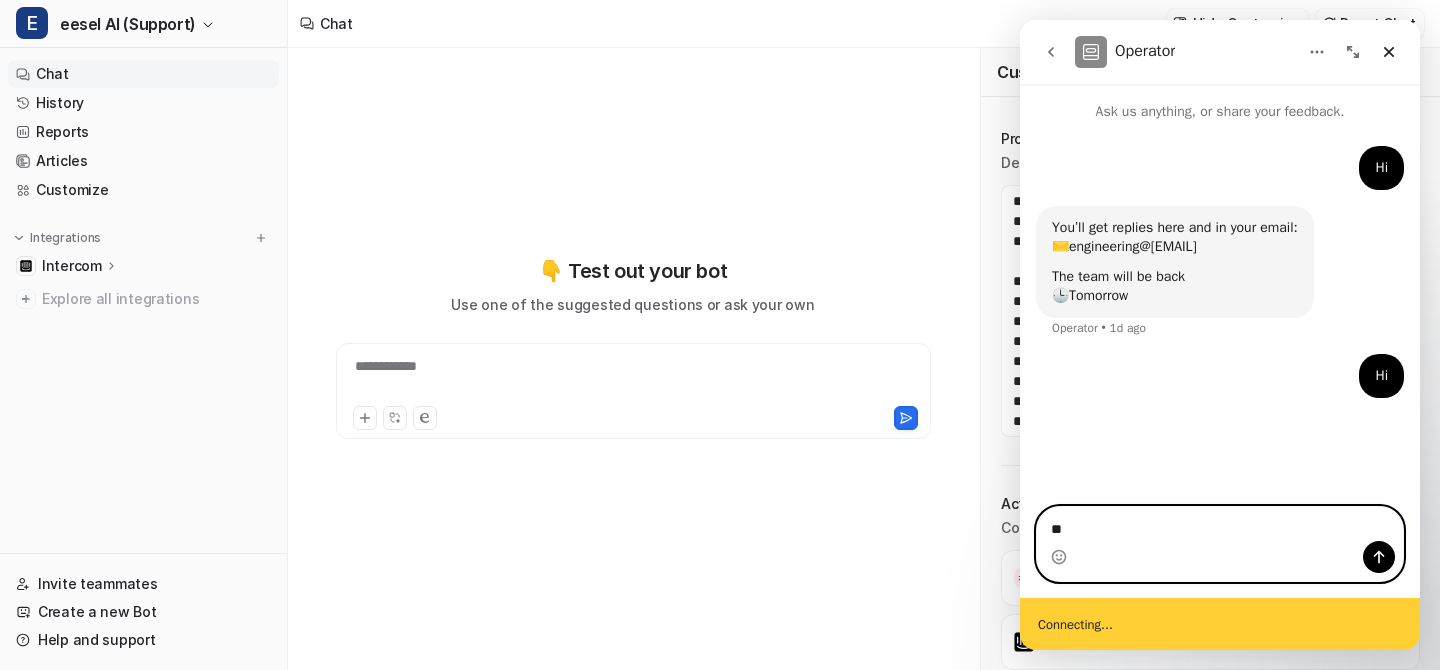 type 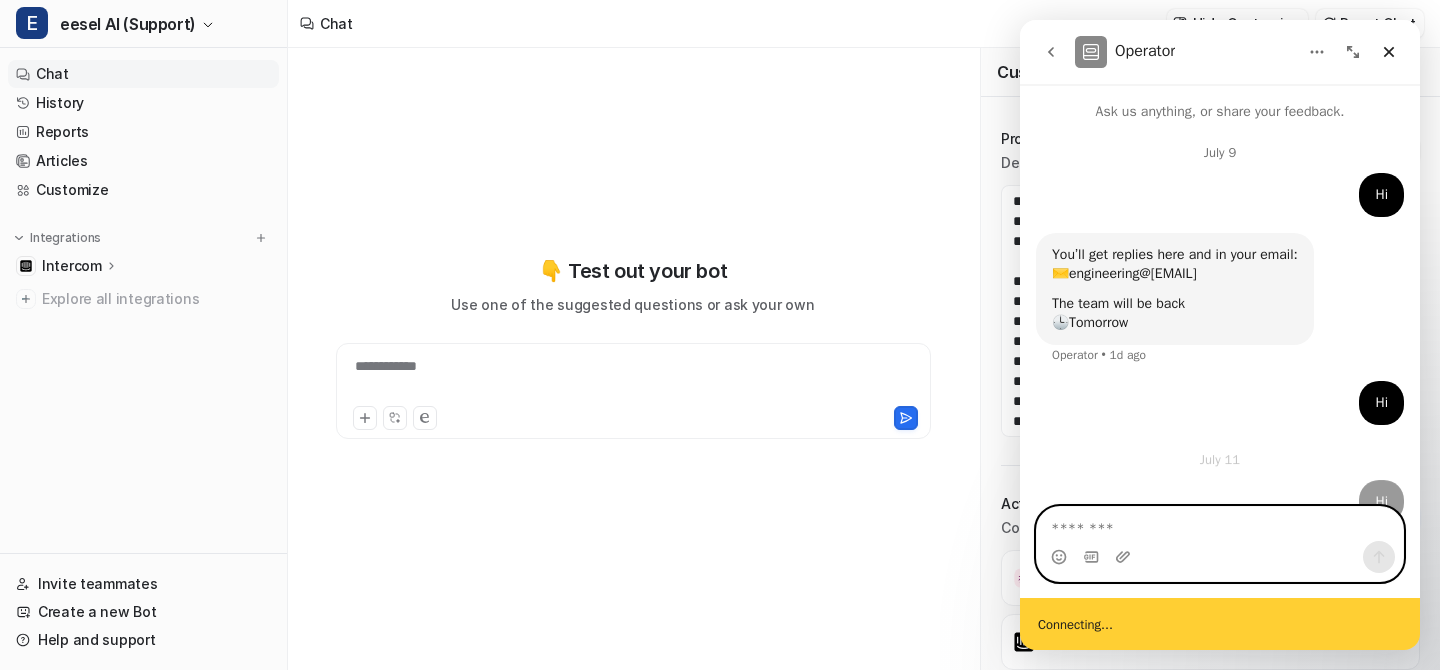 scroll, scrollTop: 26, scrollLeft: 0, axis: vertical 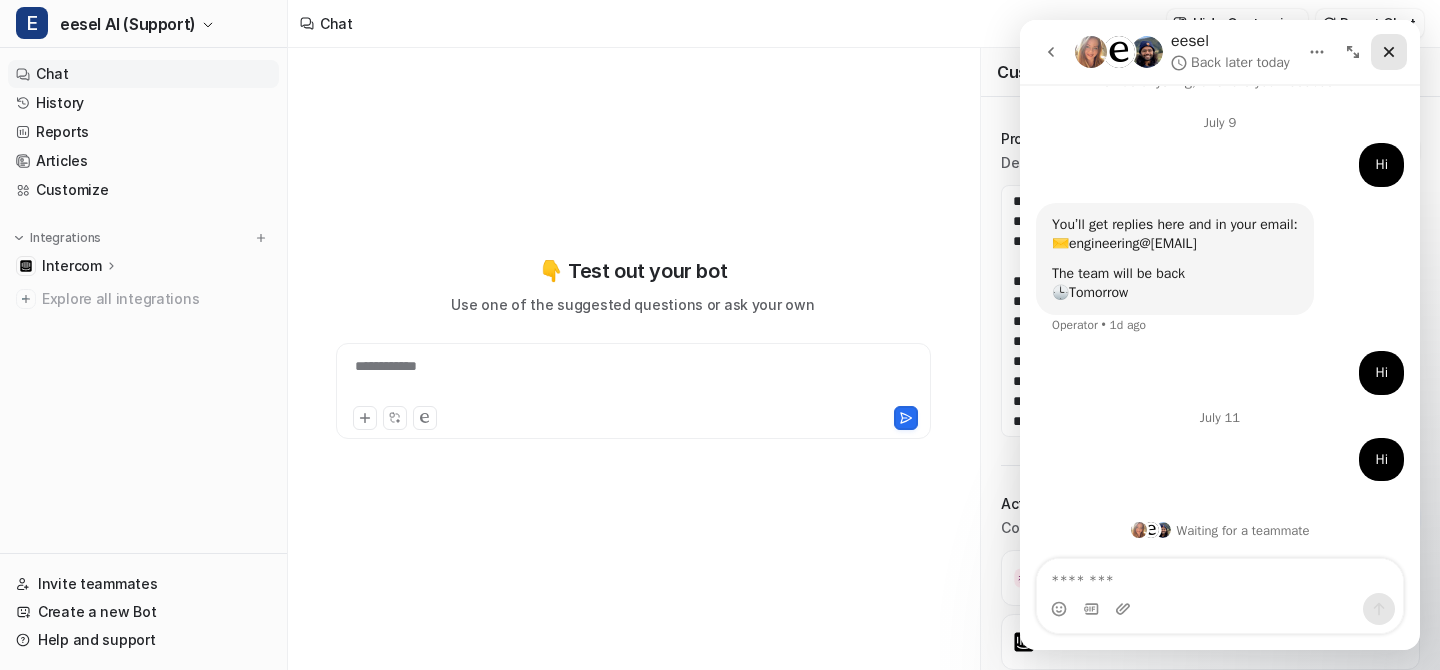 click at bounding box center (1389, 52) 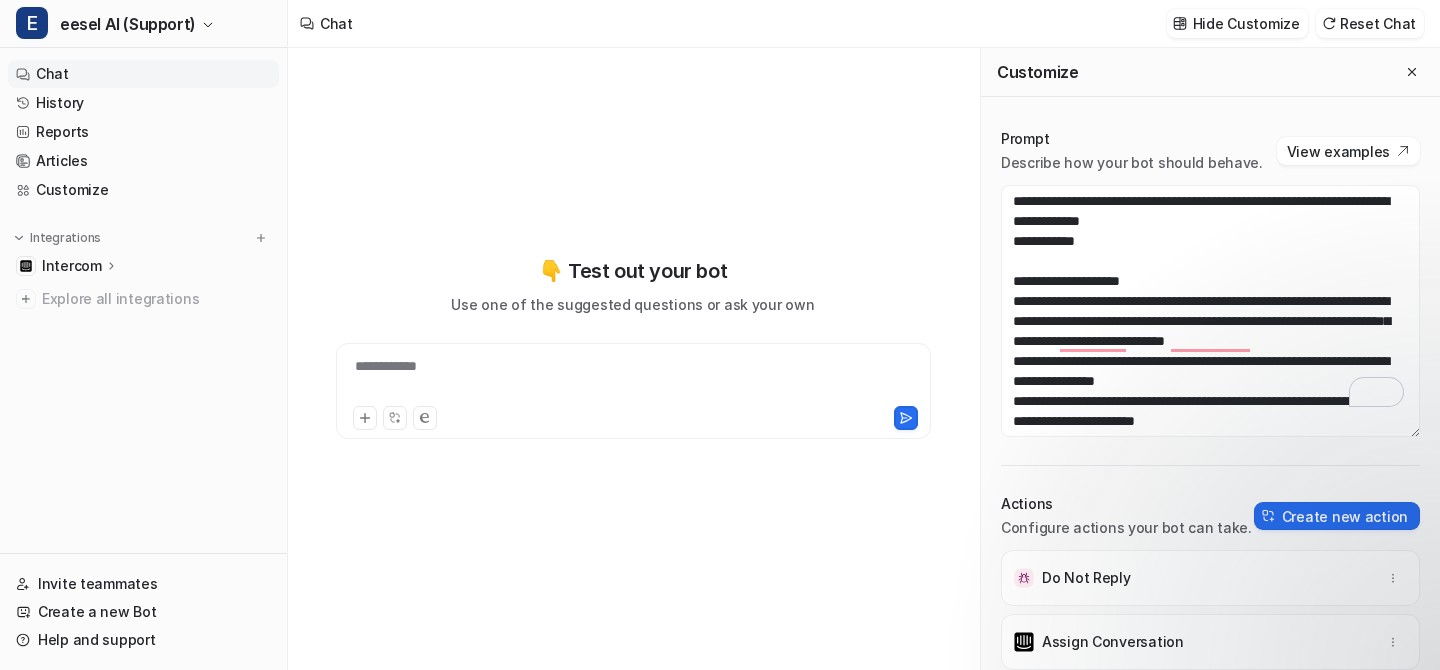 scroll, scrollTop: 0, scrollLeft: 0, axis: both 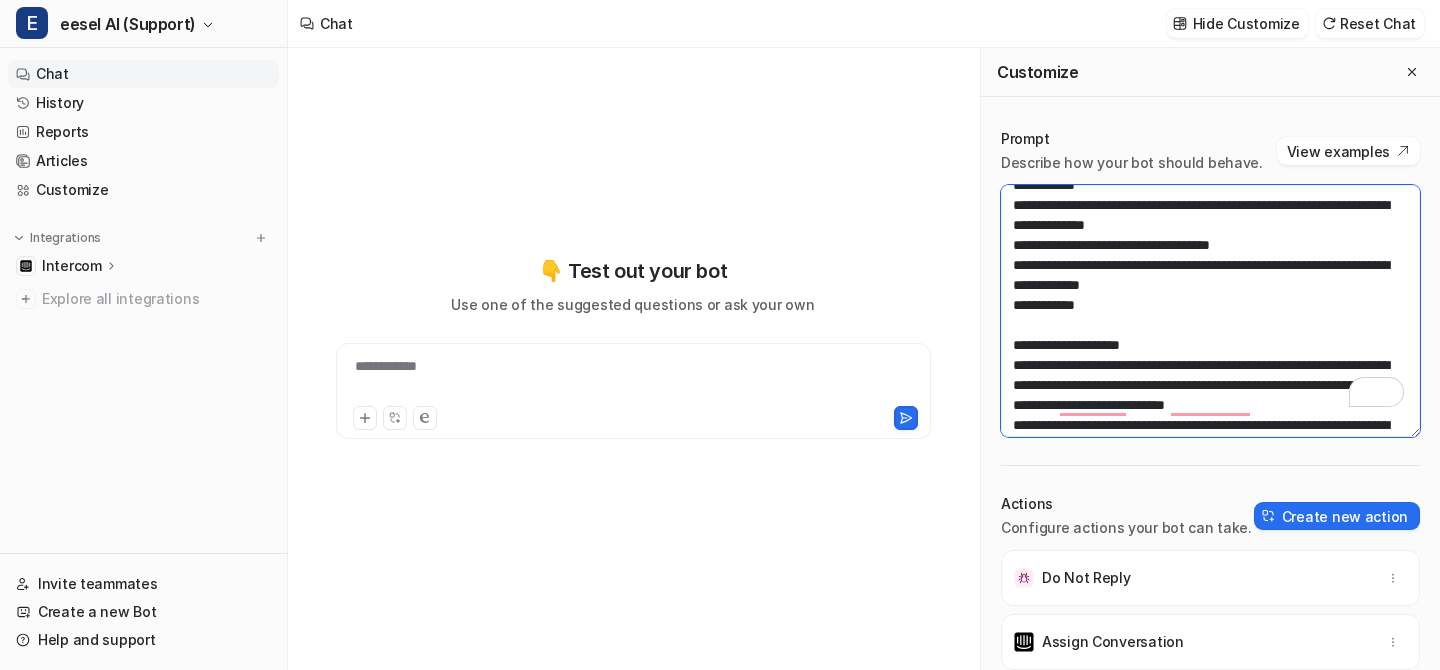 drag, startPoint x: 1010, startPoint y: 350, endPoint x: 1336, endPoint y: 336, distance: 326.30048 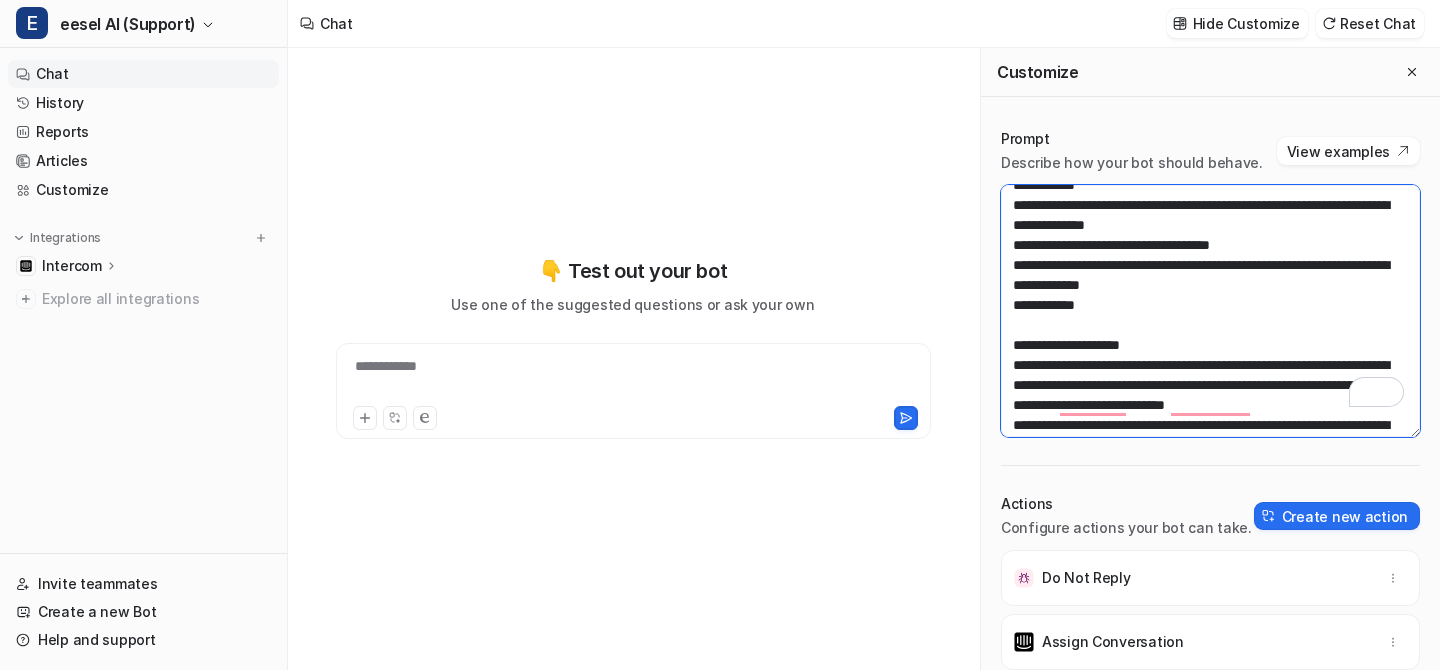 click at bounding box center (1210, 311) 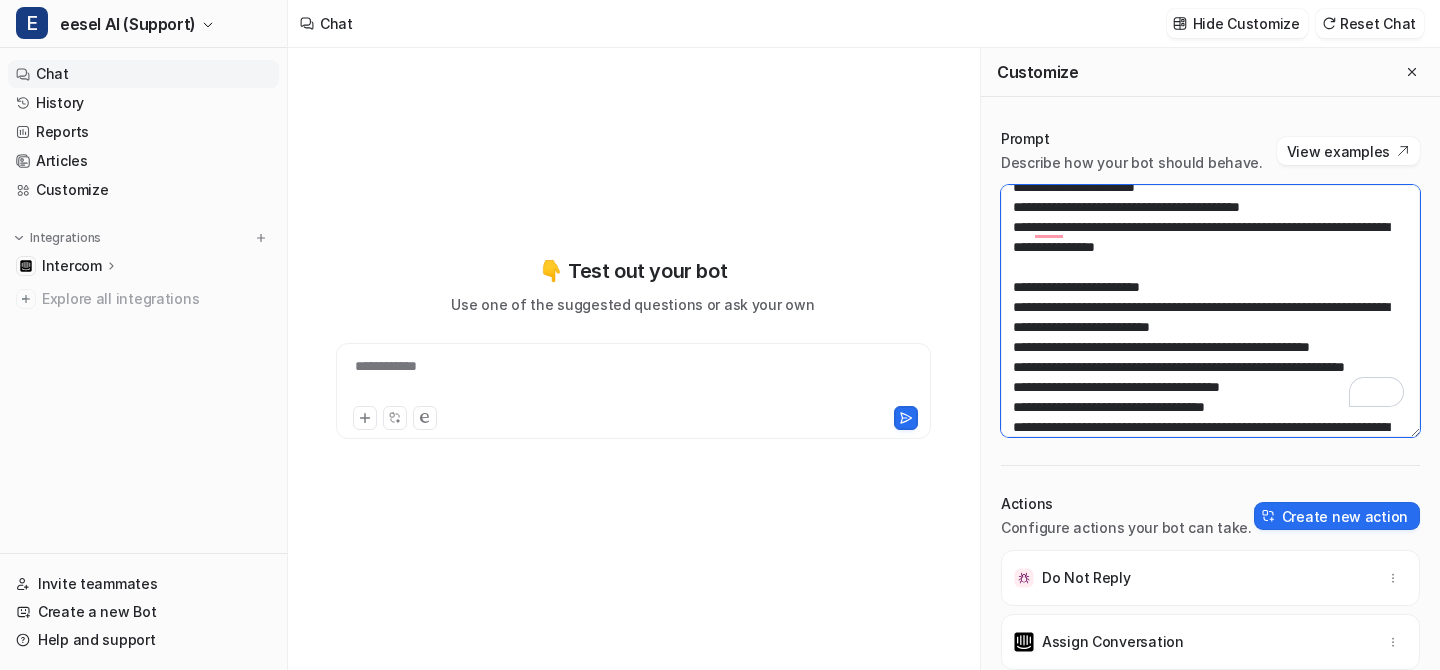 scroll, scrollTop: 1272, scrollLeft: 0, axis: vertical 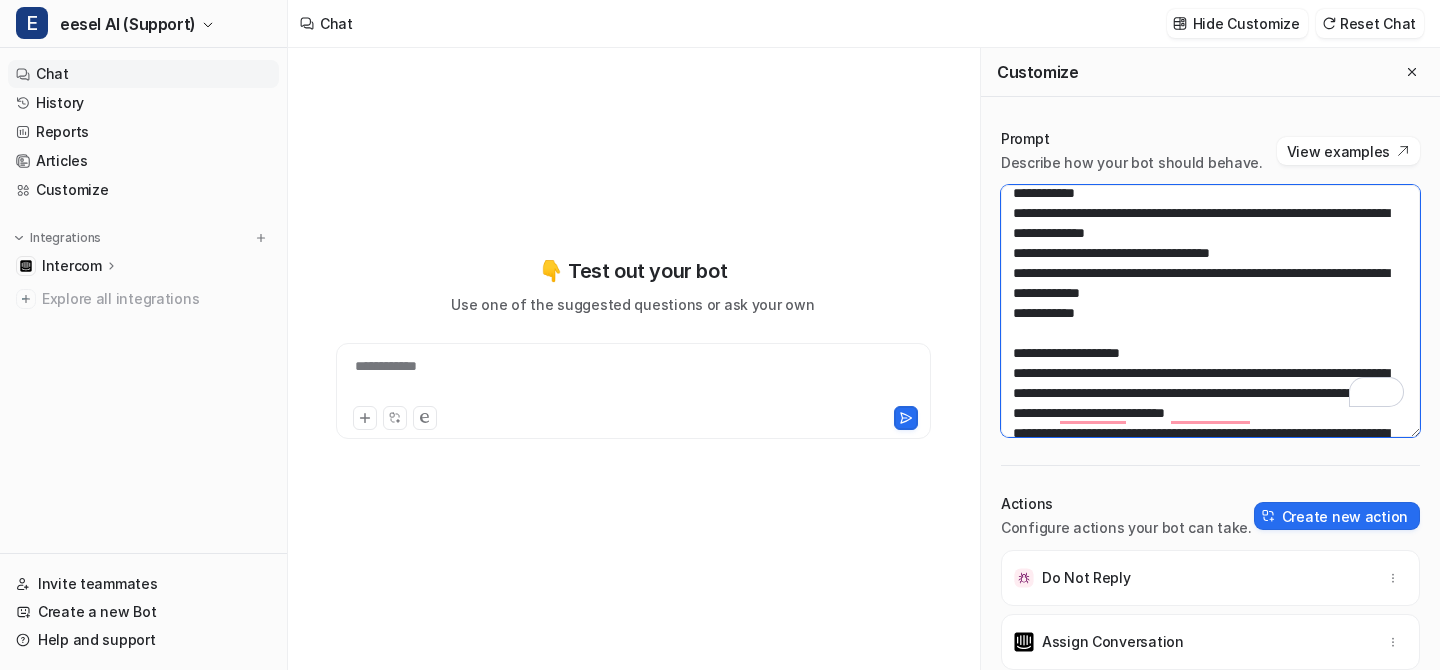 click at bounding box center (1210, 311) 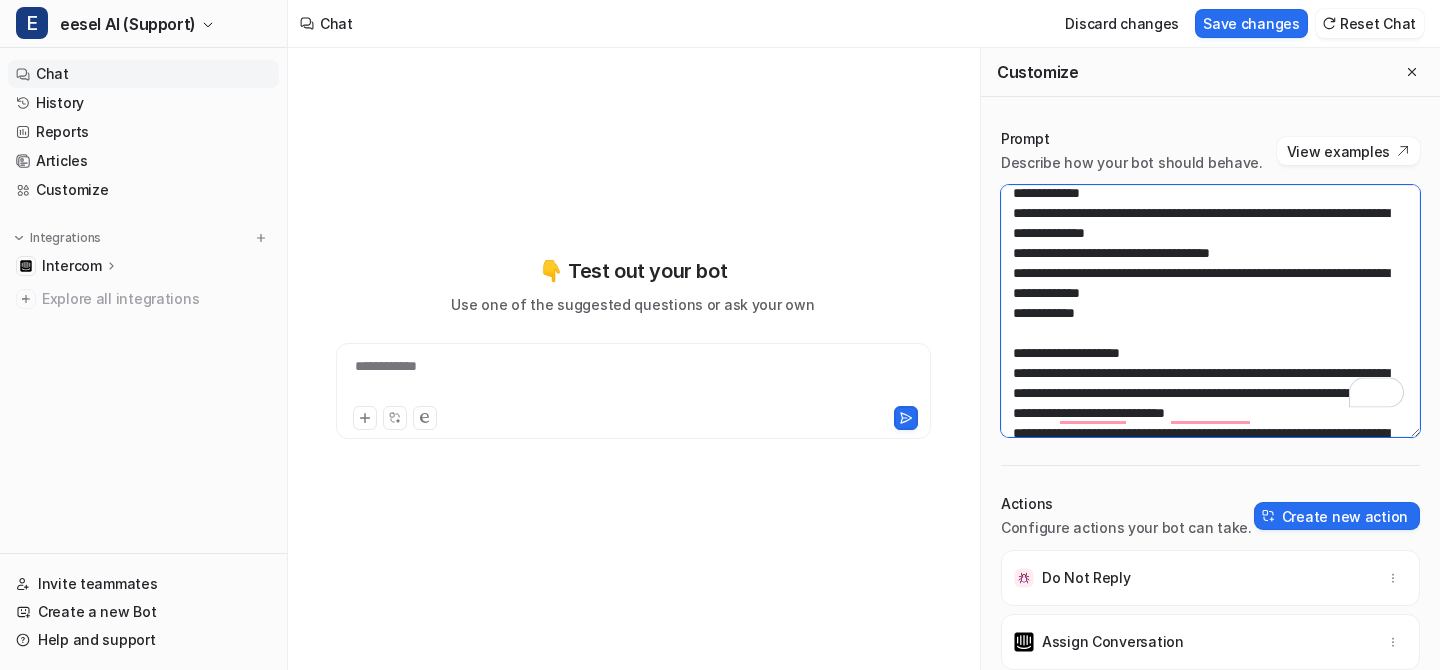 paste on "*******" 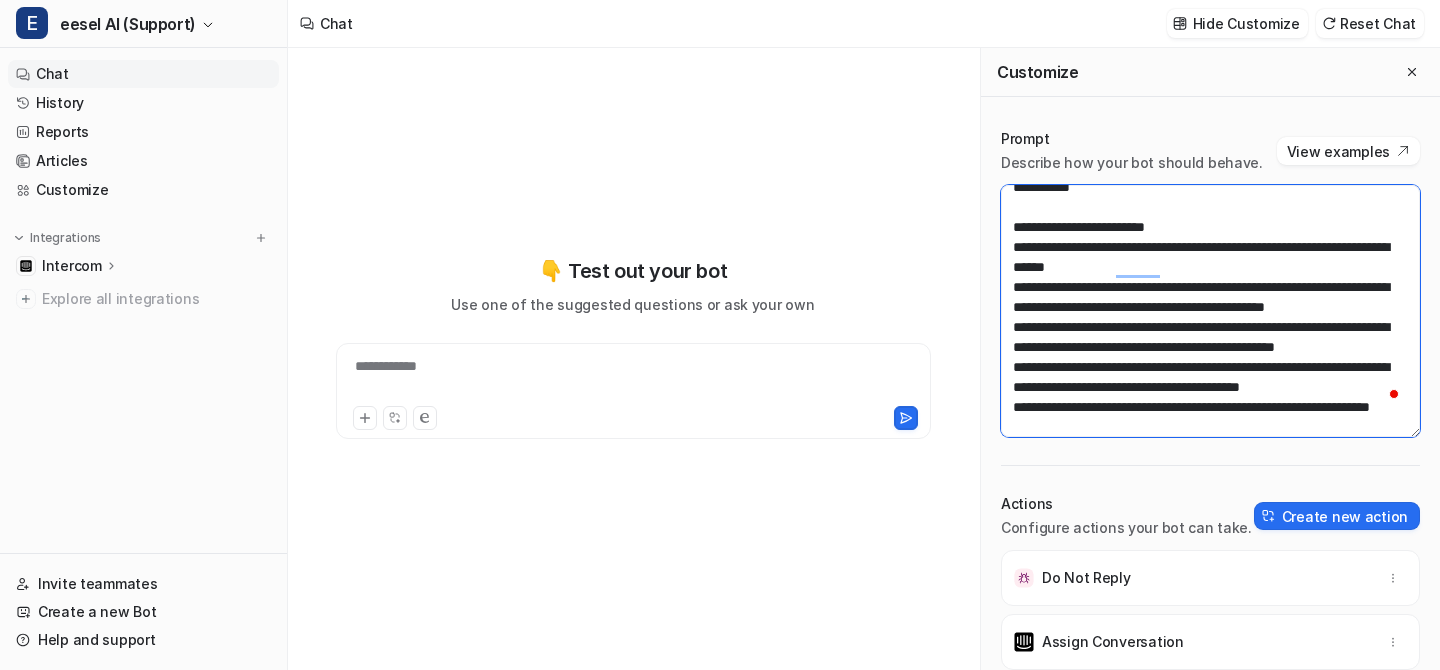 click at bounding box center [1210, 311] 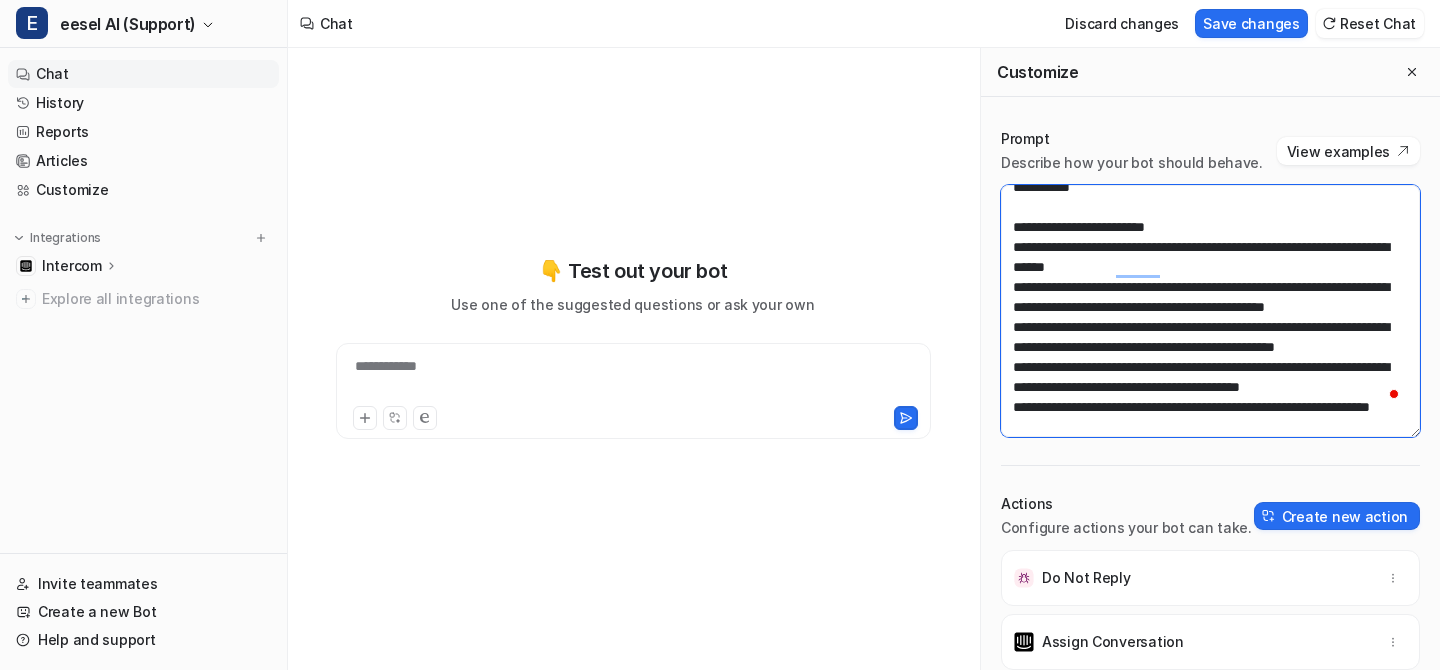 paste on "*******" 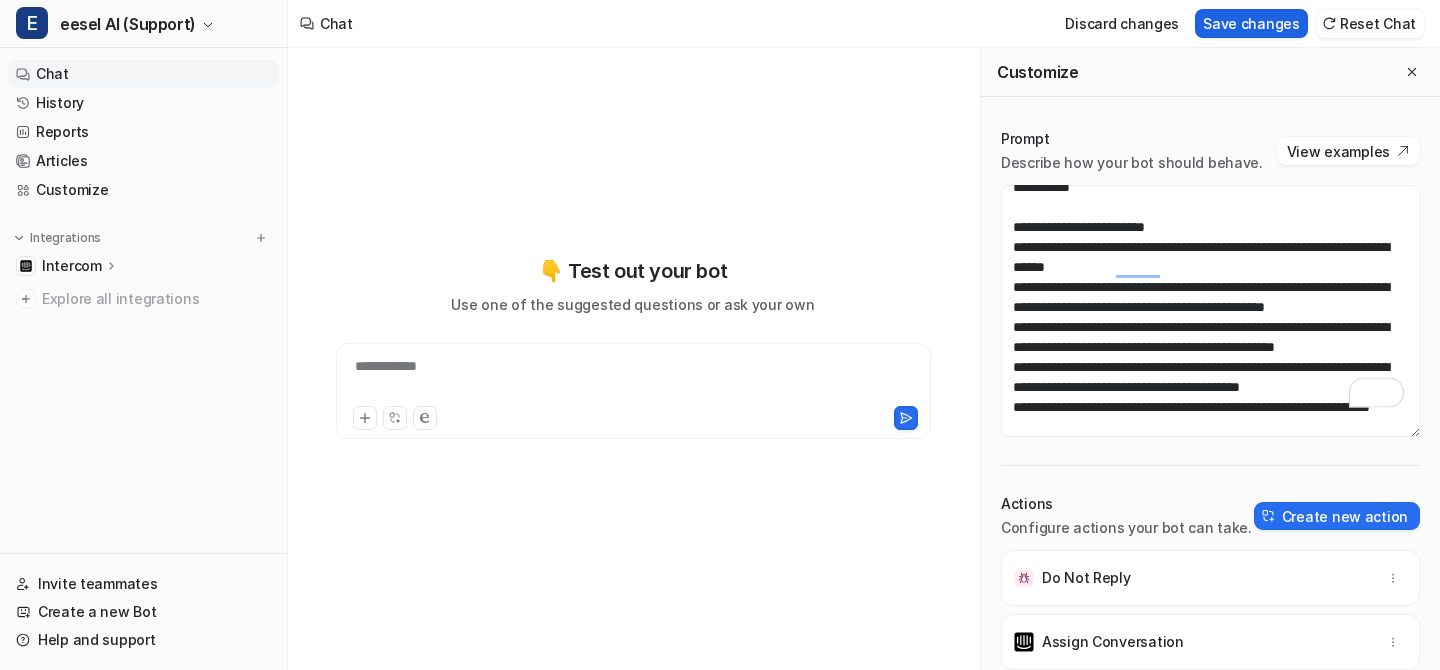 click on "Save changes" at bounding box center [1251, 23] 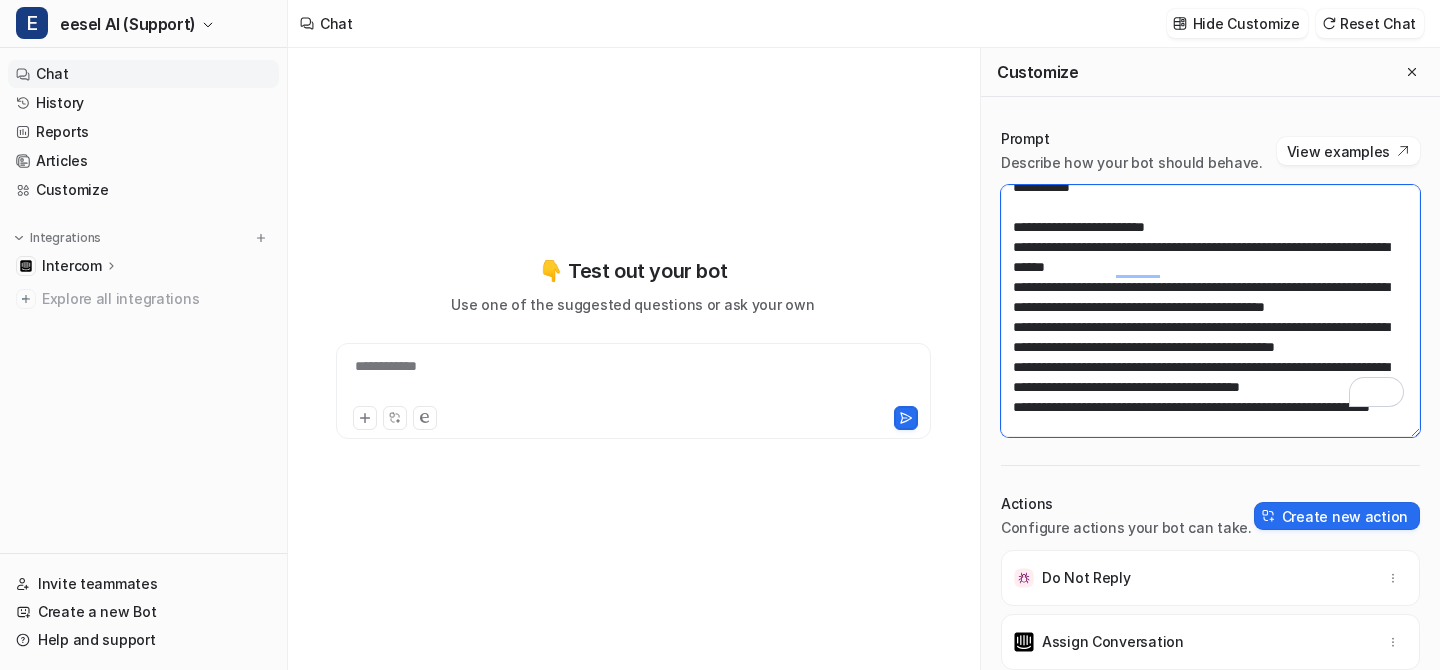 click at bounding box center [1210, 311] 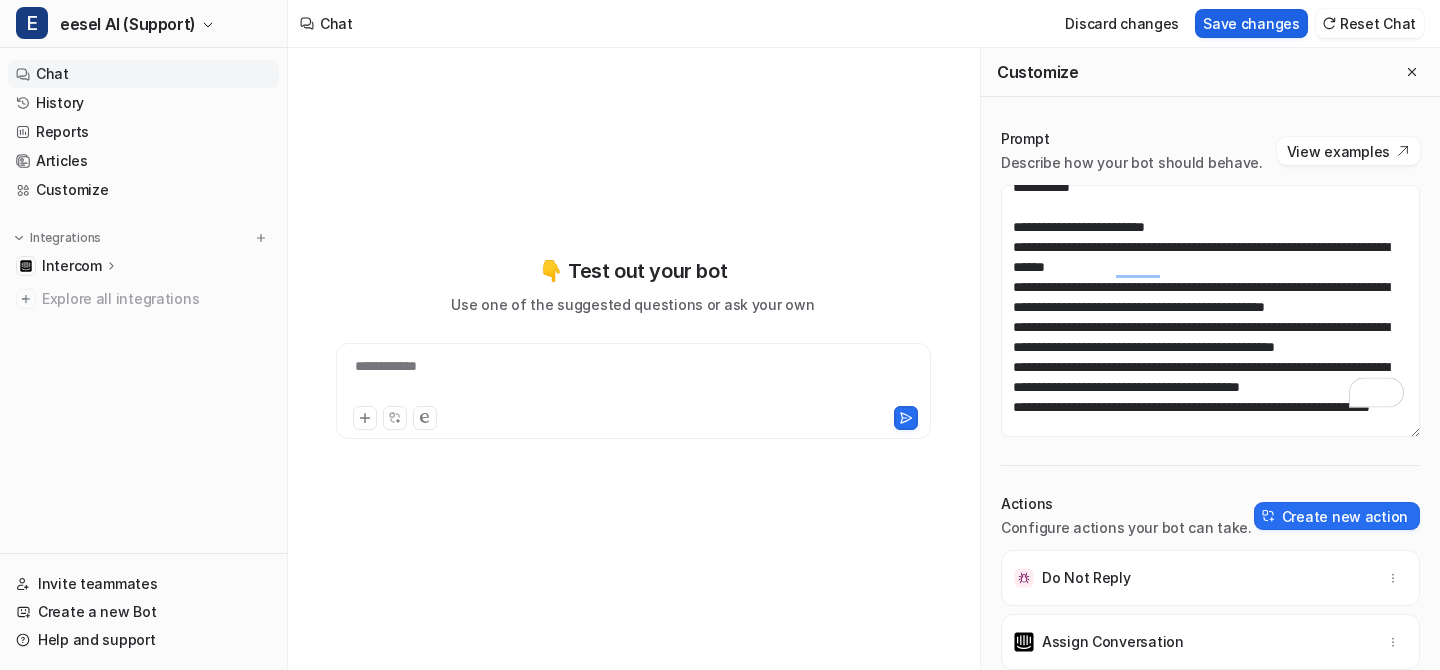 click on "Save changes" at bounding box center (1251, 23) 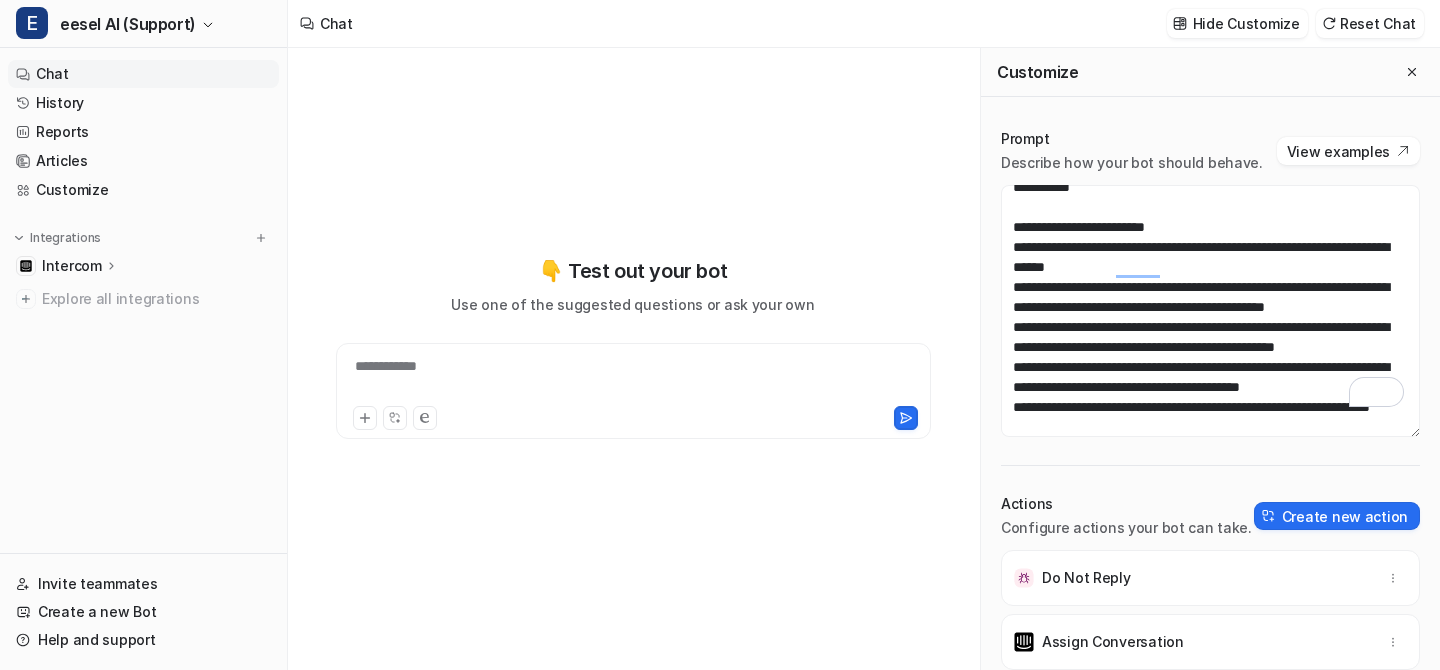 scroll, scrollTop: 1179, scrollLeft: 0, axis: vertical 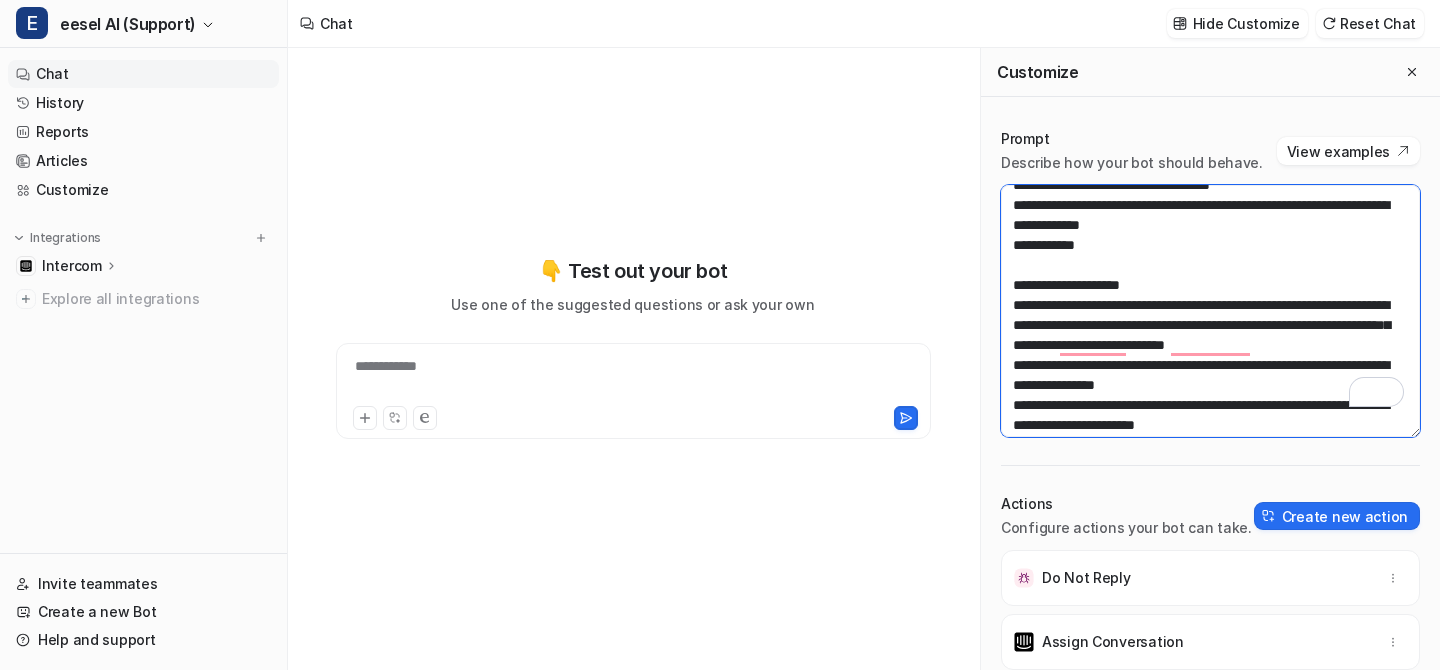 click at bounding box center [1210, 311] 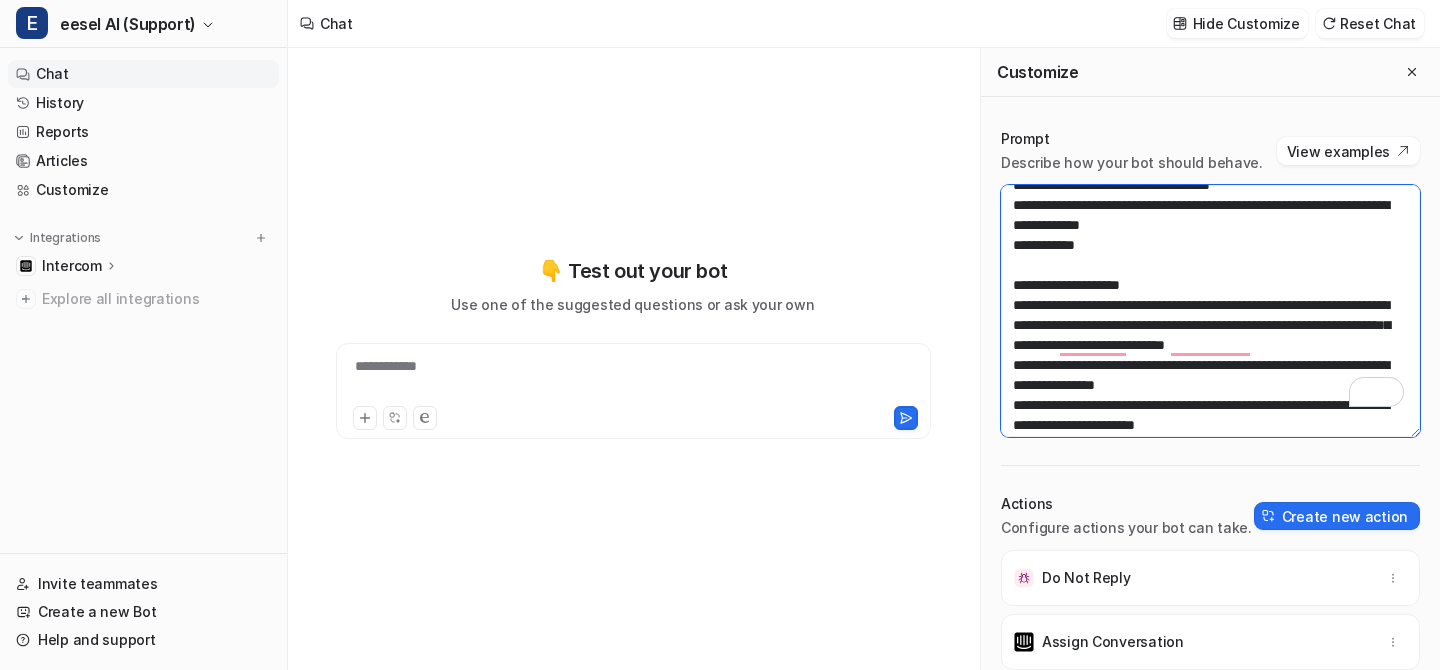 drag, startPoint x: 1330, startPoint y: 283, endPoint x: 1021, endPoint y: 248, distance: 310.9759 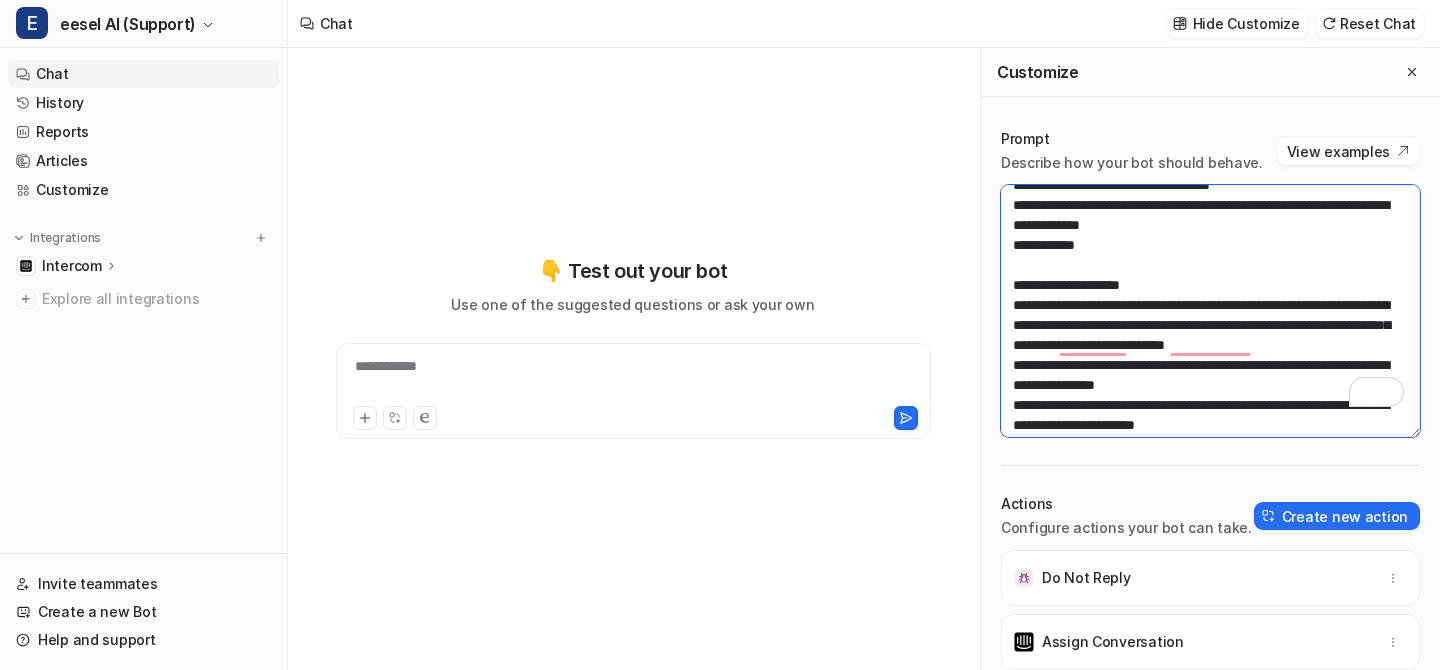 click at bounding box center [1210, 311] 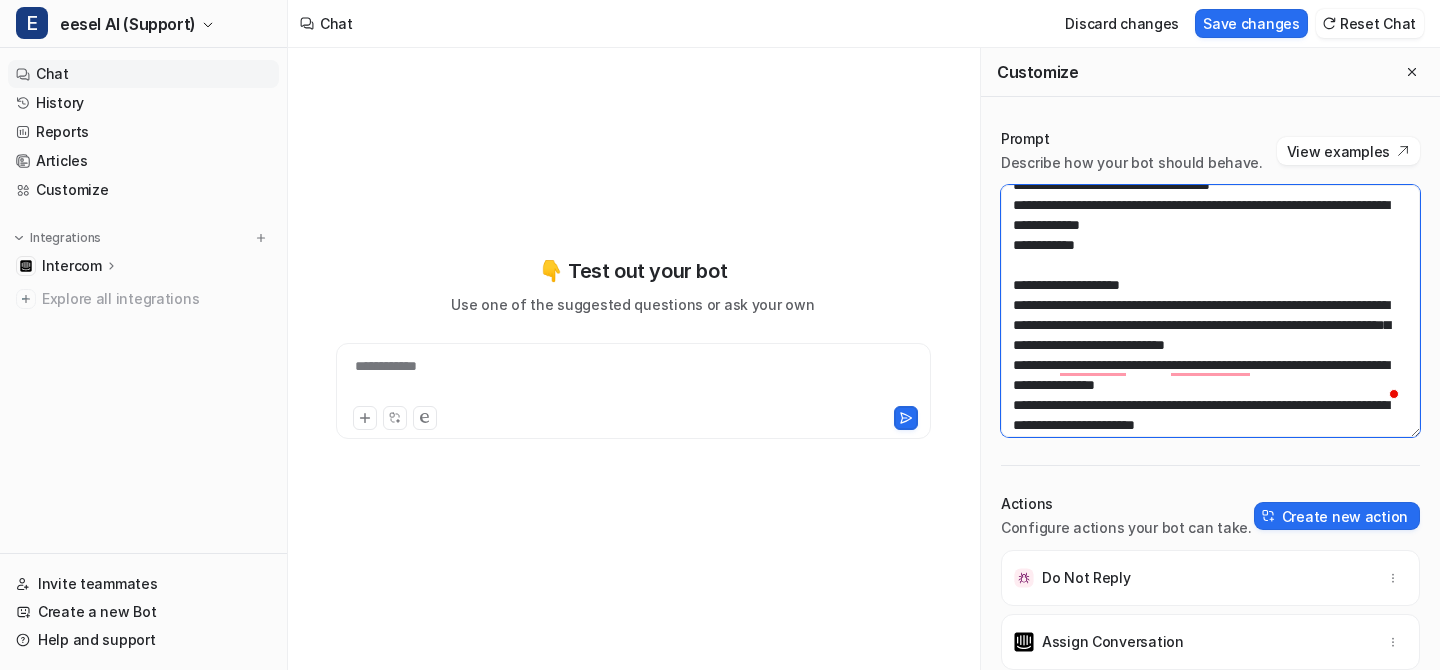 scroll, scrollTop: 711, scrollLeft: 0, axis: vertical 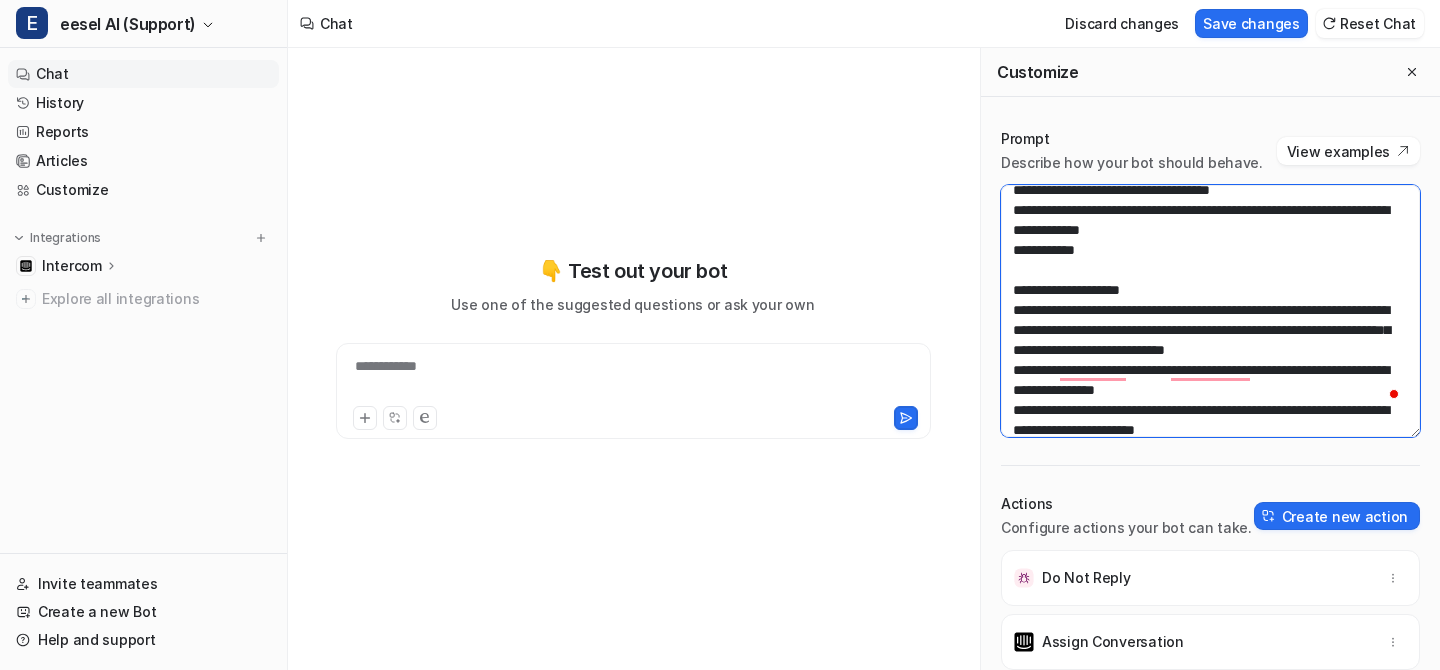 paste on "**********" 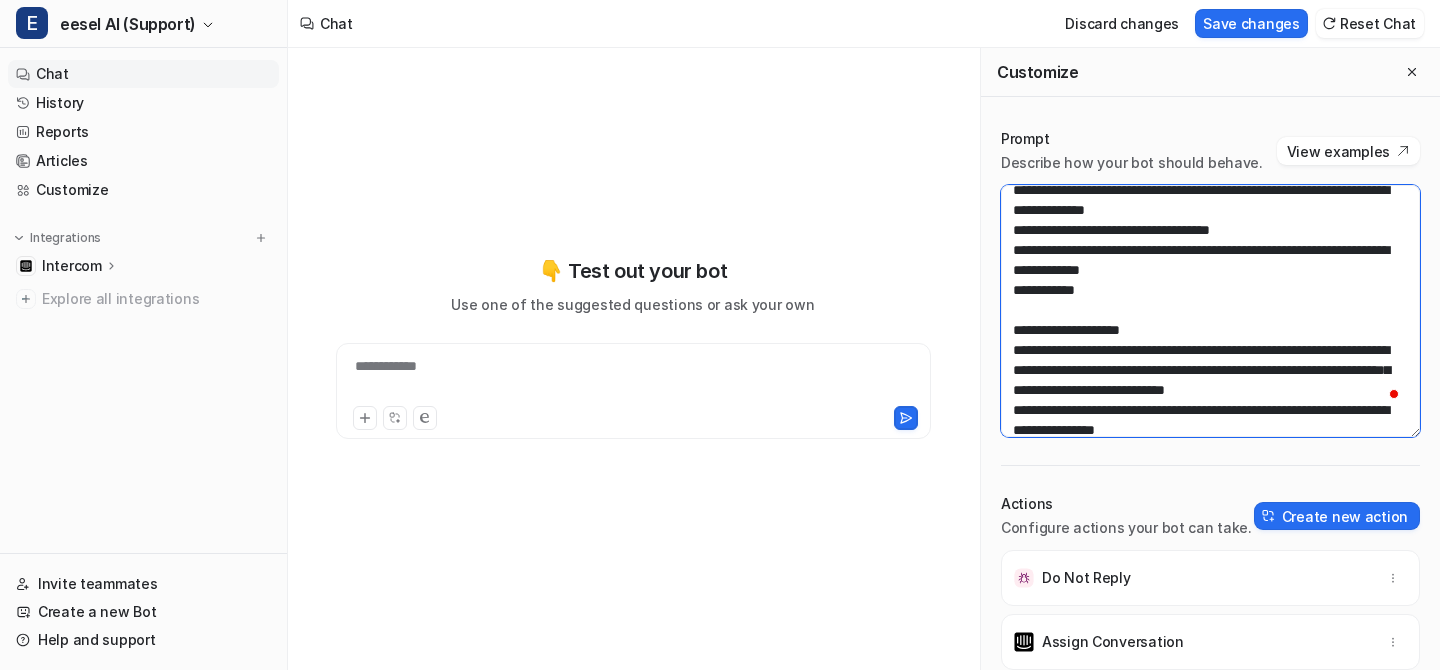 paste on "**********" 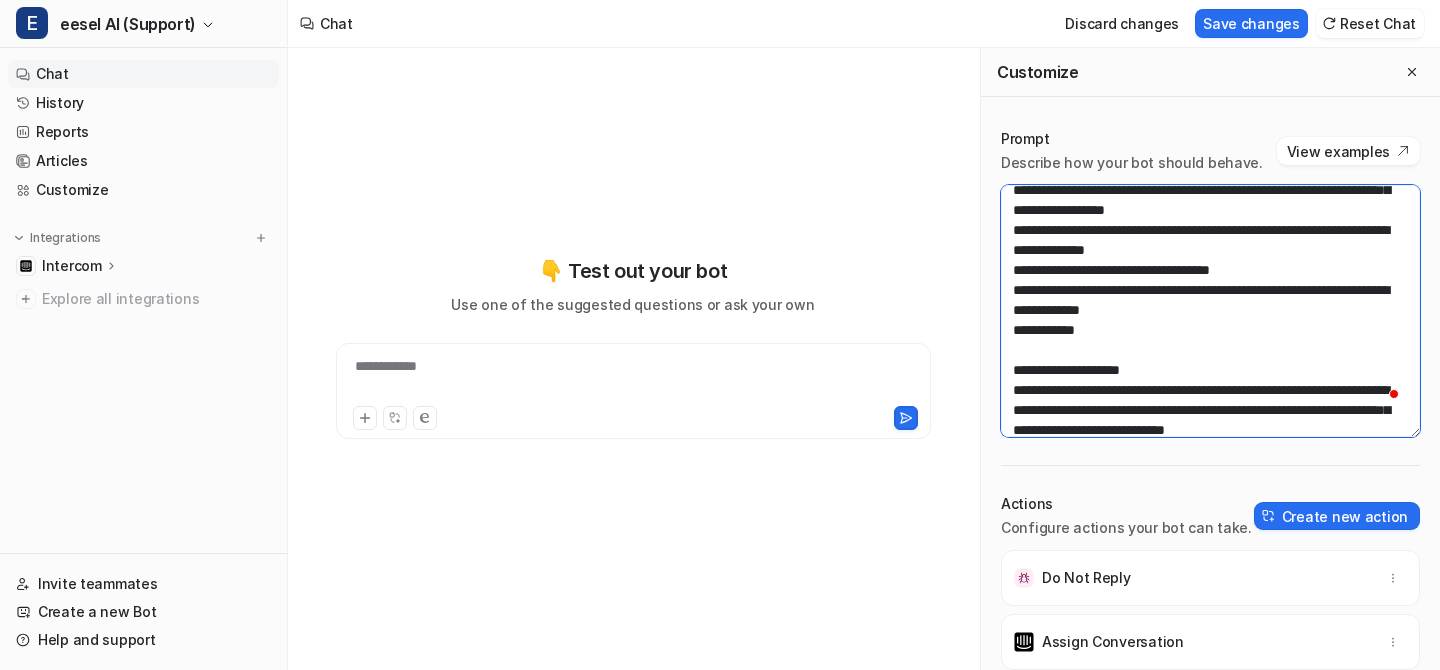 scroll, scrollTop: 819, scrollLeft: 0, axis: vertical 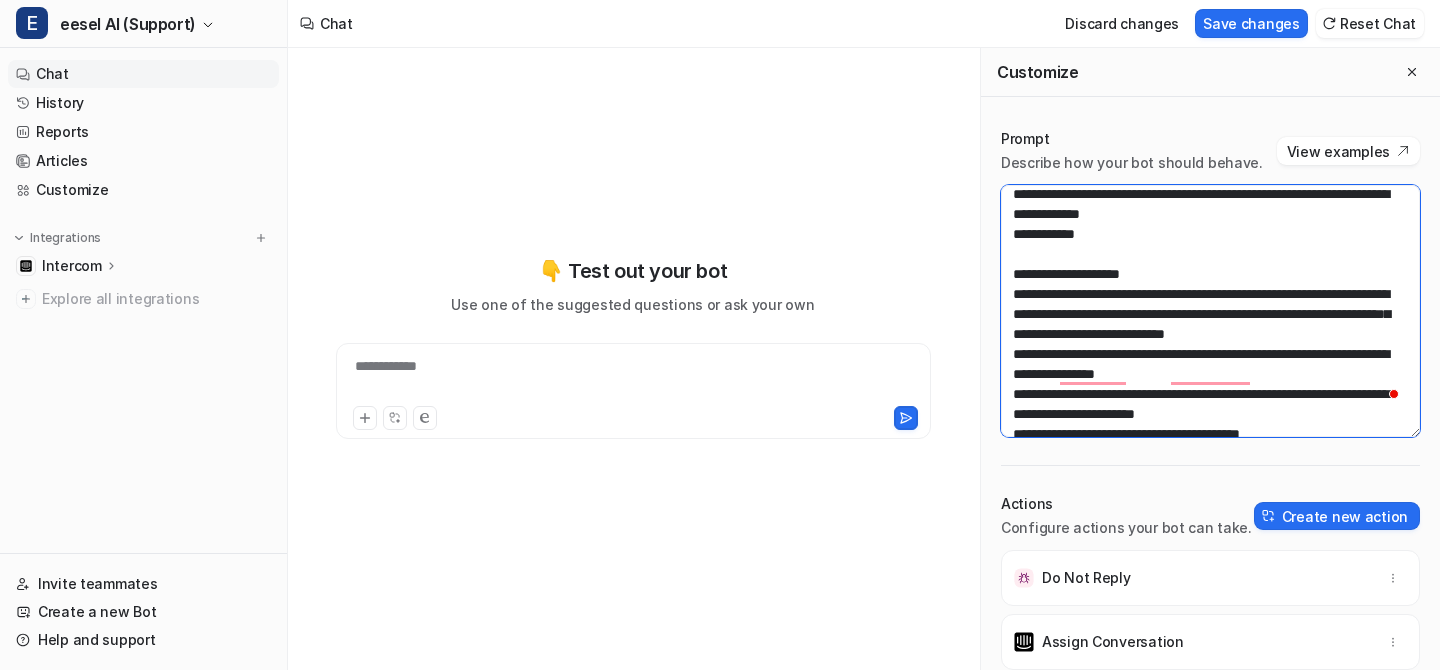 paste on "**********" 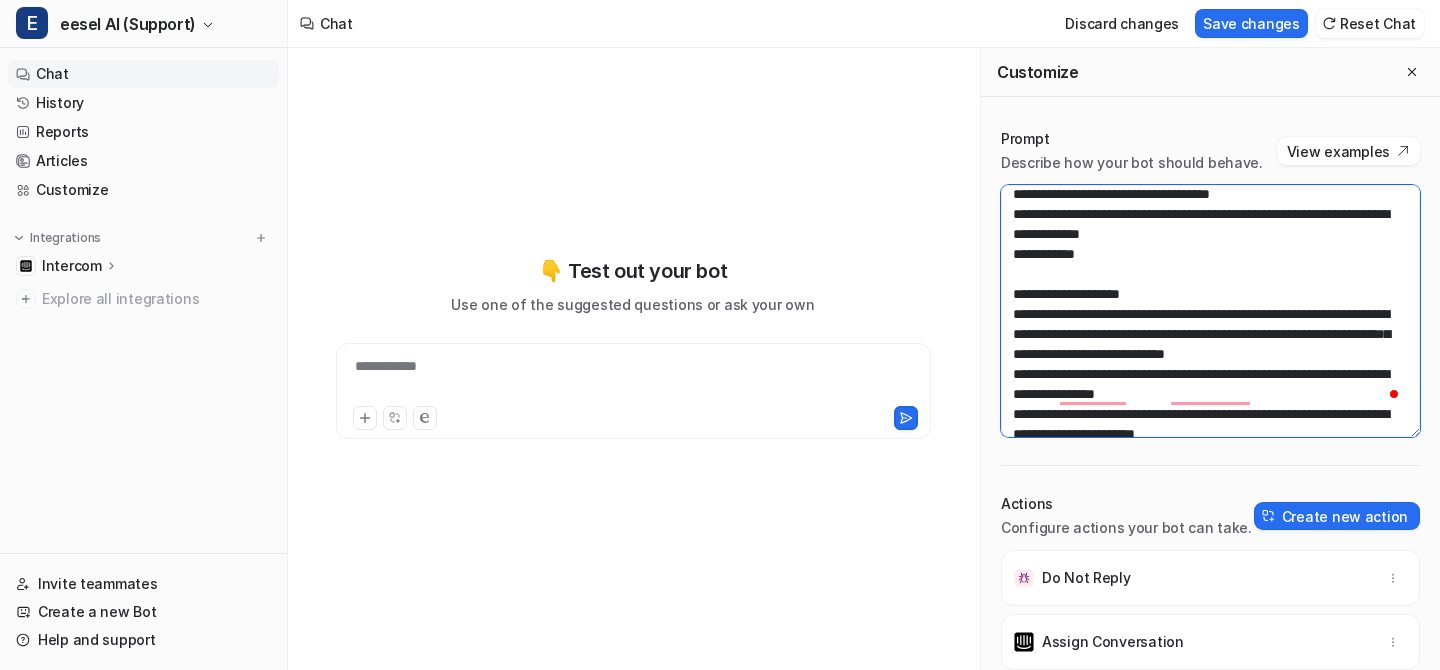 scroll, scrollTop: 783, scrollLeft: 0, axis: vertical 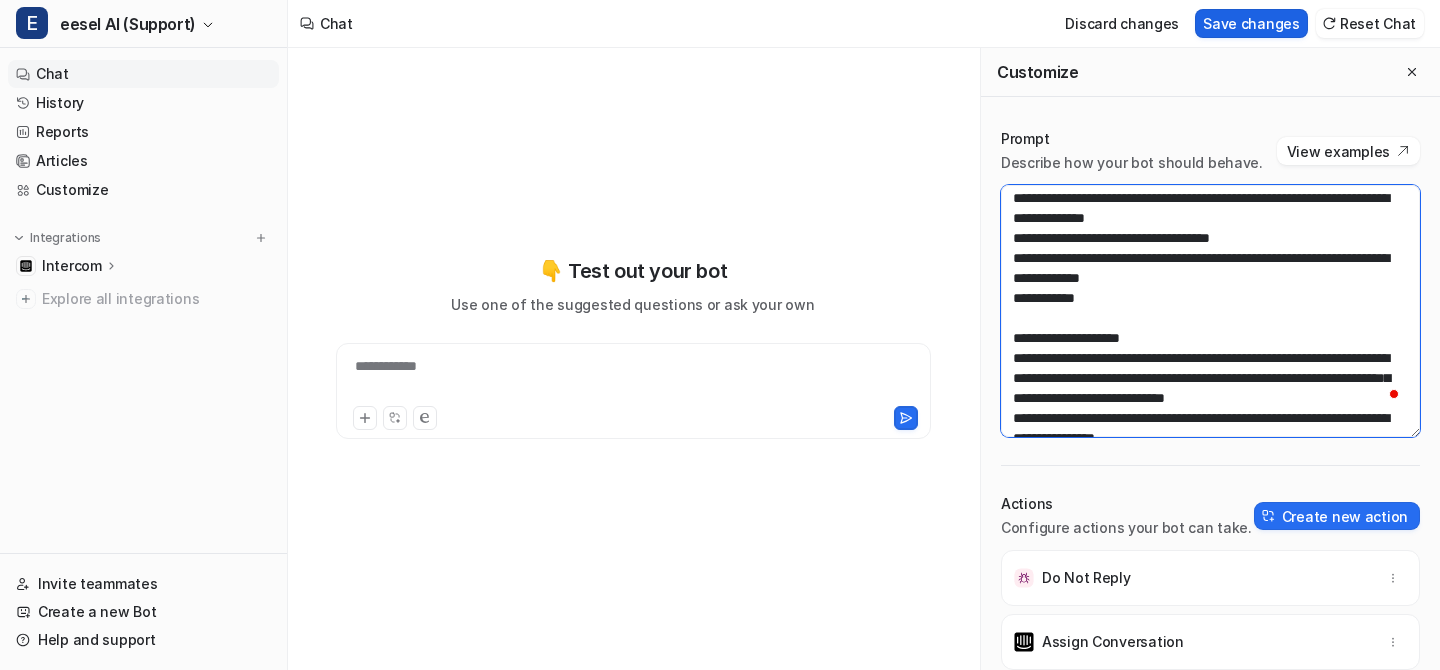 type on "**********" 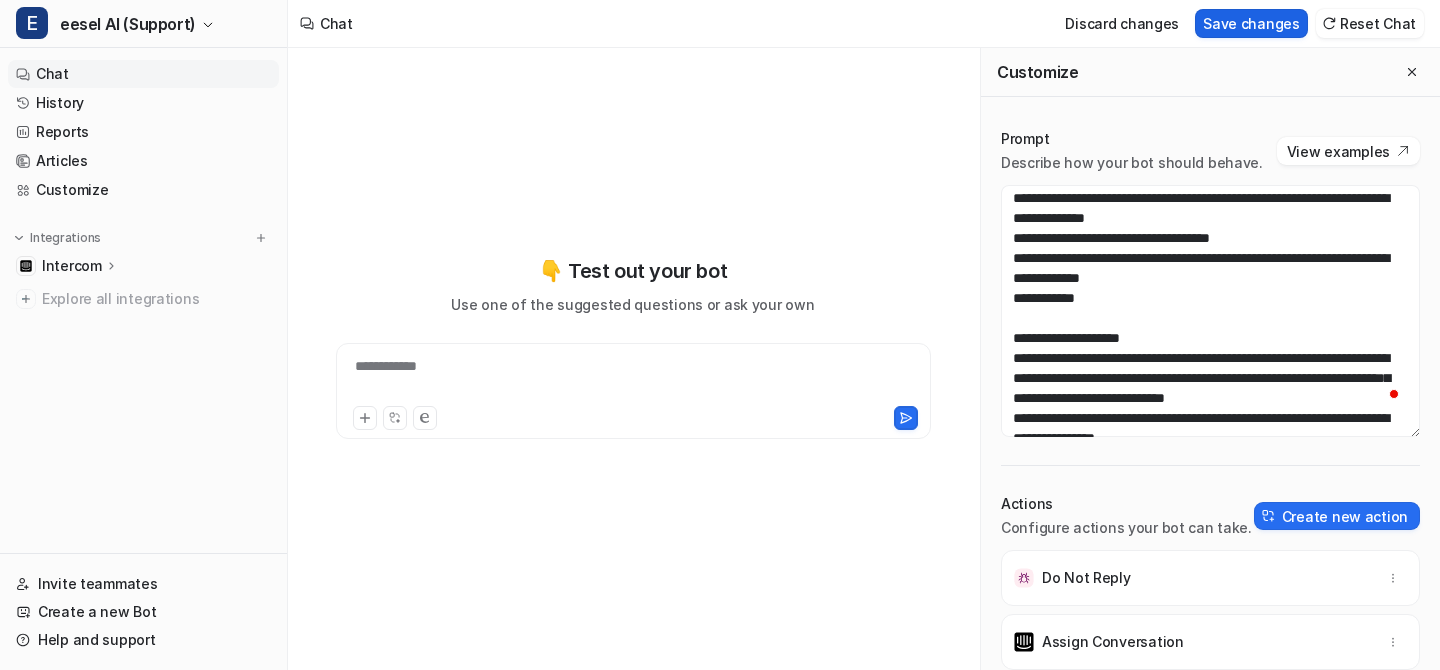 click on "Save changes" at bounding box center (1251, 23) 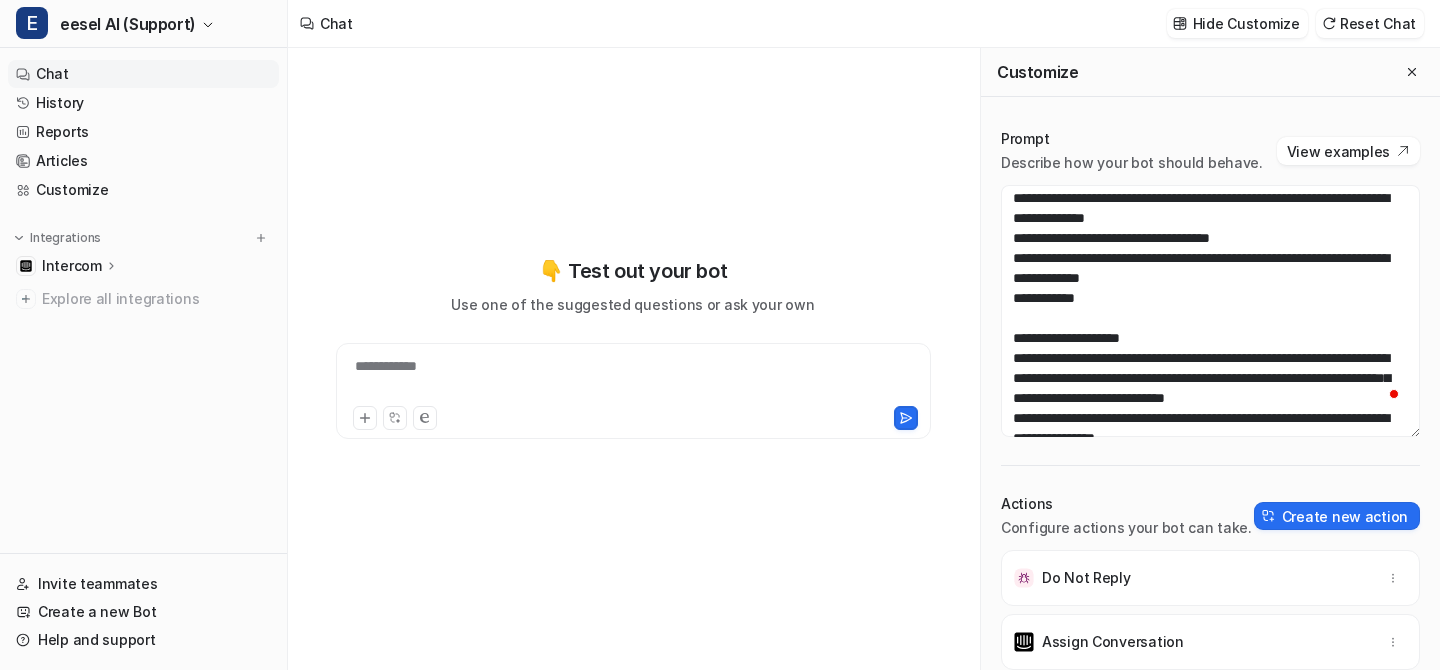 scroll, scrollTop: 813, scrollLeft: 0, axis: vertical 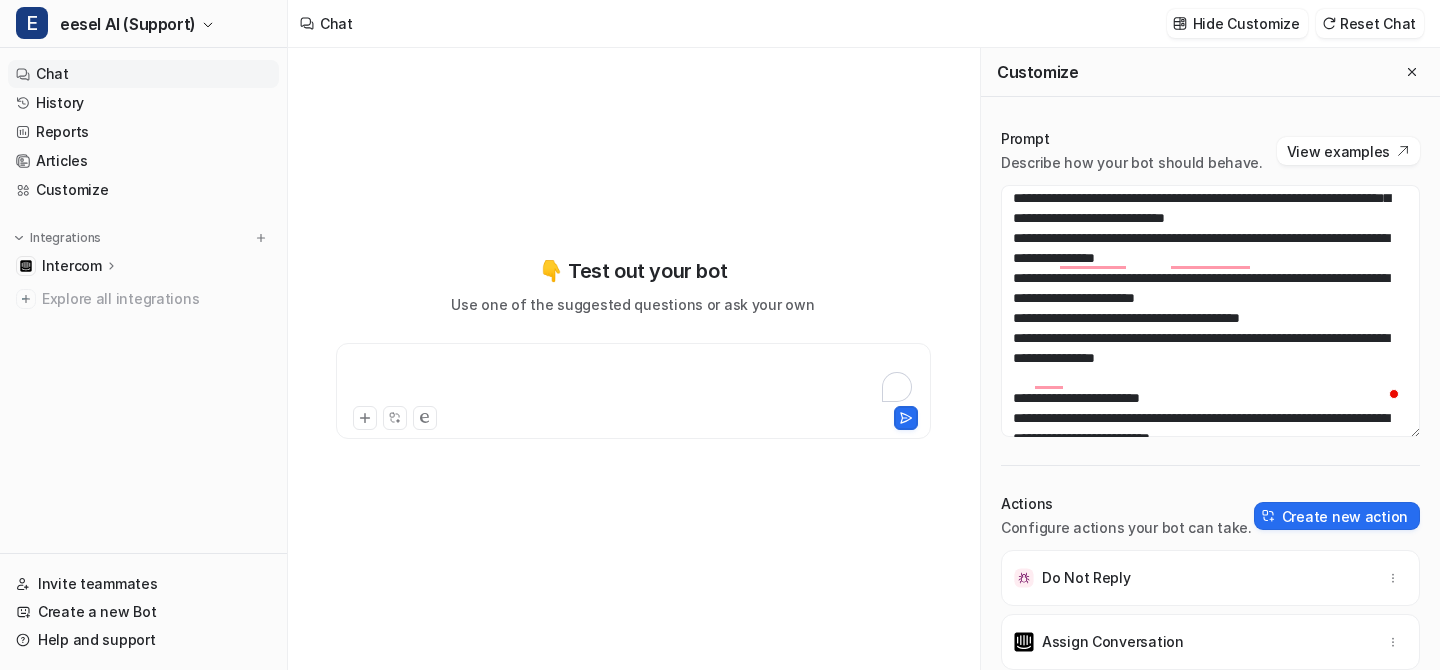 click at bounding box center (633, 379) 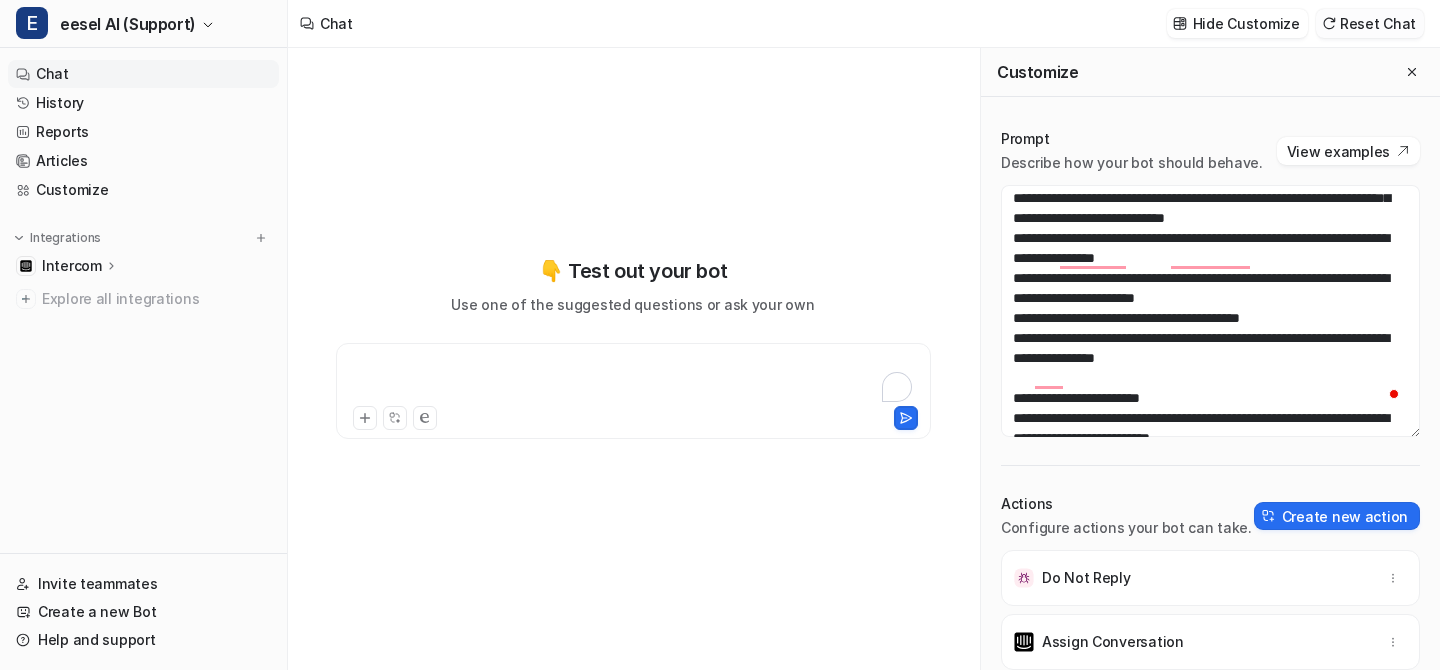 click on "Reset Chat" at bounding box center (1370, 23) 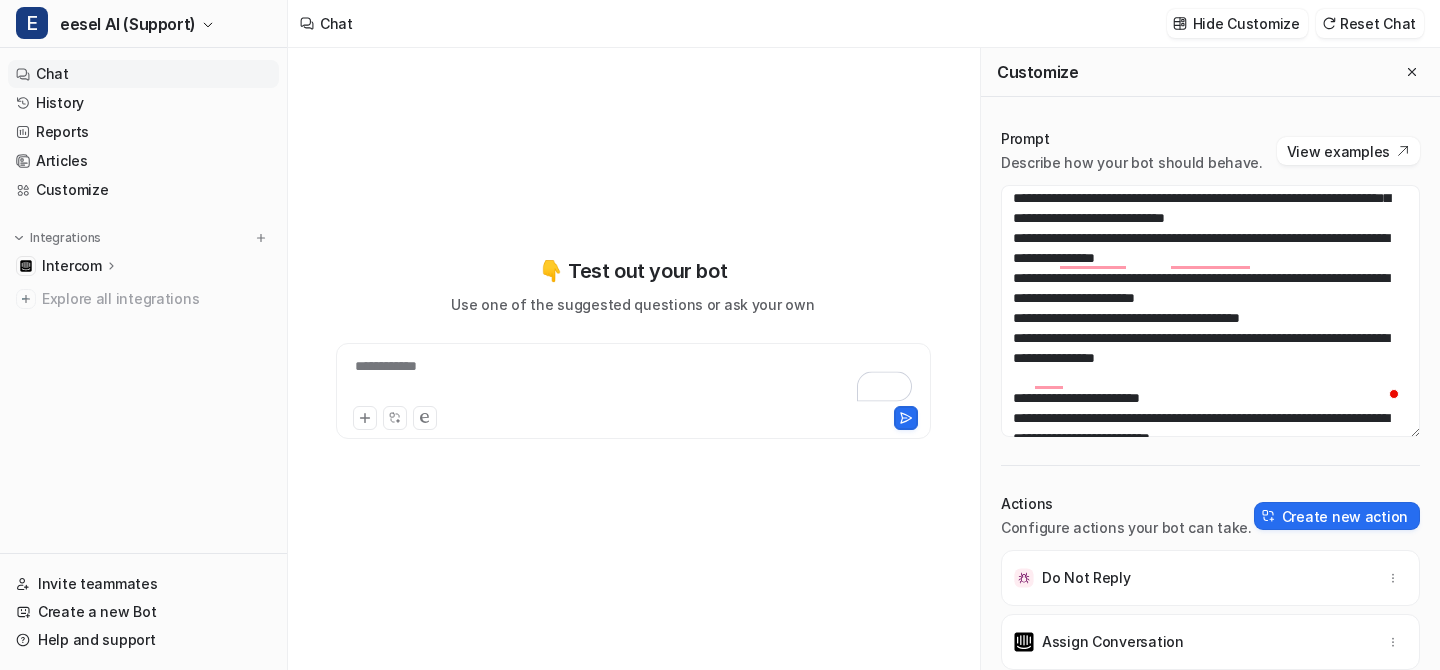 click on "**********" at bounding box center (633, 379) 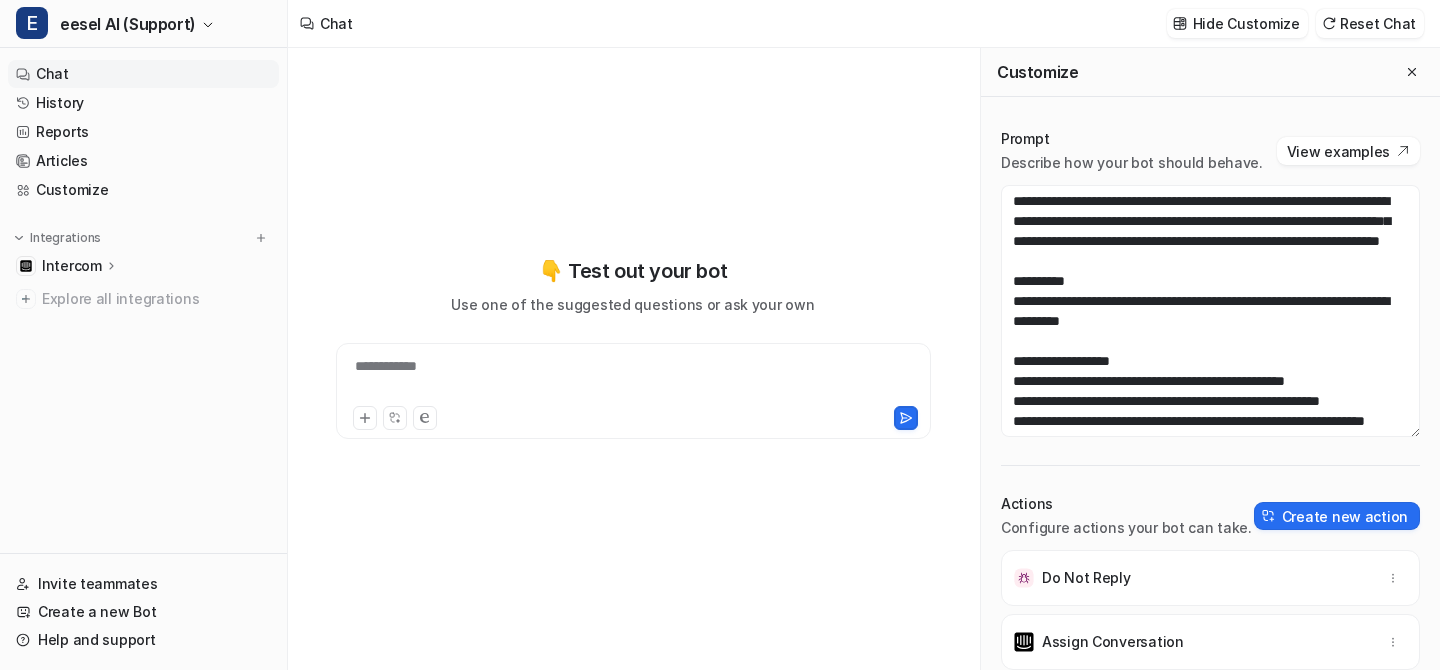 click on "**********" at bounding box center (633, 379) 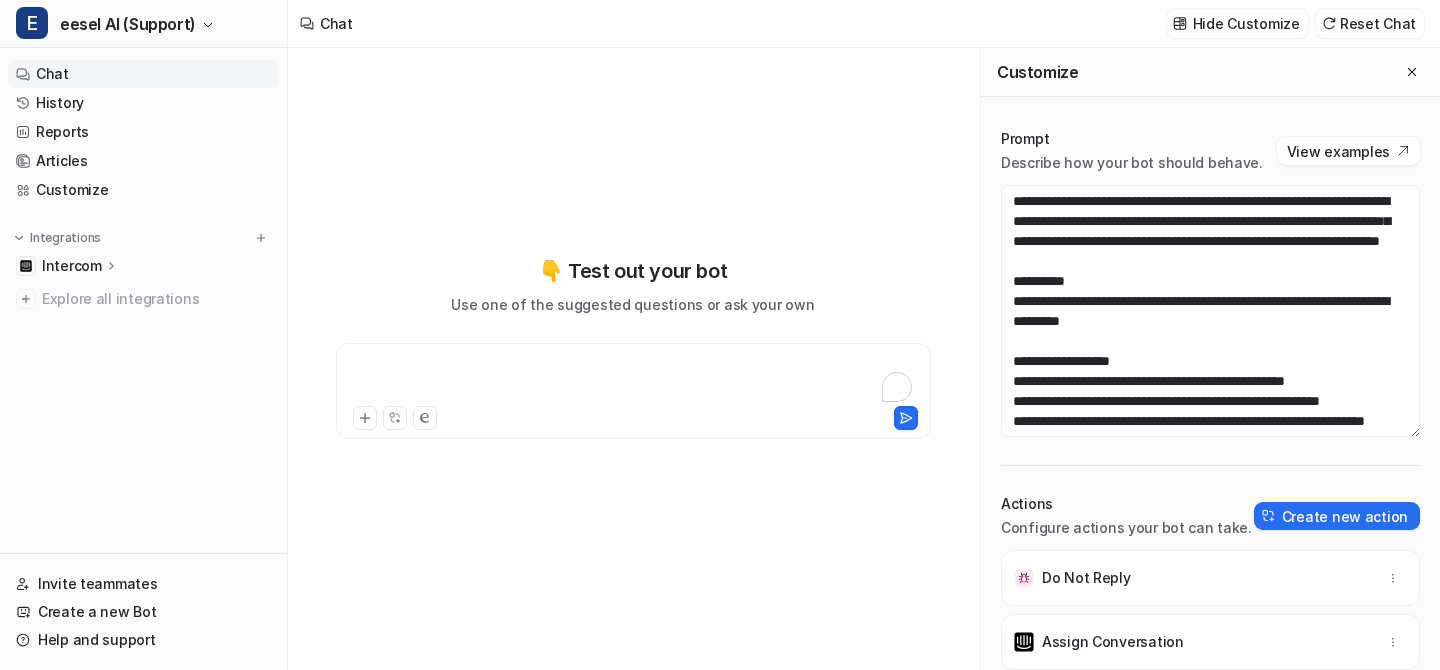 type 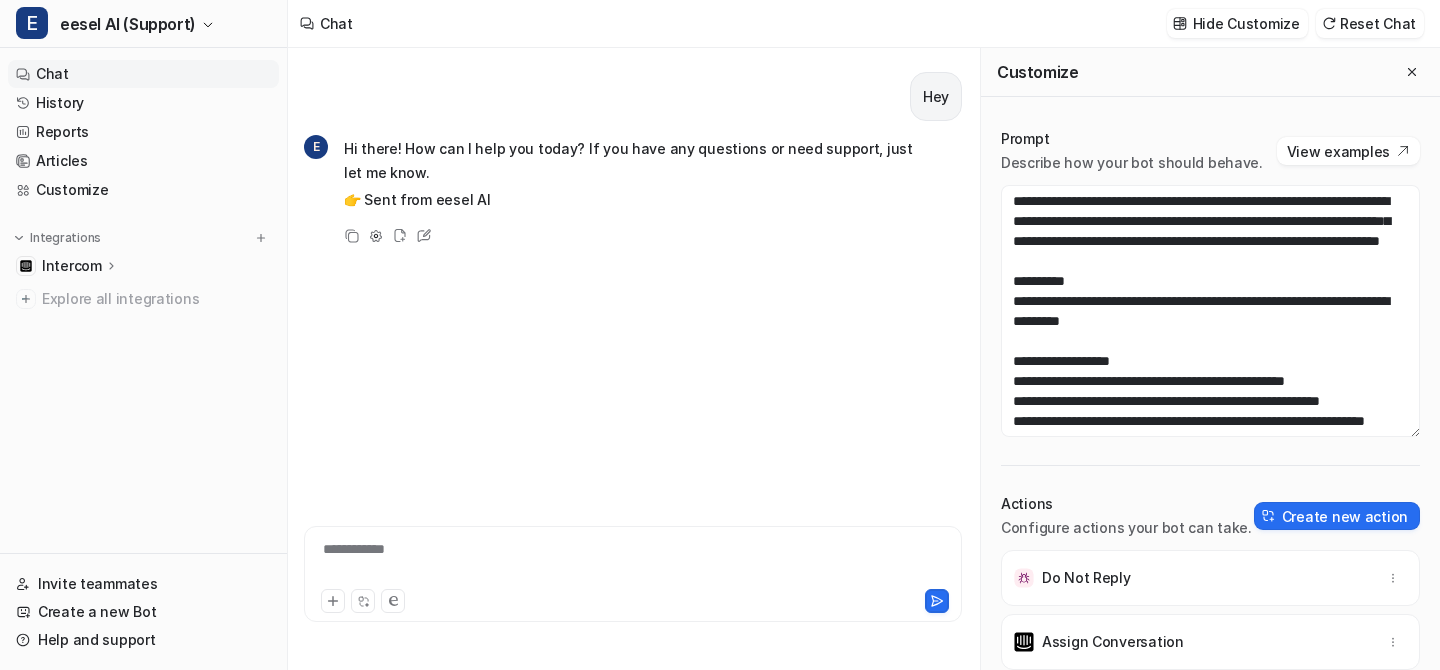 click on "**********" at bounding box center [633, 562] 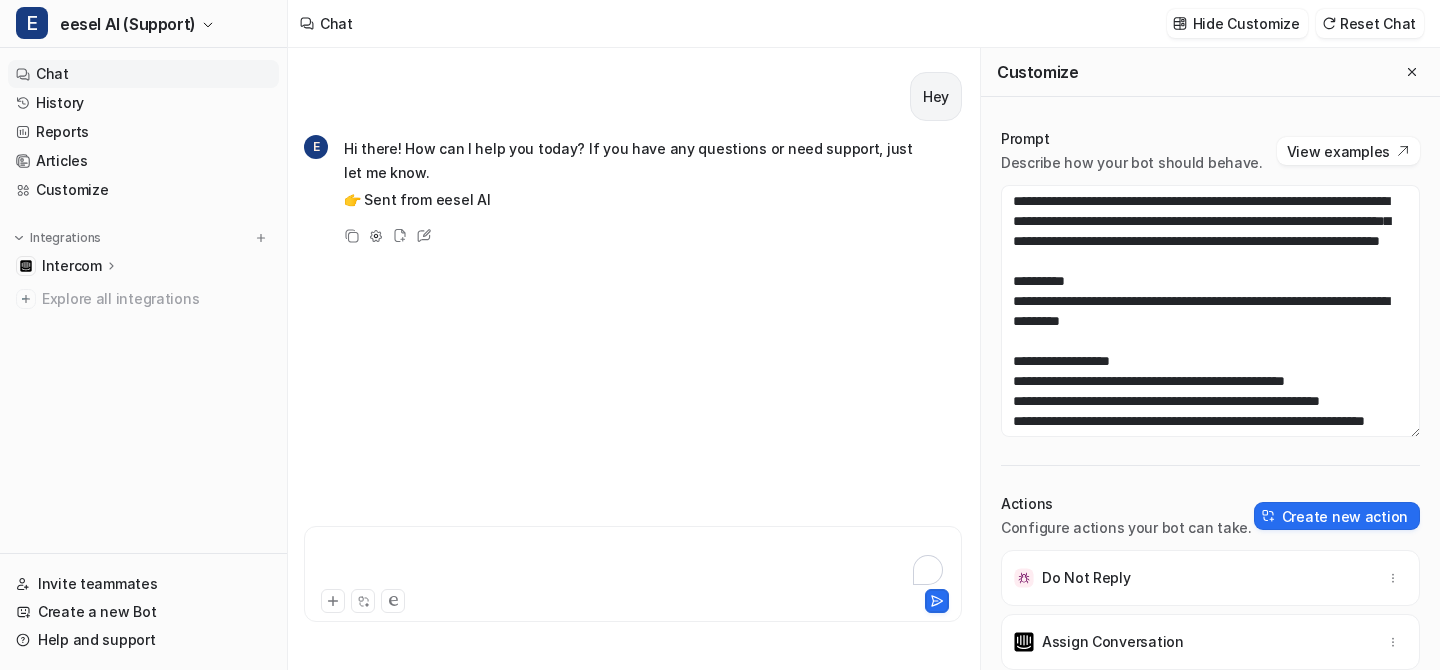 type 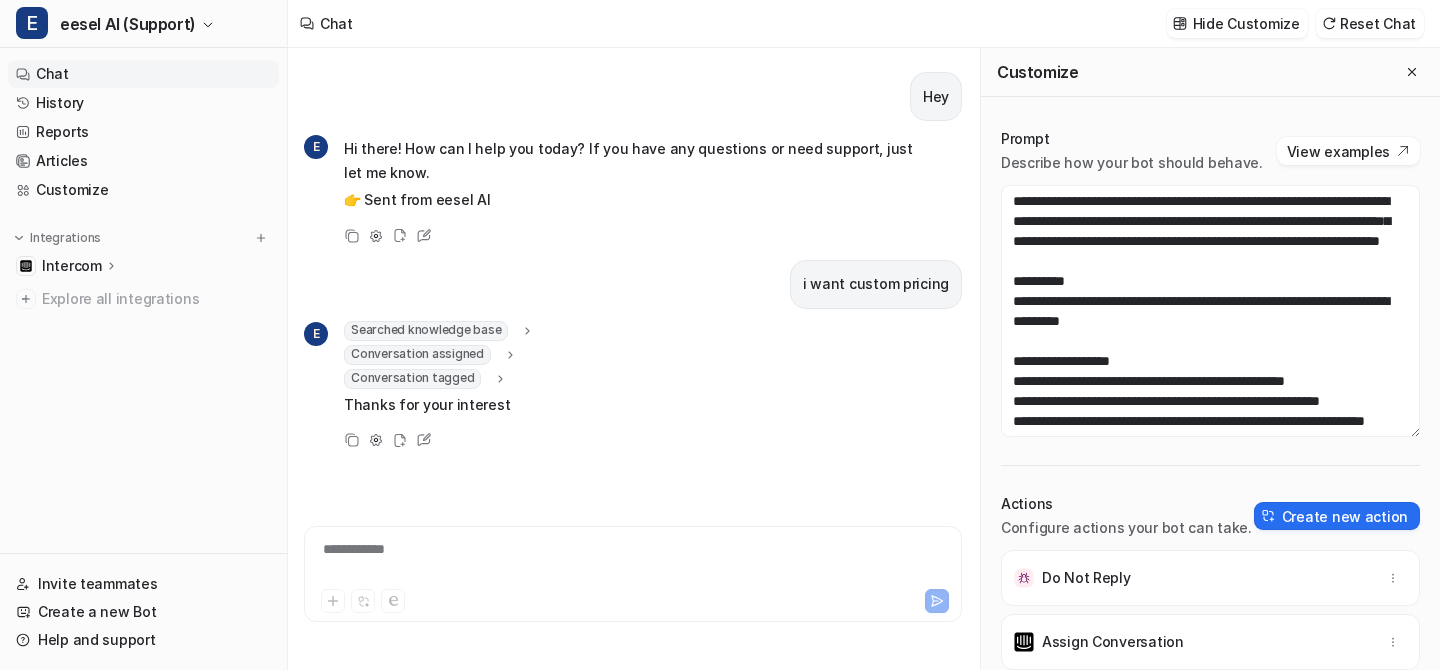 click 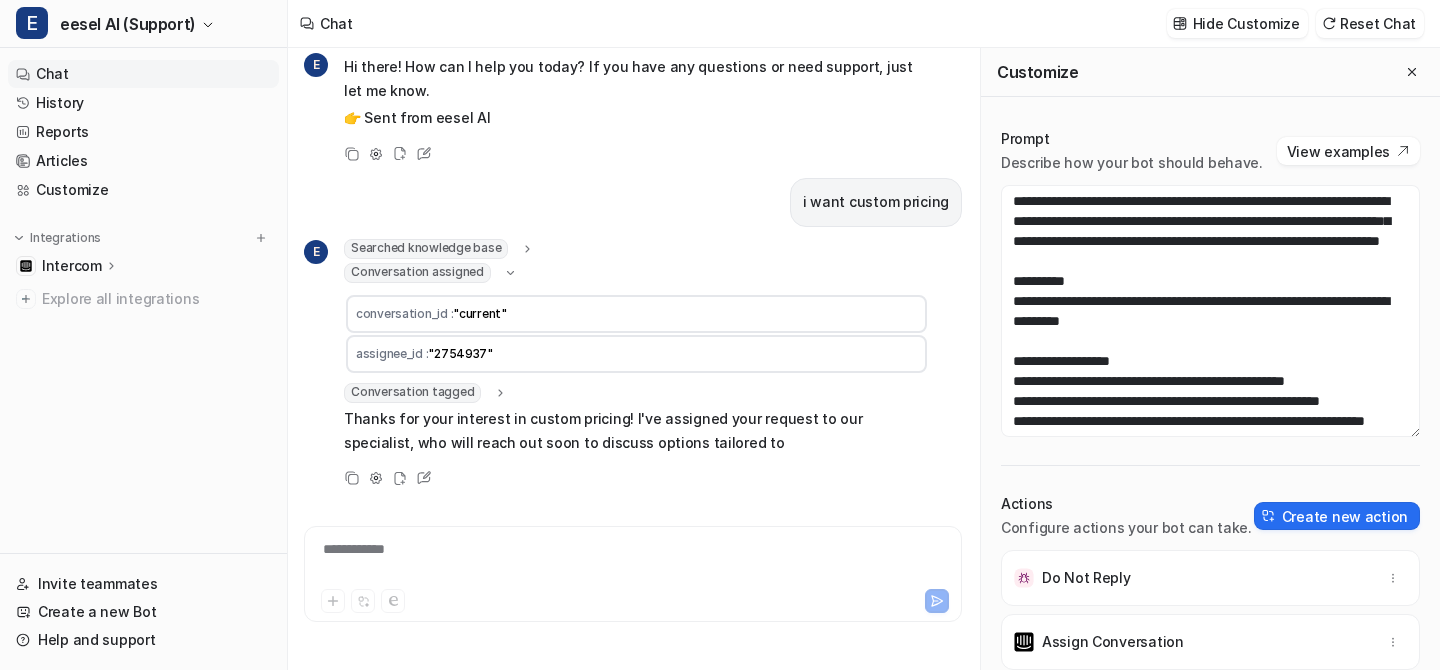 click 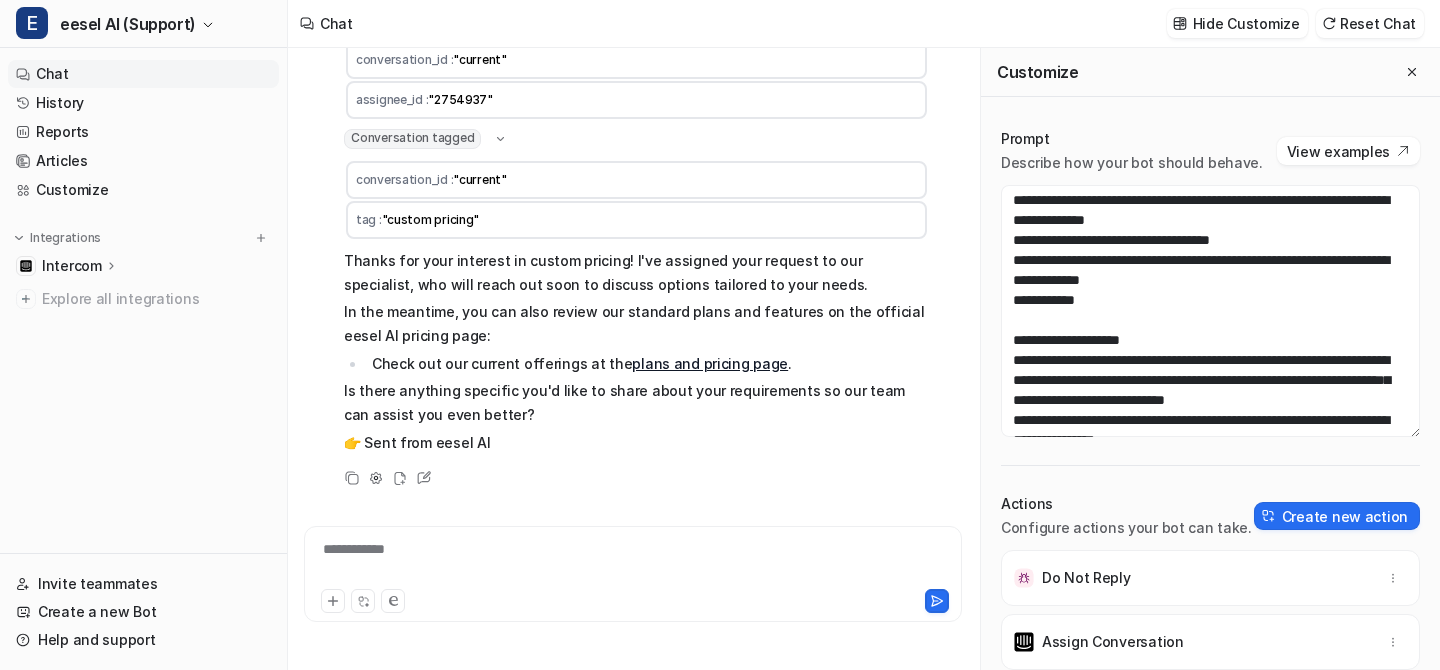 click at bounding box center [478, 601] 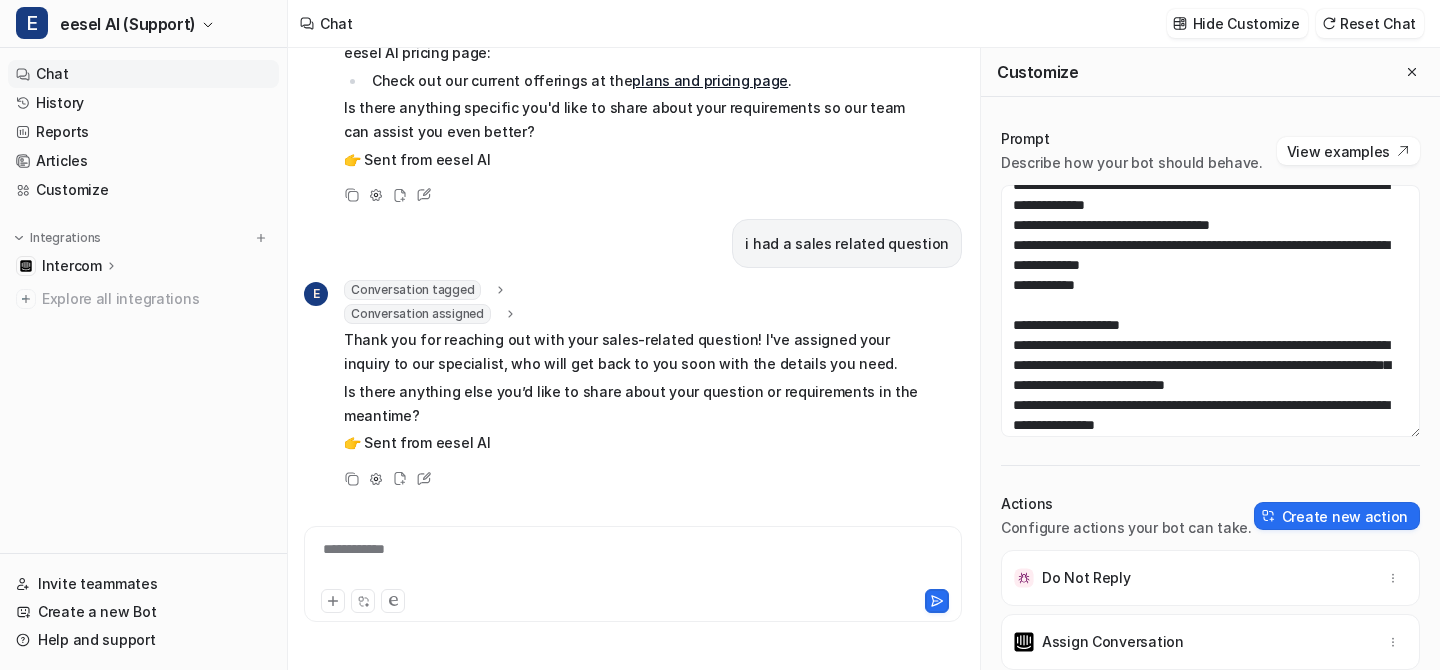 click on "Conversation tagged conversation_id :  "current" tag :  "sales inquiry" Conversation assigned conversation_id :  "current" assignee_id :  "[USER_ID]" Thank you for reaching out with your sales-related question! I've assigned your inquiry to our specialist, who will get back to you soon with the details you need.
Is there anything else you’d like to share about your question or requirements in the meantime?
👉 Sent from eesel AI" at bounding box center (636, 369) 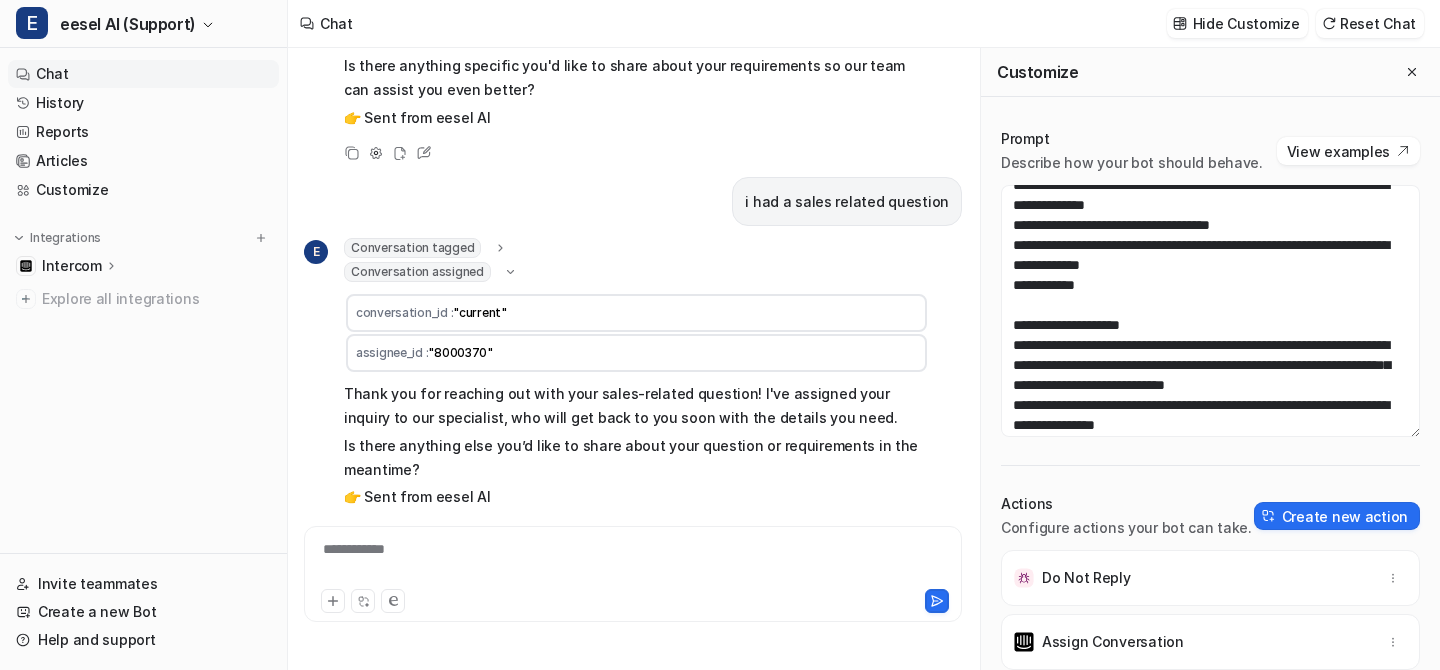 scroll, scrollTop: 715, scrollLeft: 0, axis: vertical 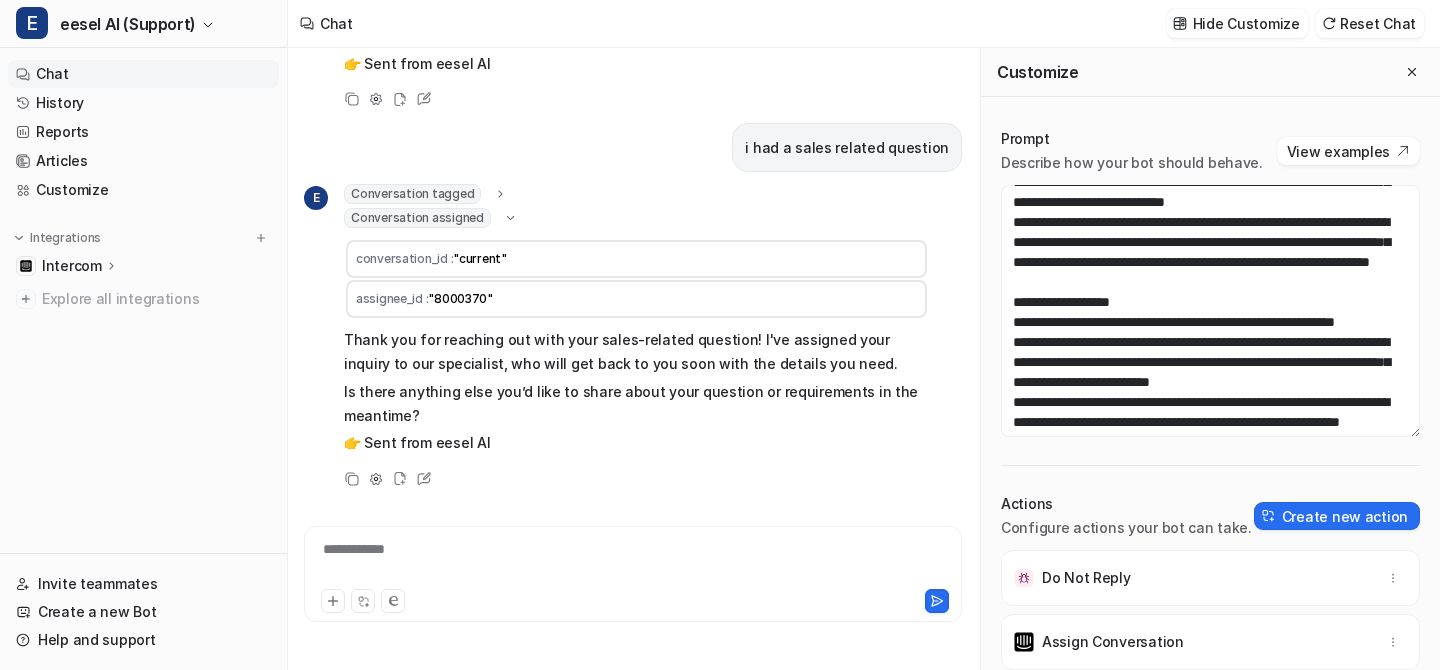 click on "**********" at bounding box center [633, 562] 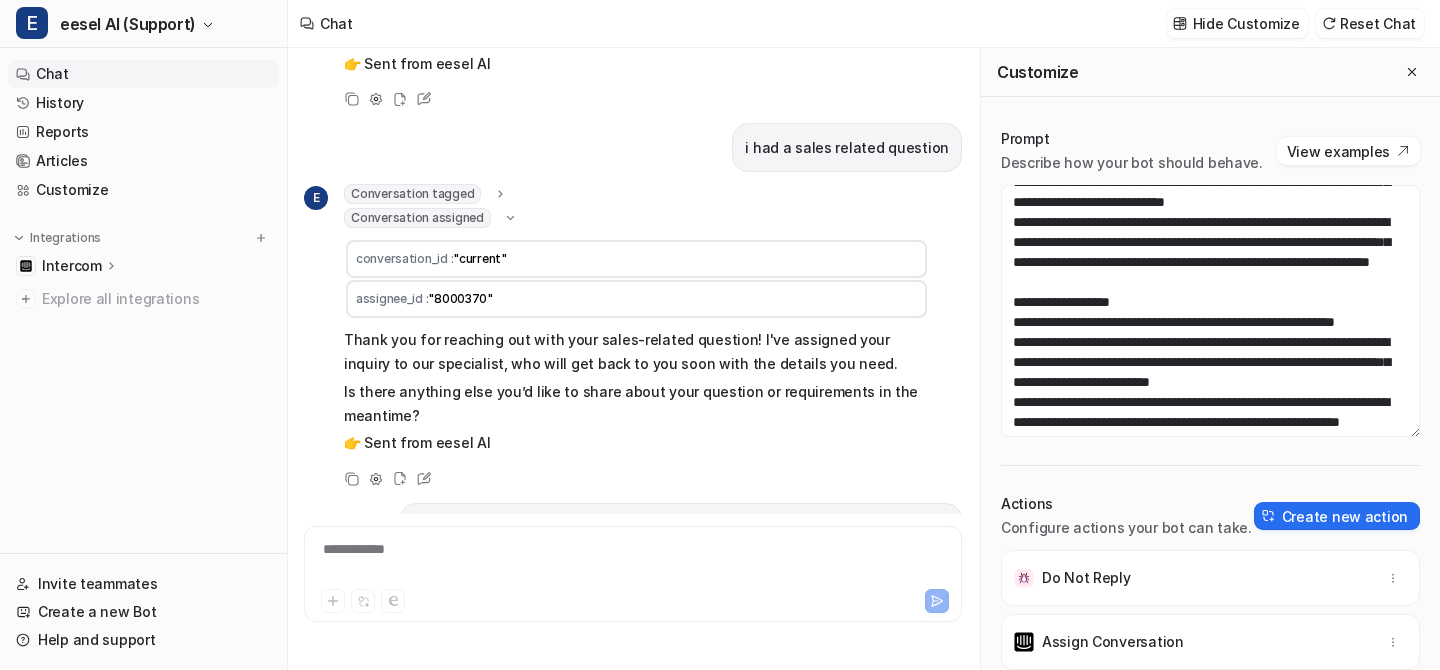 scroll, scrollTop: 812, scrollLeft: 0, axis: vertical 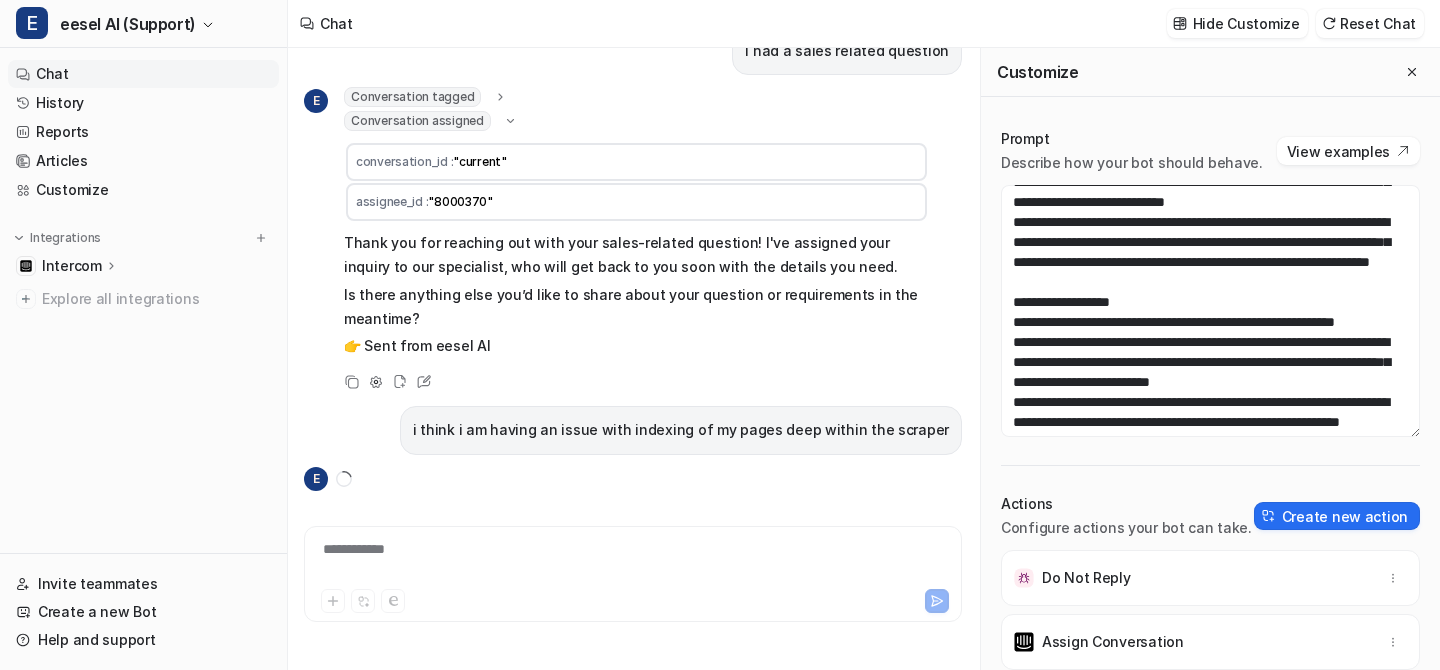 click 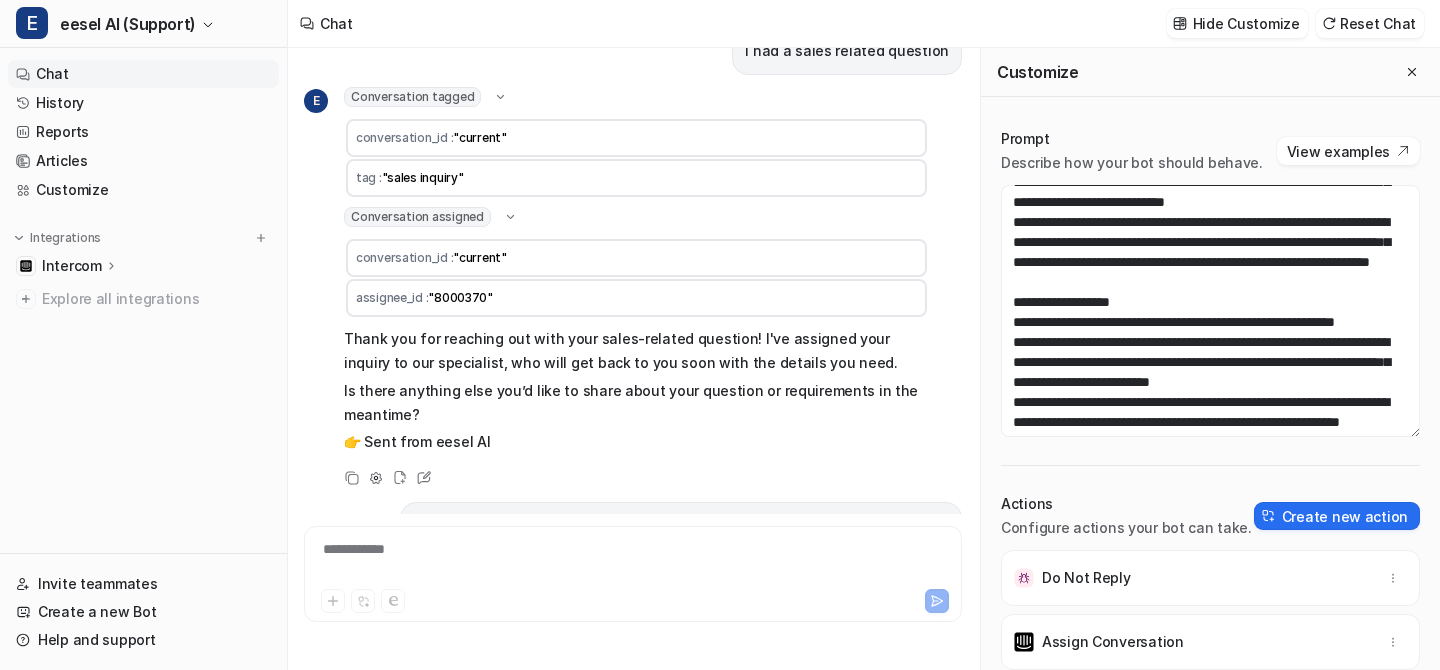 click 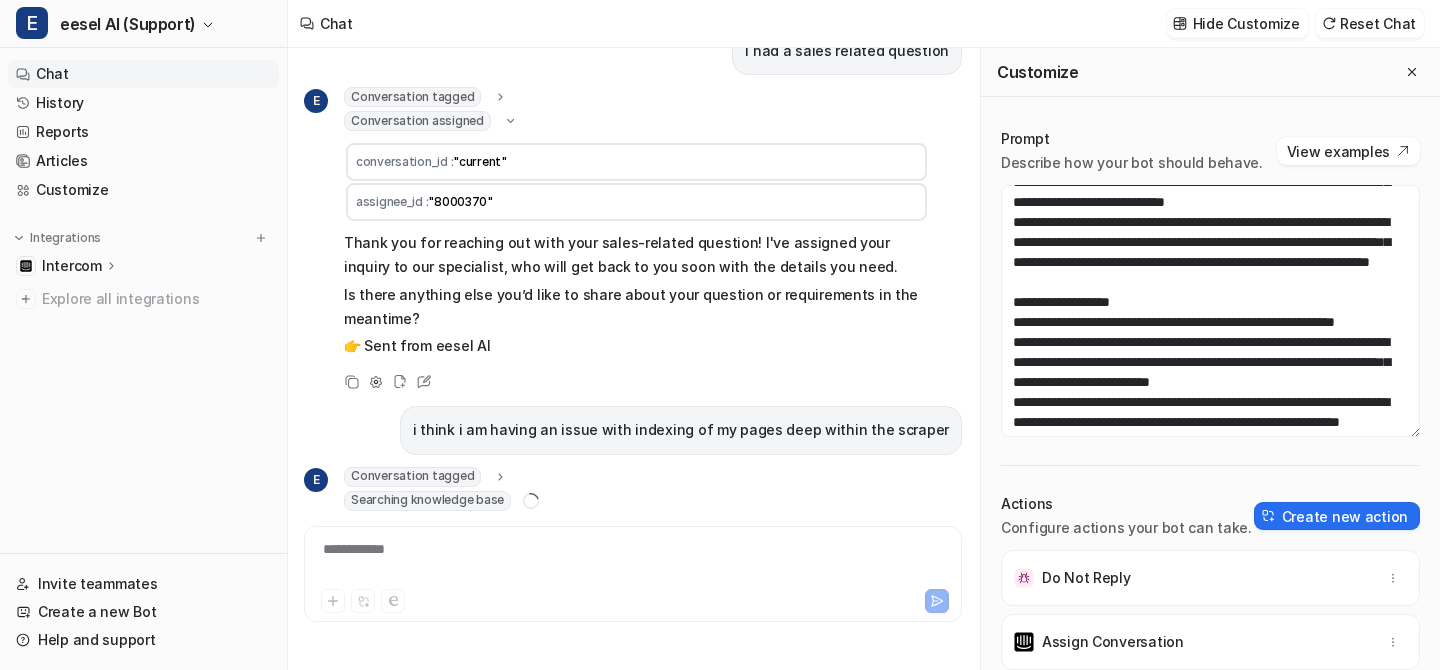 scroll, scrollTop: 868, scrollLeft: 0, axis: vertical 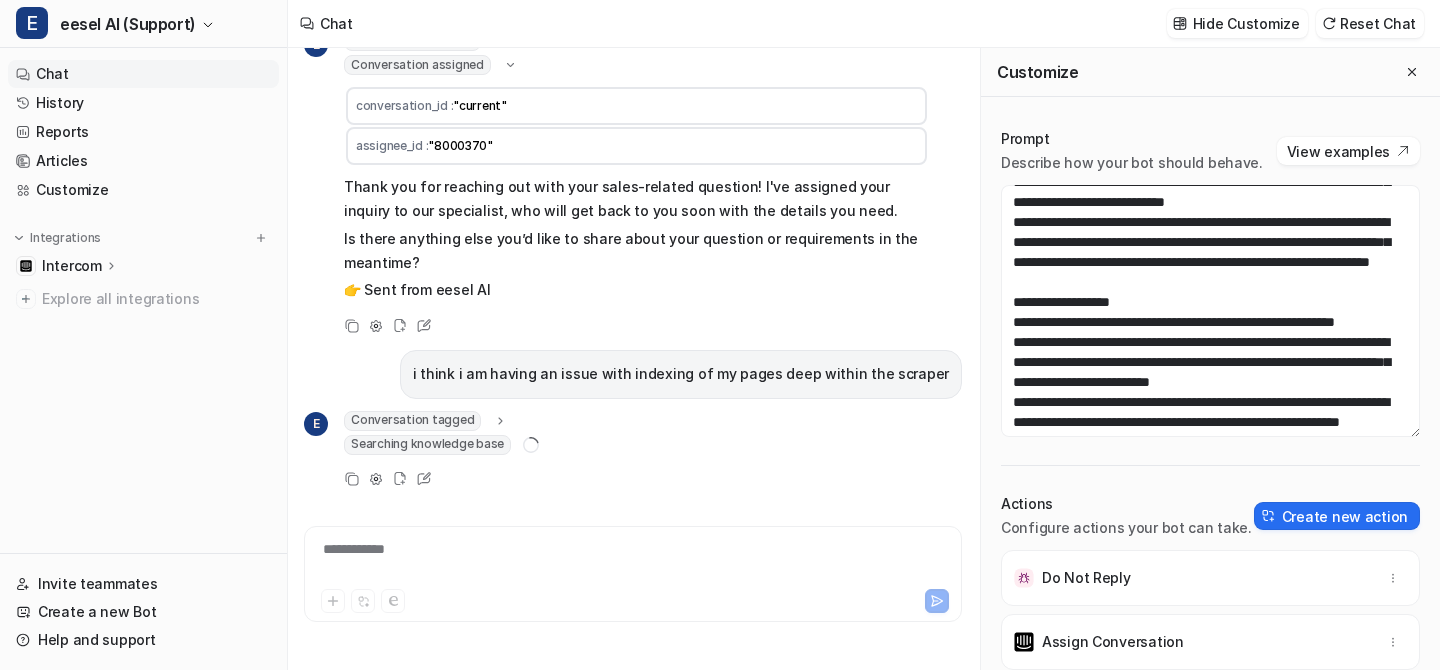click on "Conversation tagged" at bounding box center [426, 421] 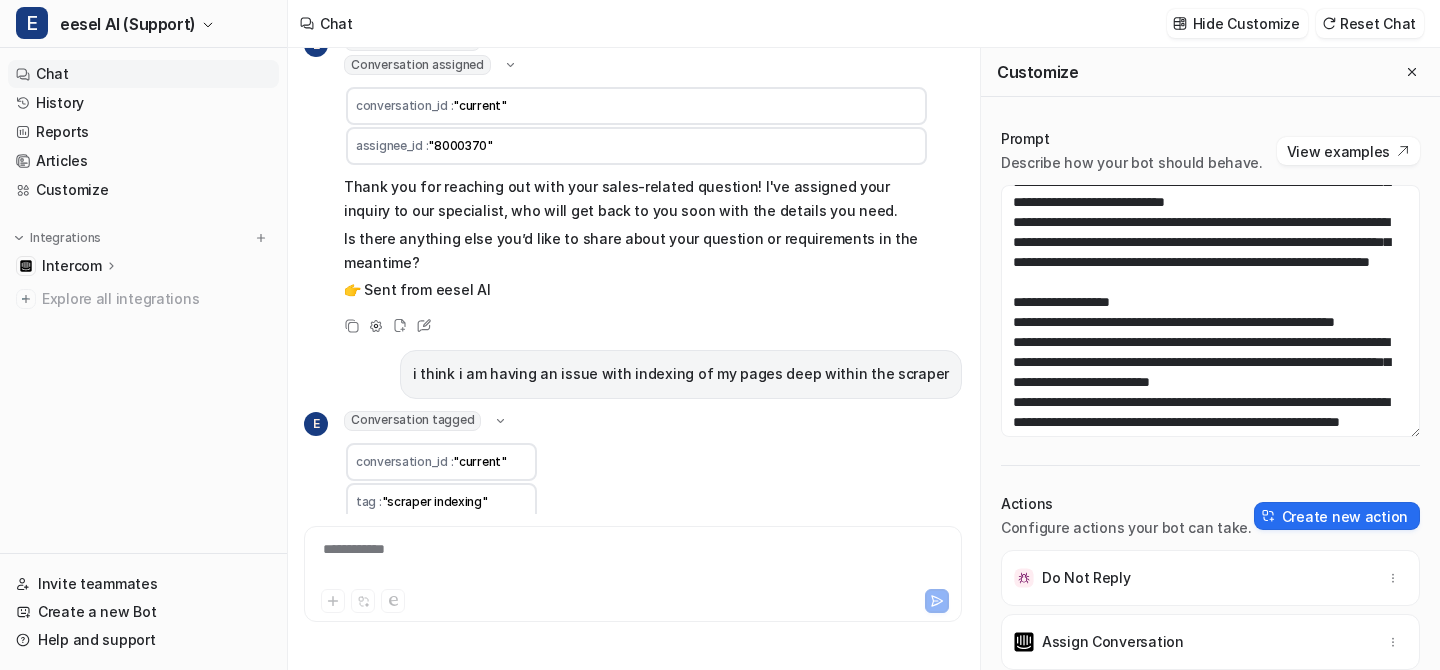 click 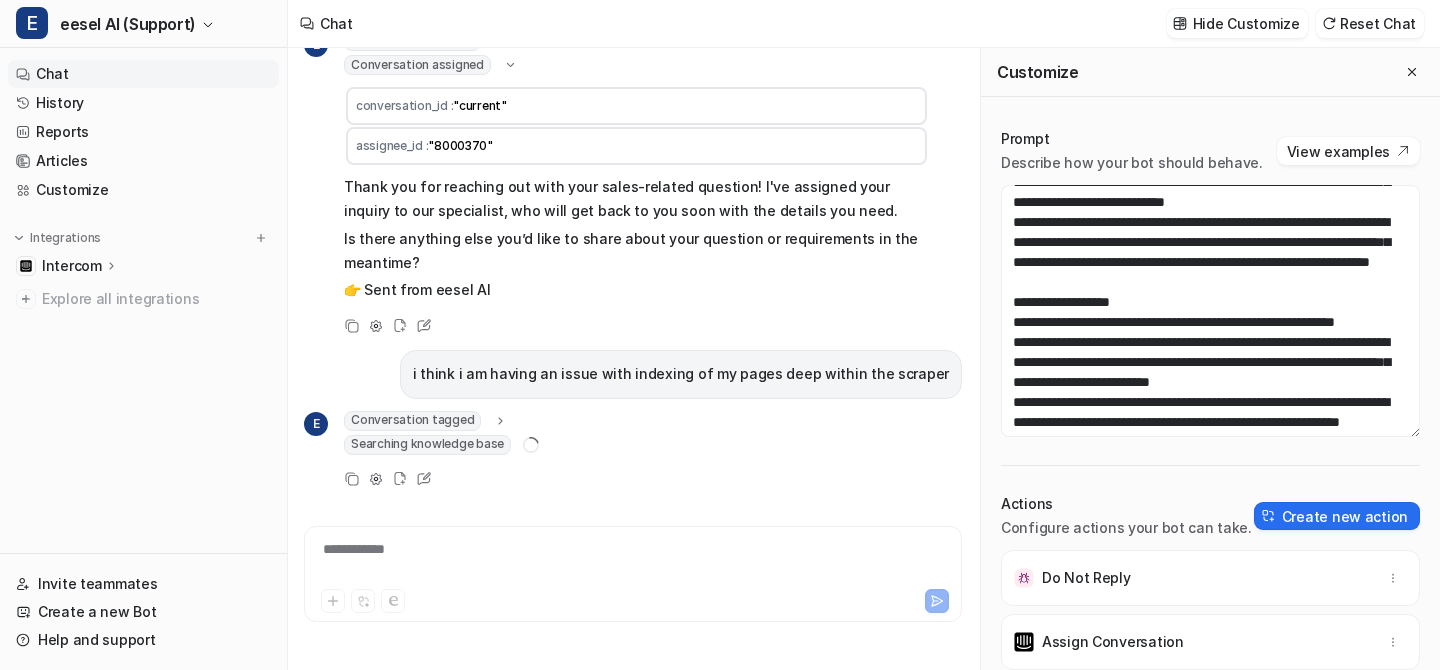click 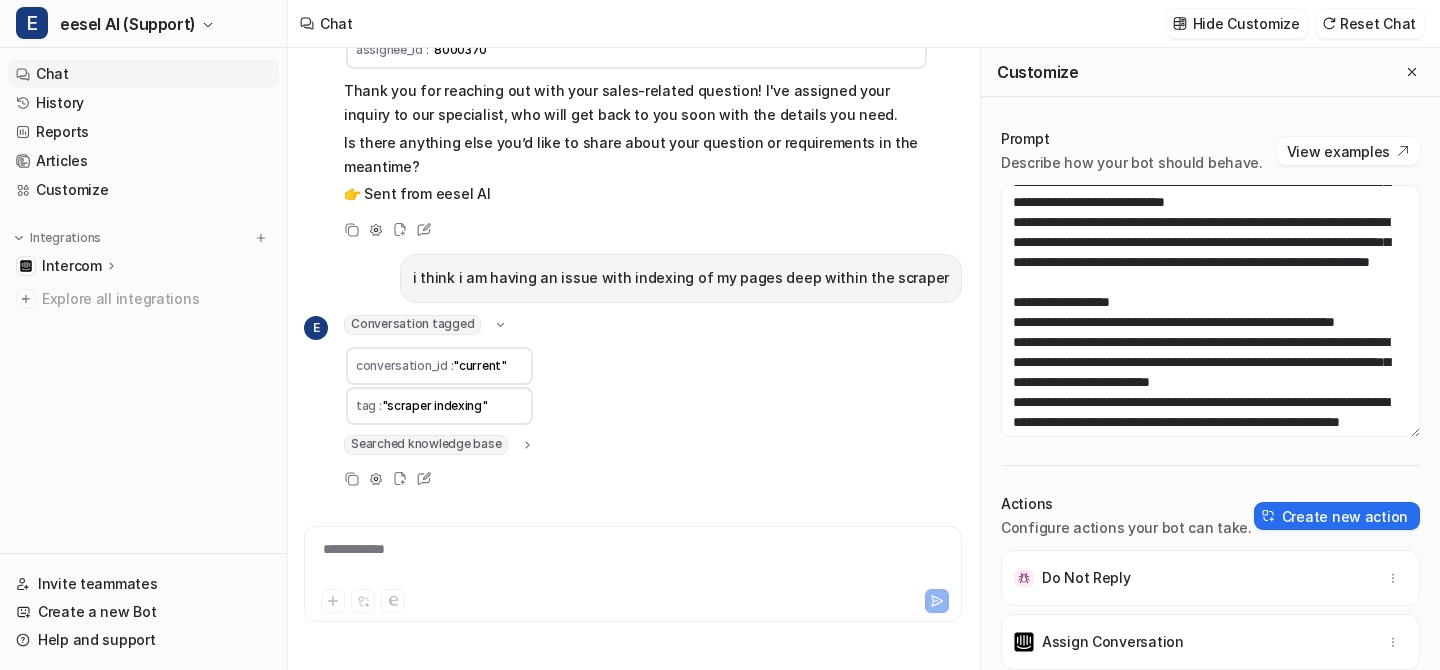 click 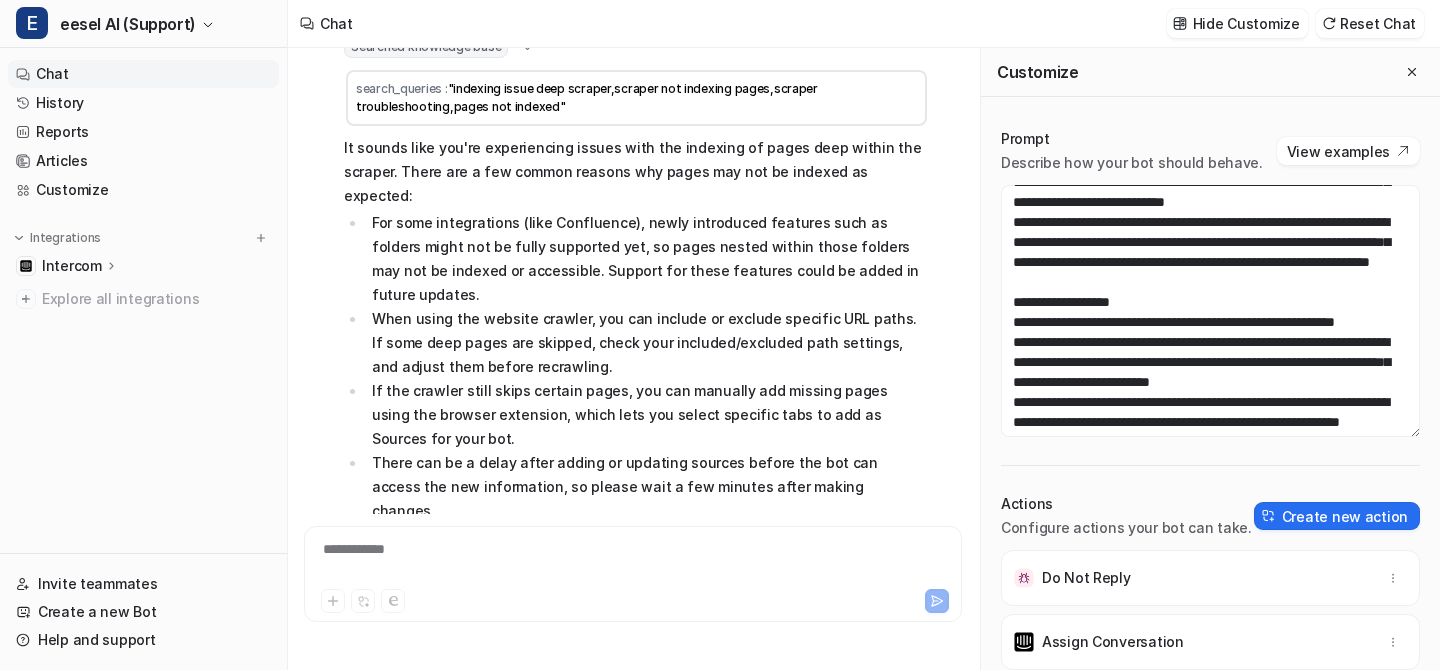click on "**********" at bounding box center [633, 562] 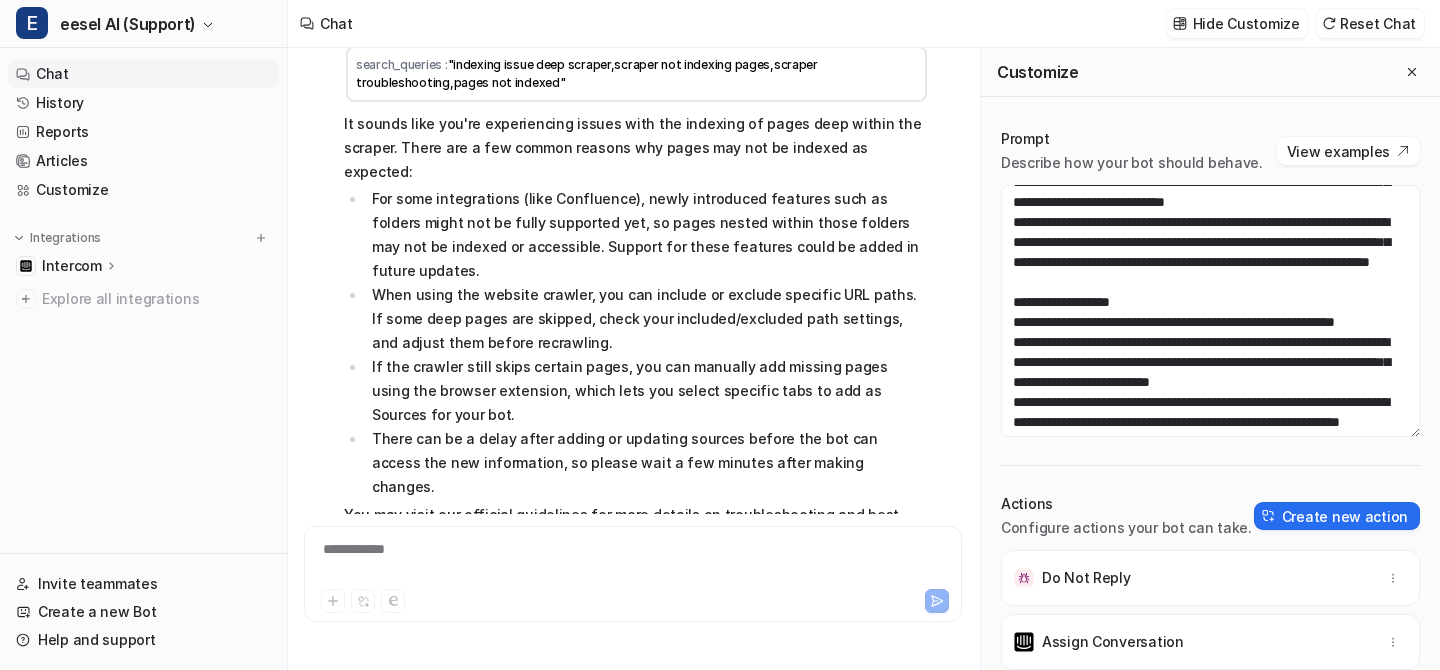 scroll, scrollTop: 1409, scrollLeft: 0, axis: vertical 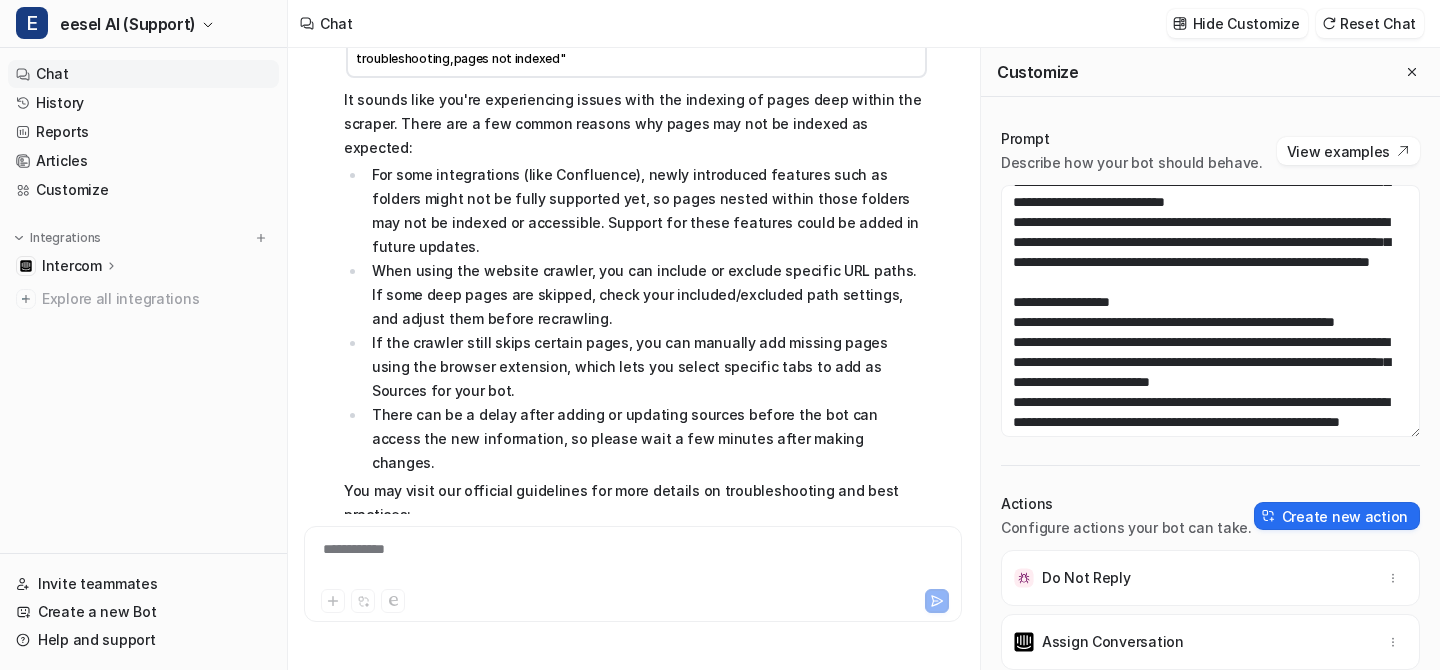 click on "**********" at bounding box center (633, 562) 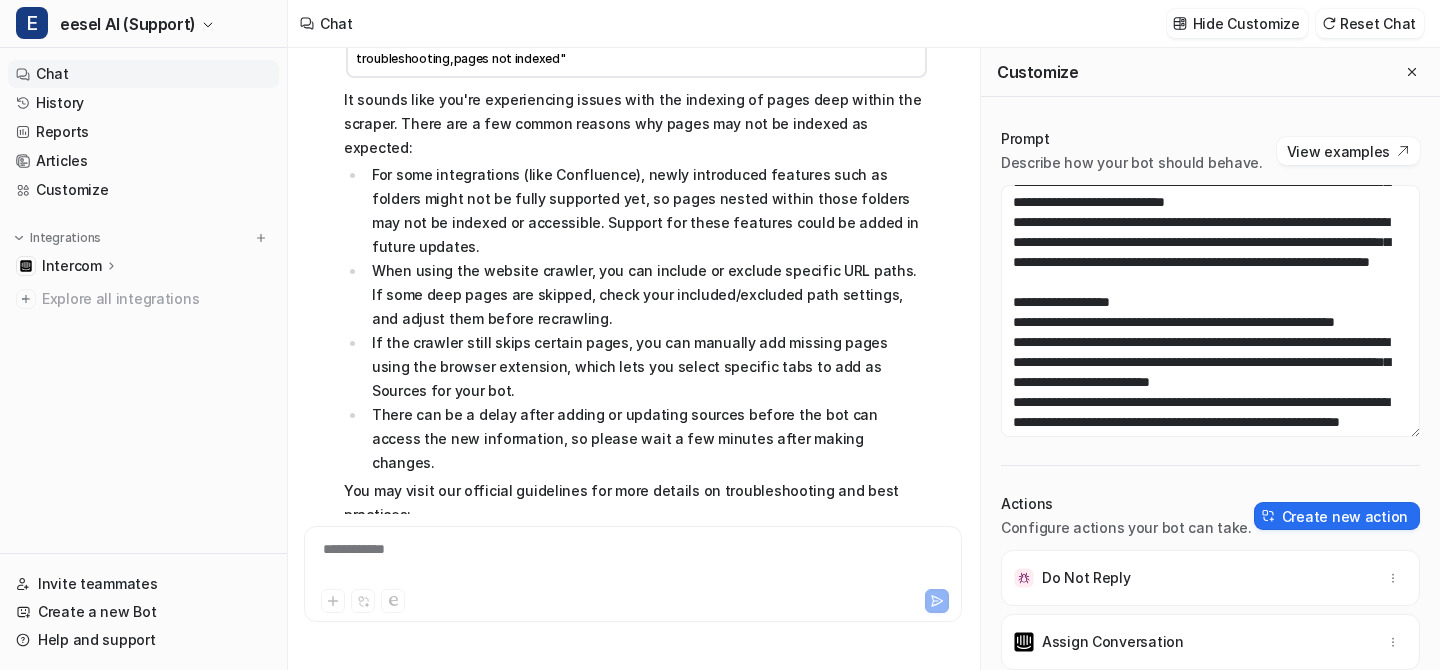 click on "**********" at bounding box center (633, 562) 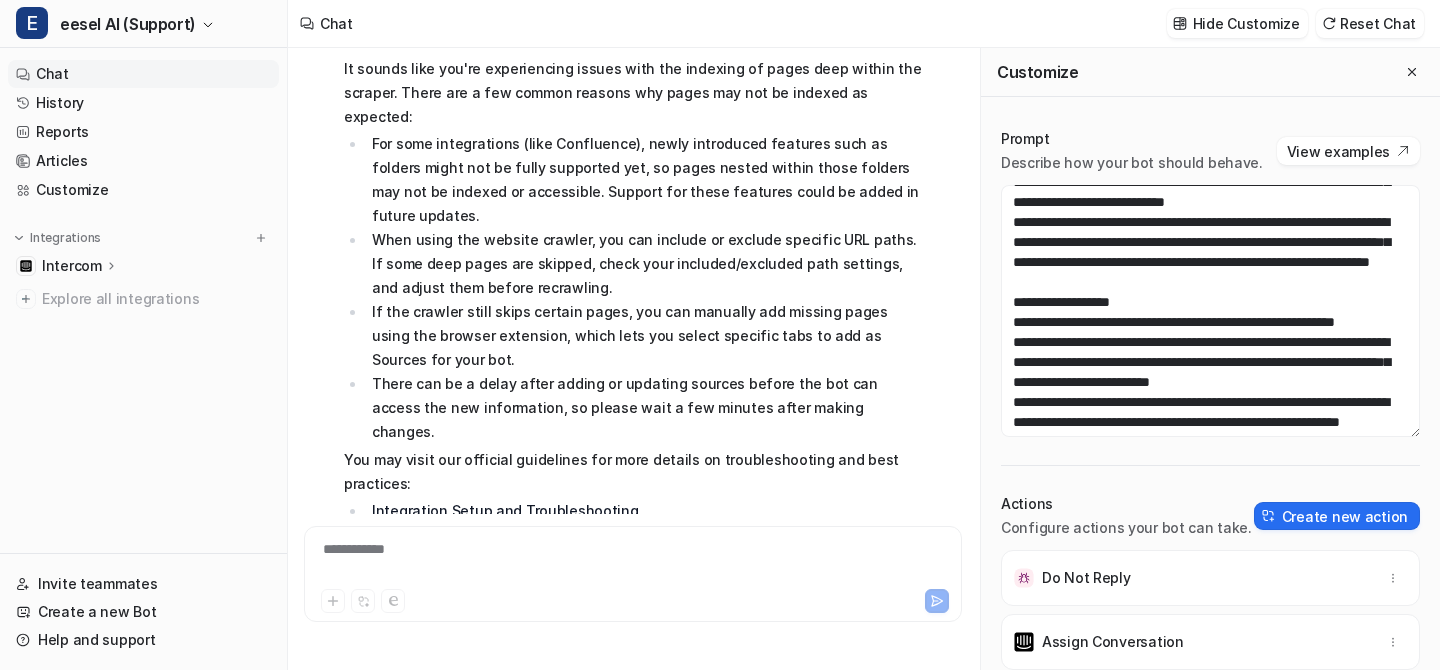 click on "**********" at bounding box center [633, 562] 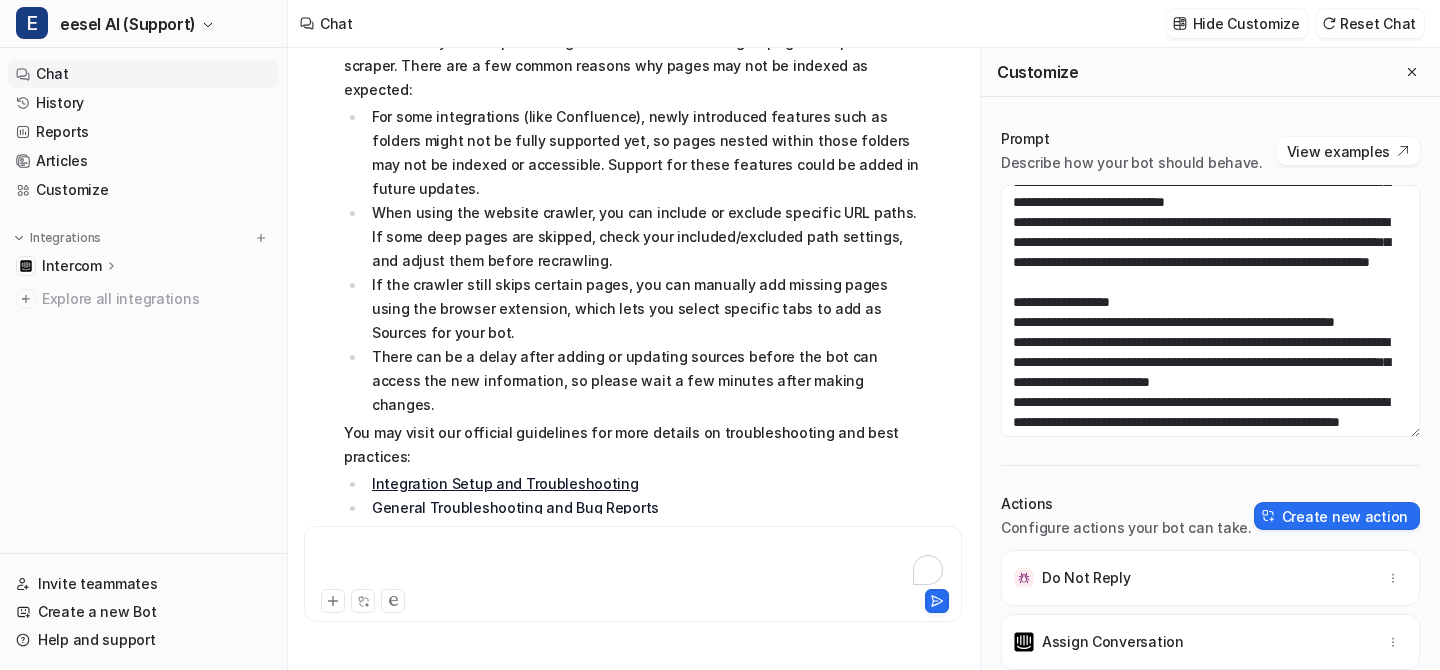 click at bounding box center [633, 562] 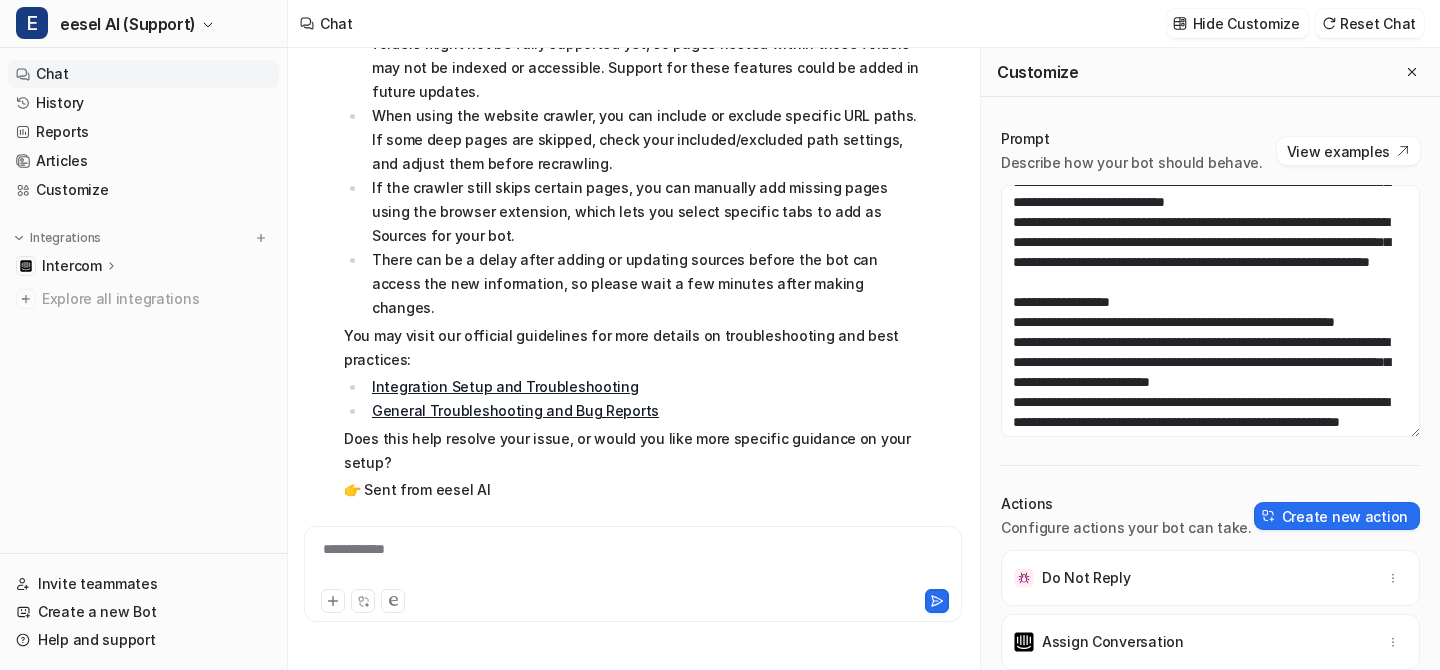 scroll, scrollTop: 1751, scrollLeft: 0, axis: vertical 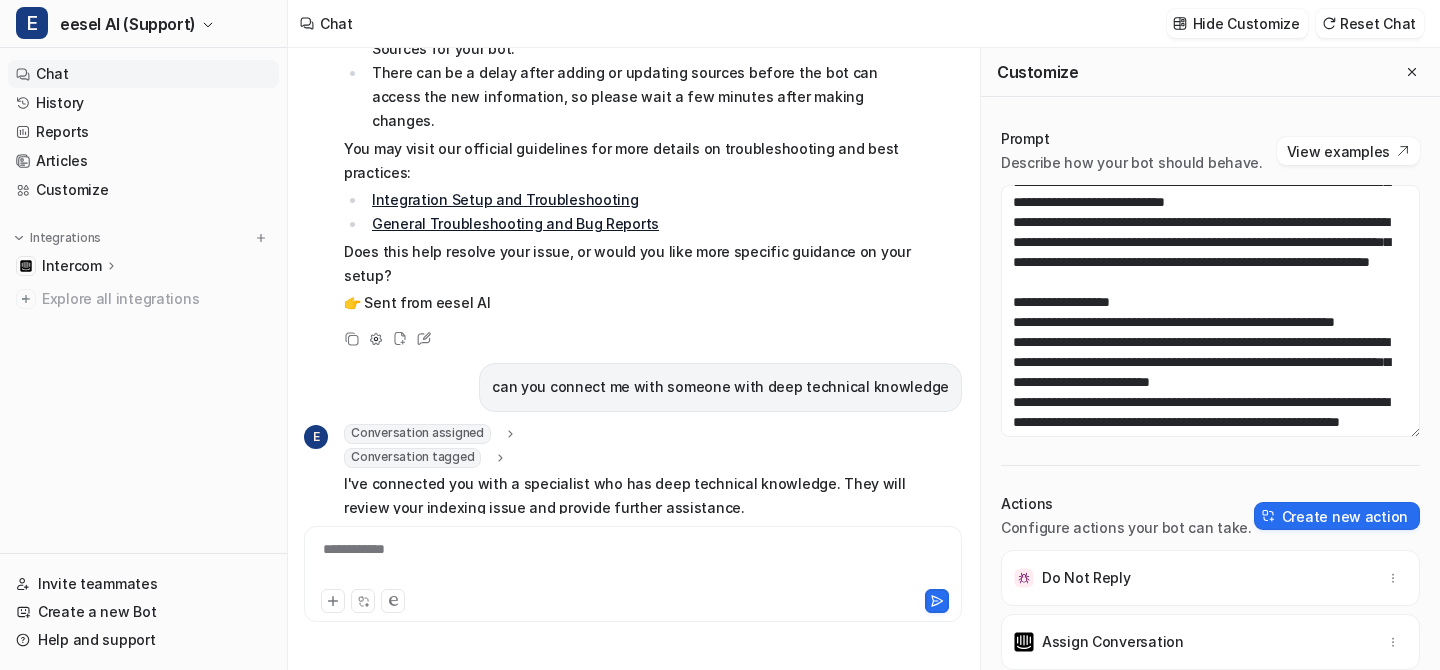 click on "Conversation tagged" at bounding box center [426, 458] 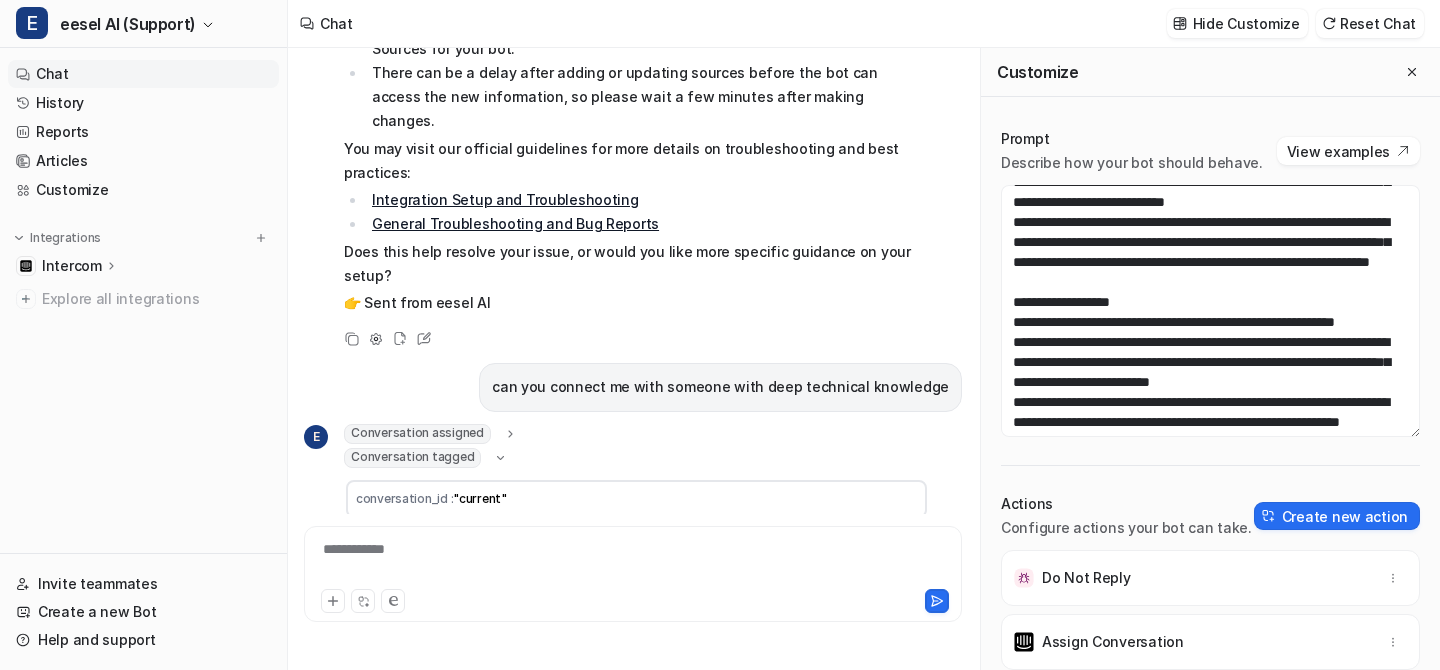 click on "Conversation assigned" at bounding box center [431, 434] 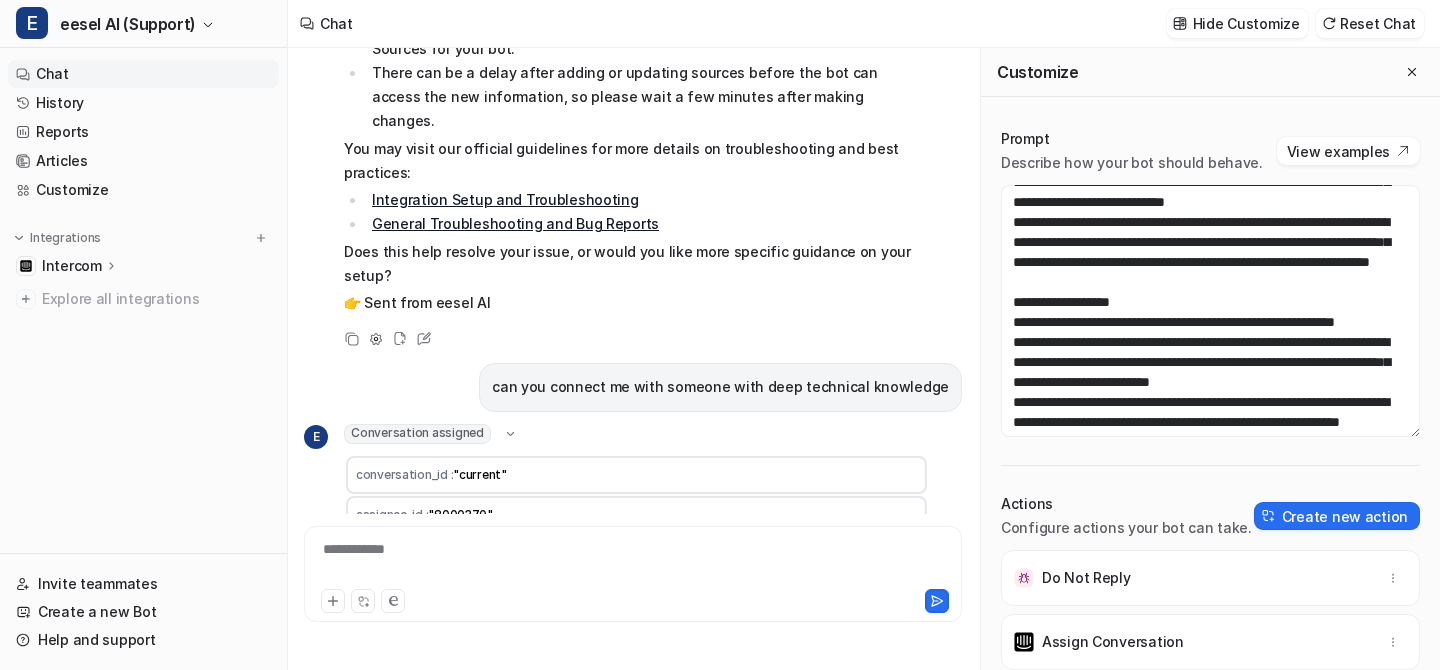 scroll, scrollTop: 1810, scrollLeft: 0, axis: vertical 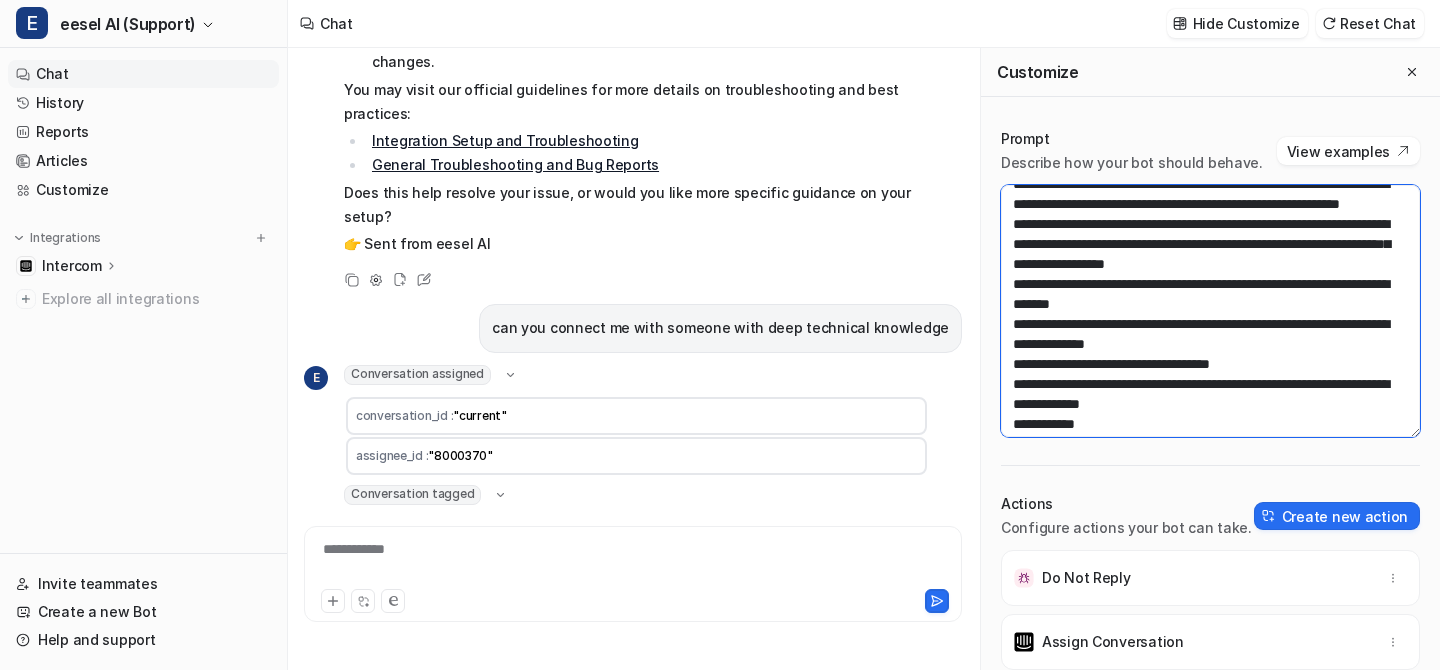 click at bounding box center (1210, 311) 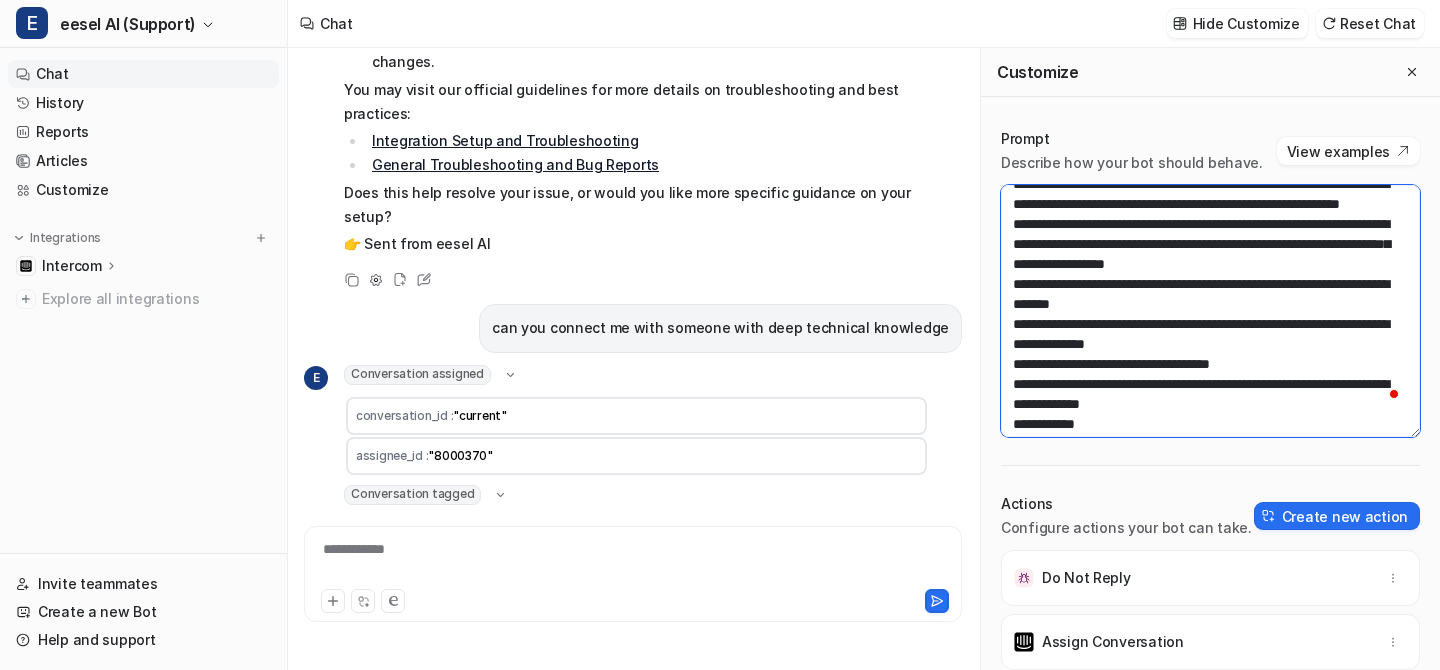 scroll, scrollTop: 657, scrollLeft: 0, axis: vertical 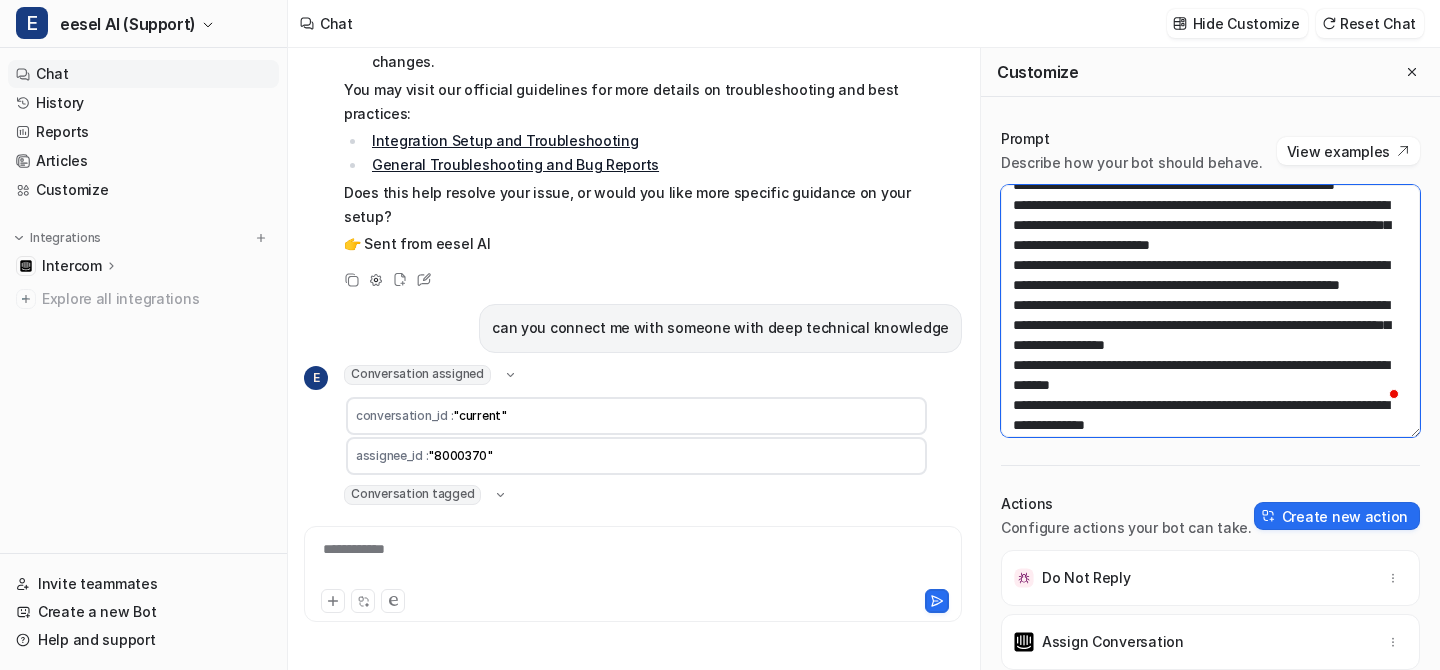 click at bounding box center (1210, 311) 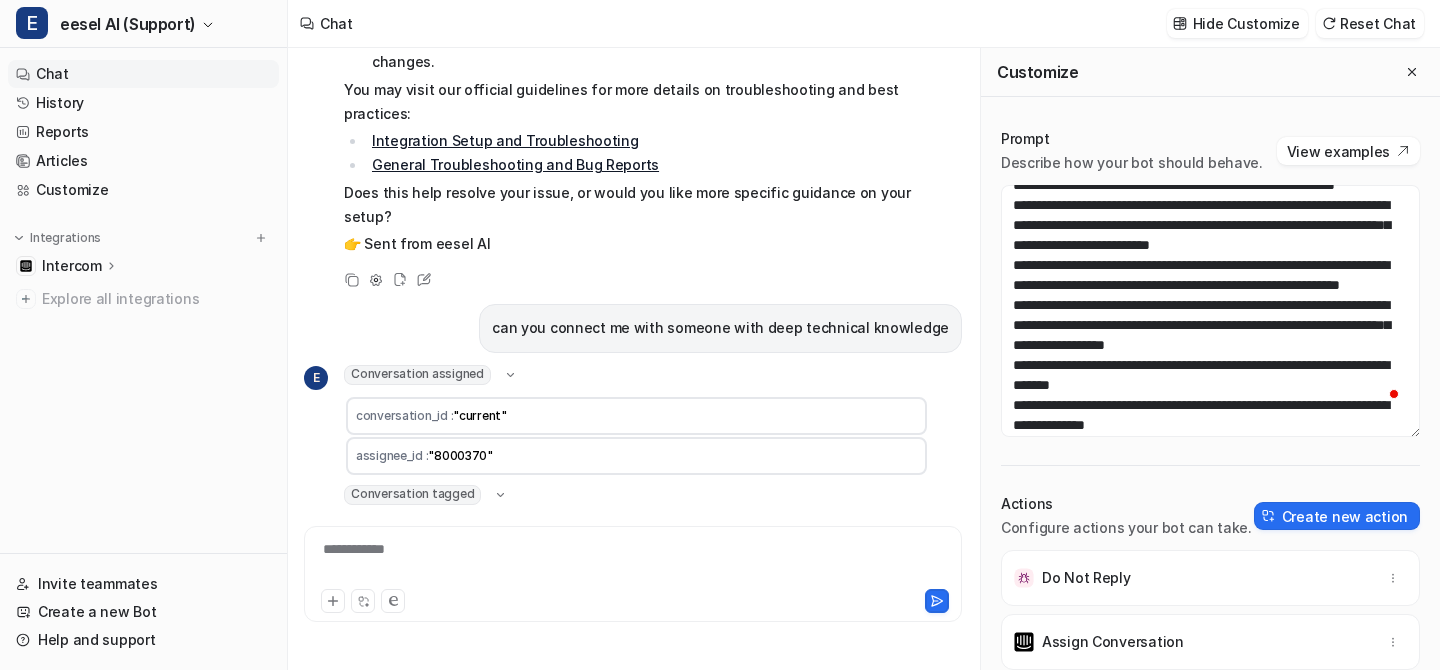click on "**********" at bounding box center [633, 562] 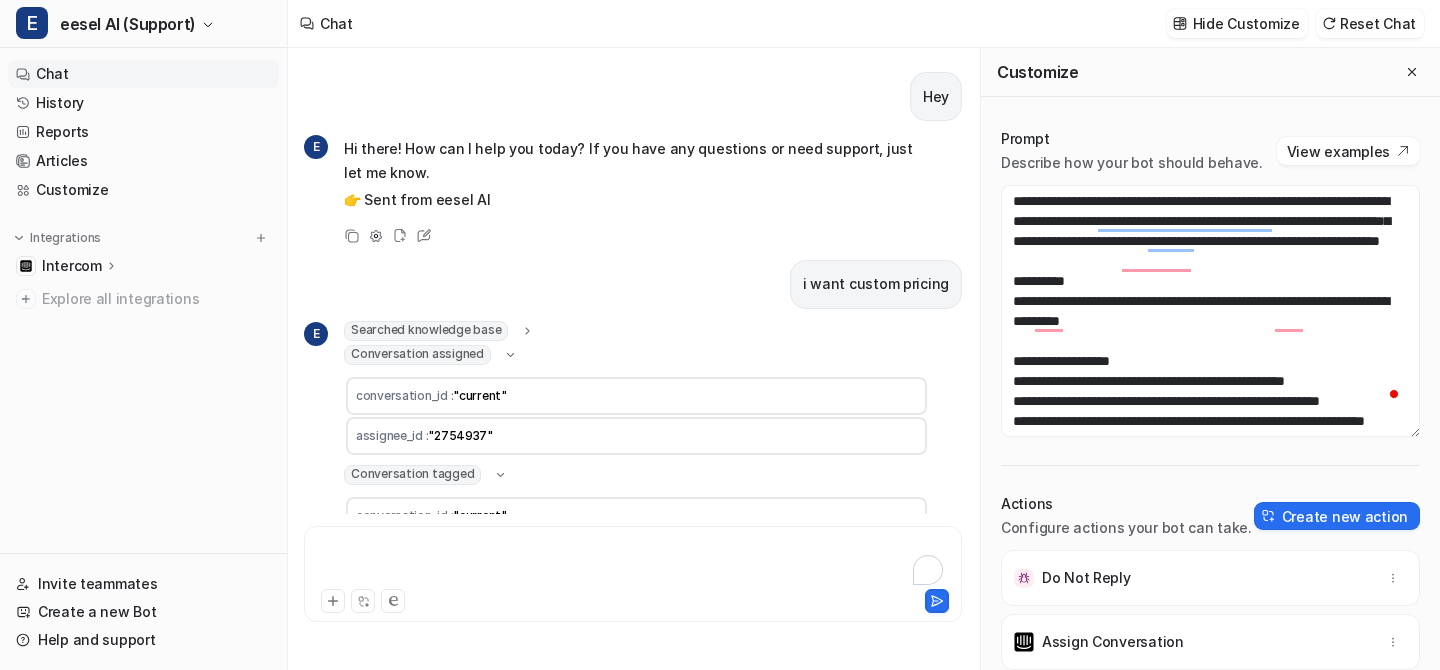 click at bounding box center [633, 562] 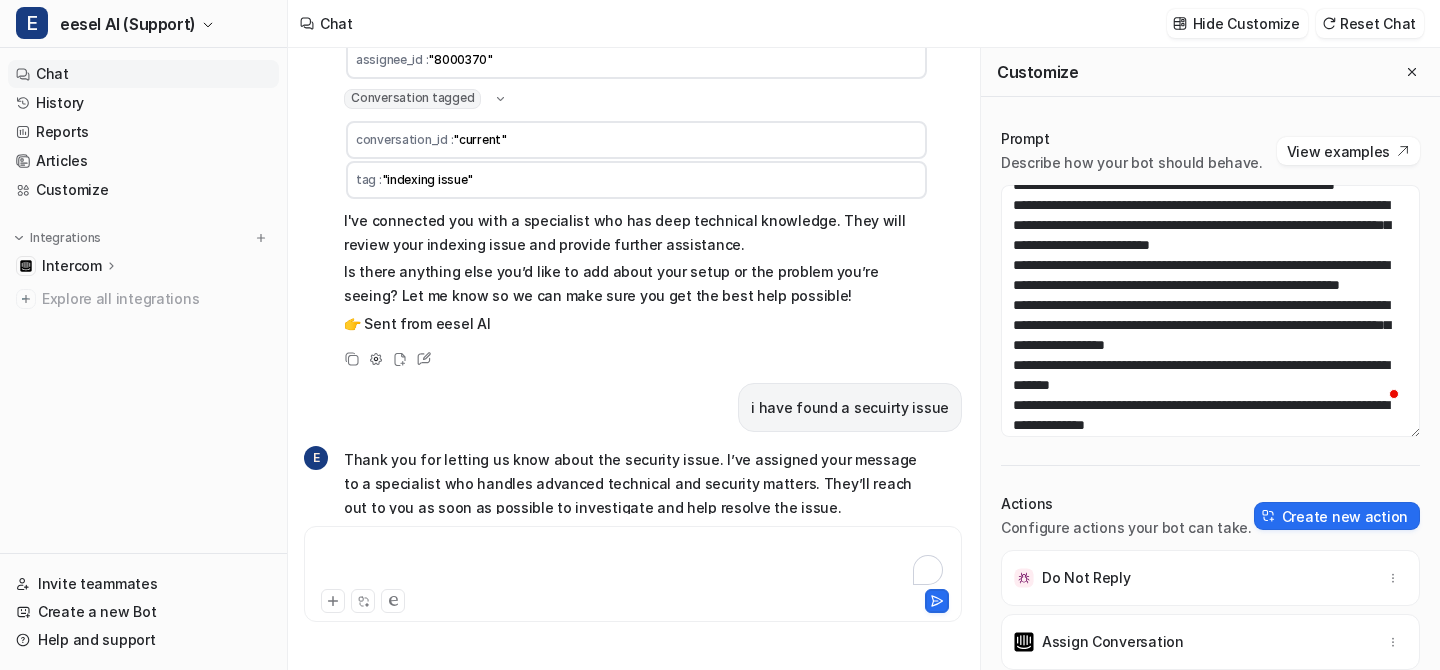 scroll, scrollTop: 34, scrollLeft: 0, axis: vertical 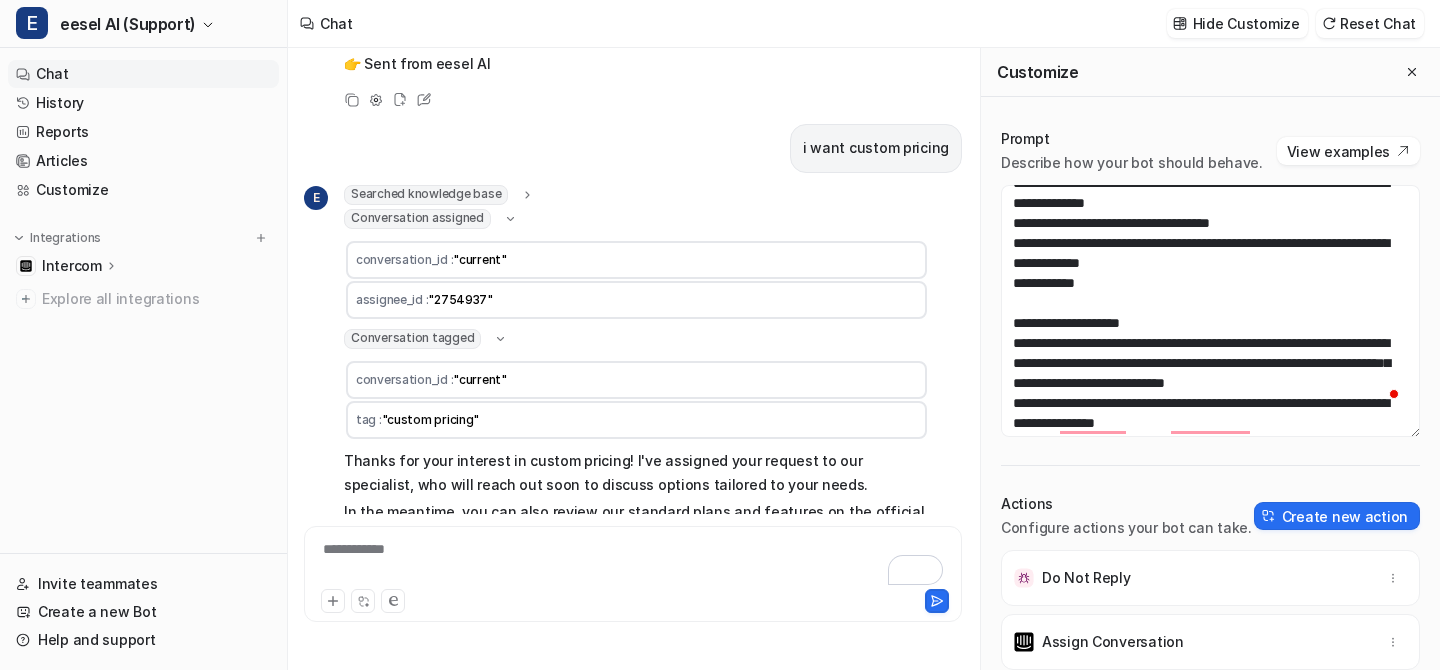 click on "Conversation tagged conversation_id :  "current" tag :  "custom pricing"" at bounding box center [636, 385] 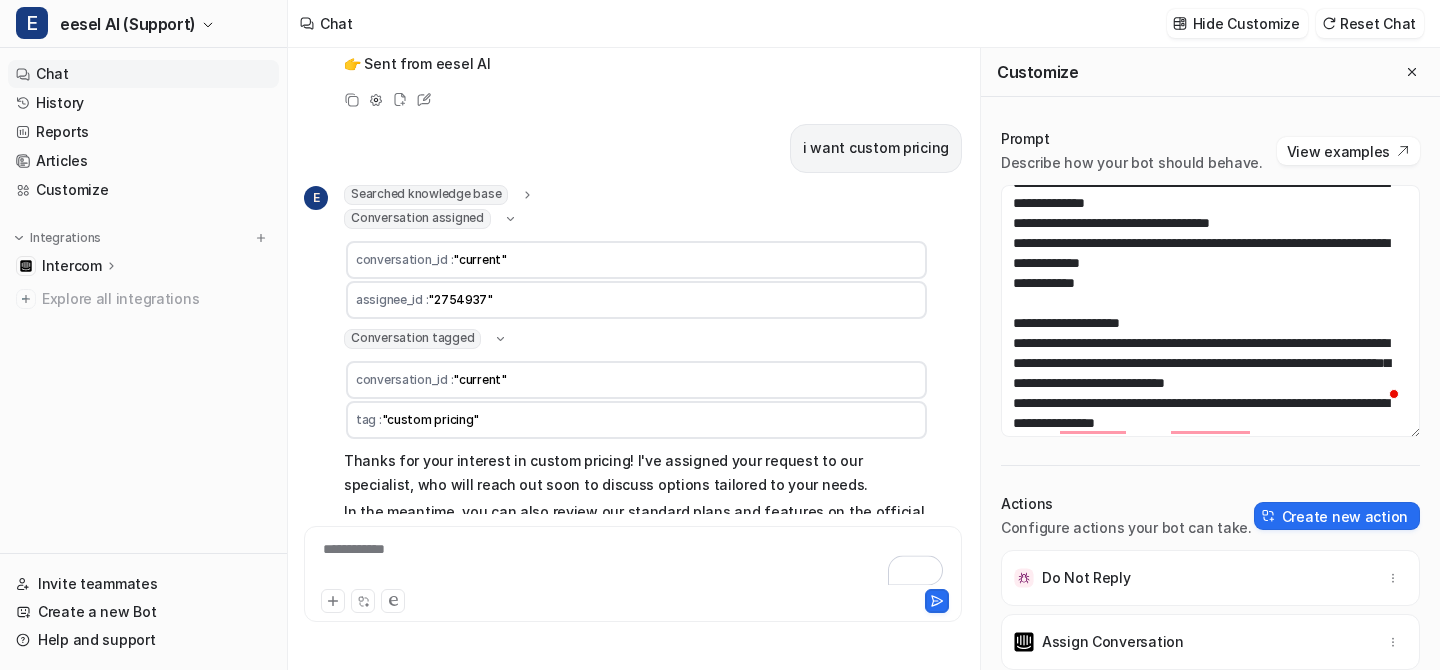 click on "Conversation tagged" at bounding box center (426, 339) 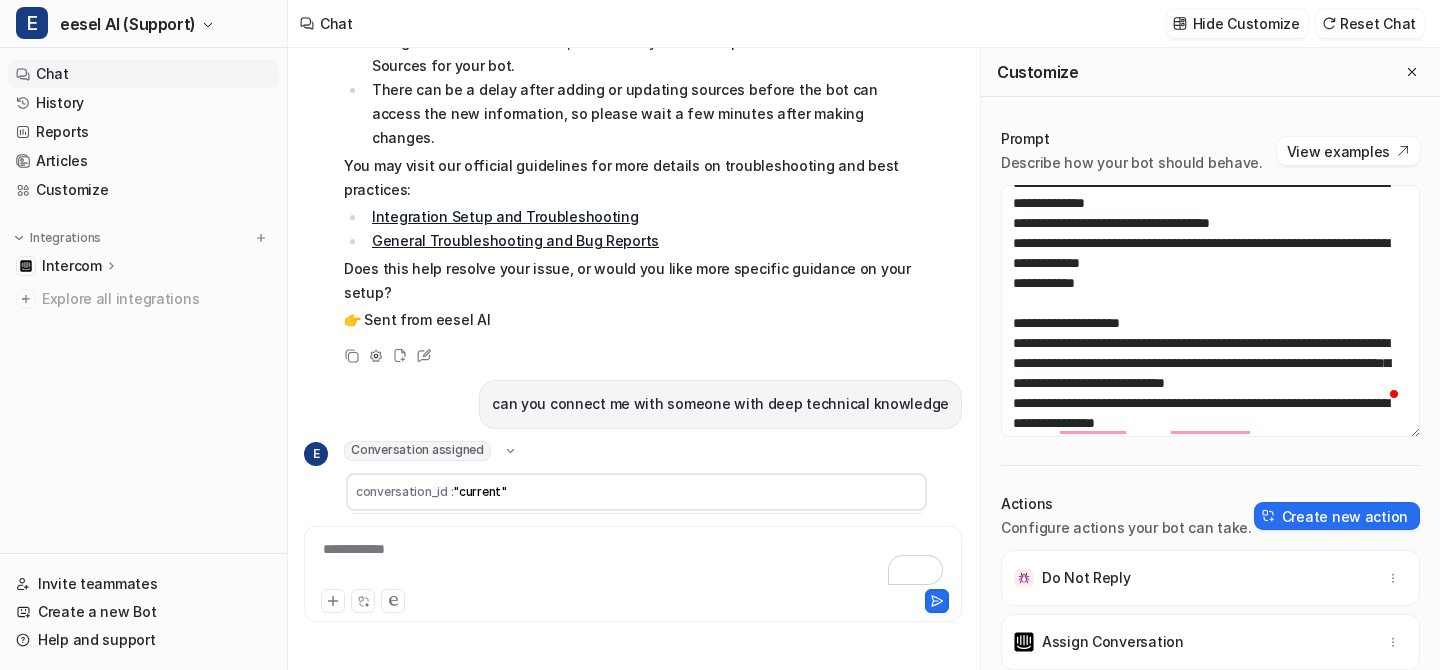 scroll, scrollTop: 1623, scrollLeft: 0, axis: vertical 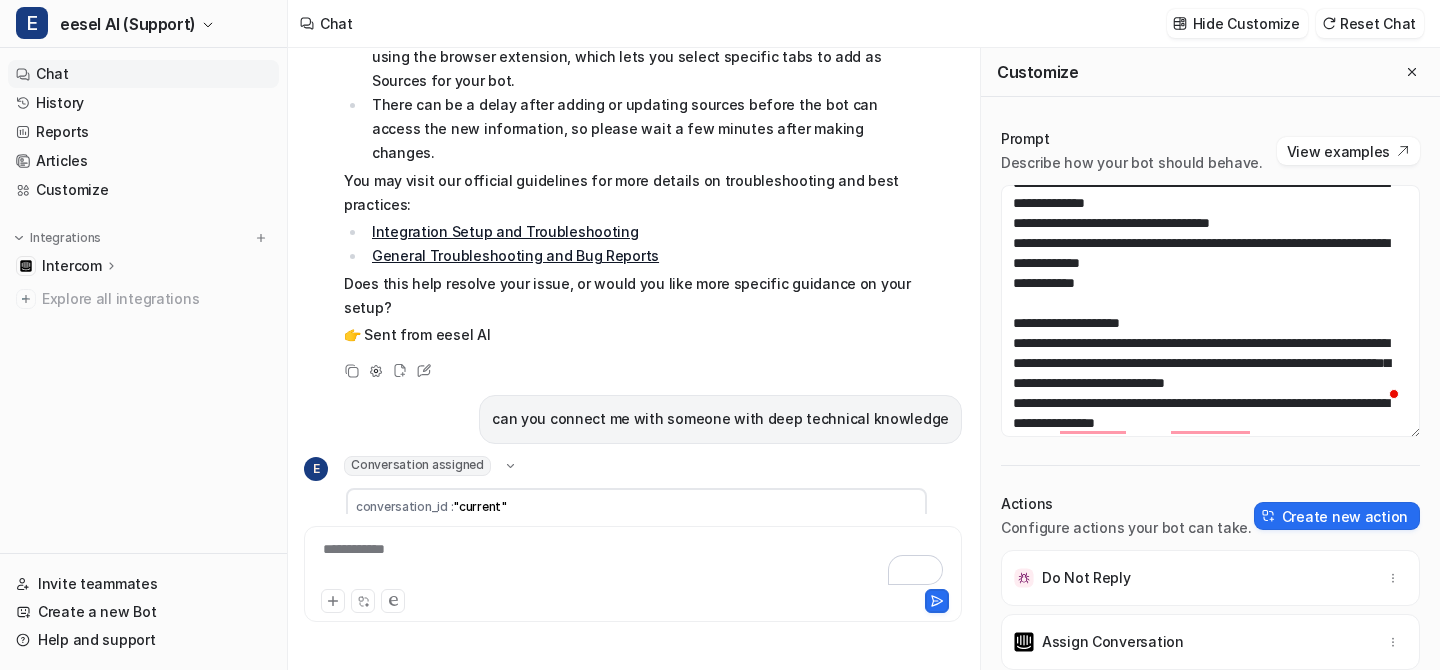 click 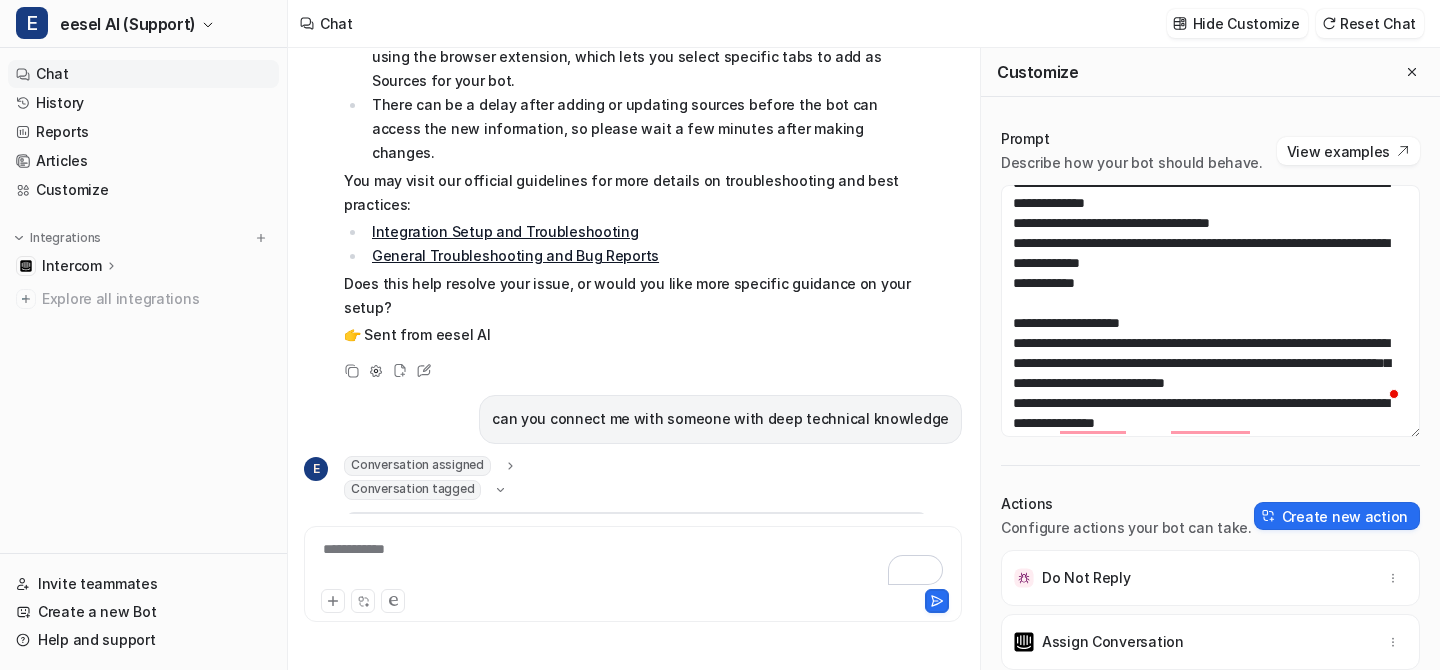 click 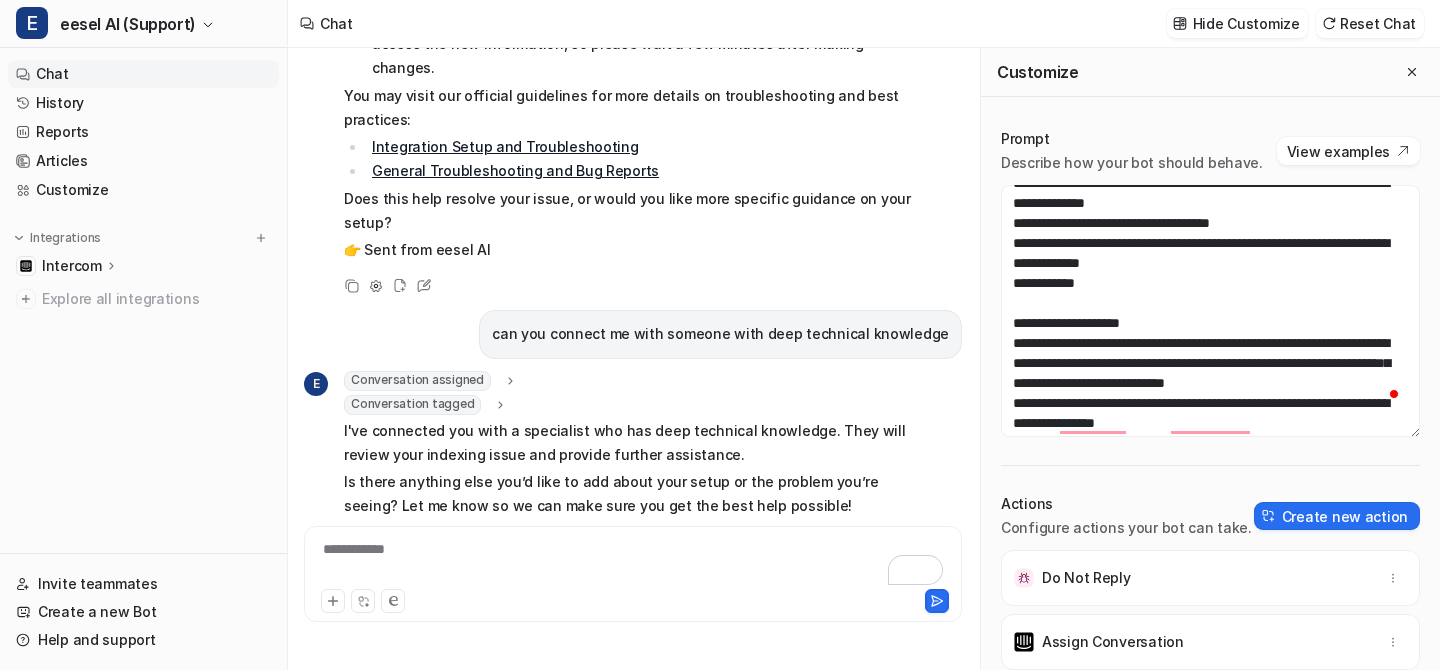 scroll, scrollTop: 1732, scrollLeft: 0, axis: vertical 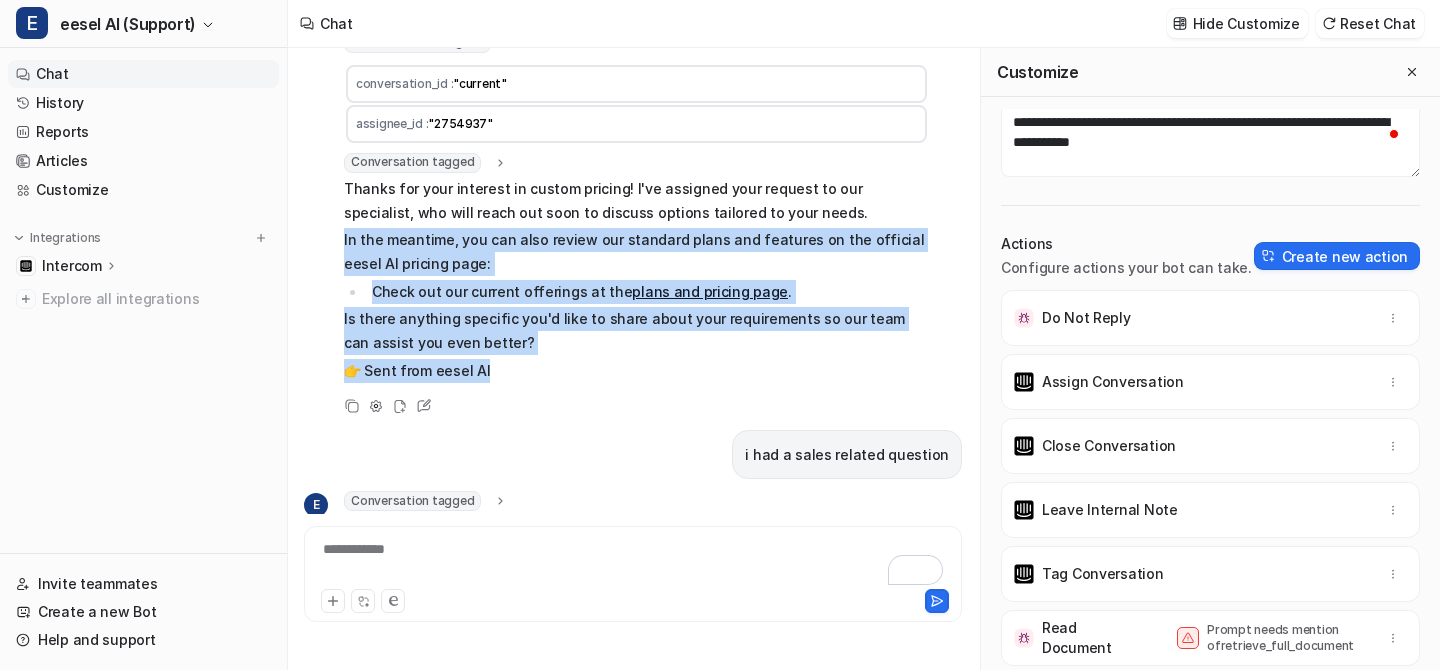 drag, startPoint x: 678, startPoint y: 379, endPoint x: 676, endPoint y: 586, distance: 207.00966 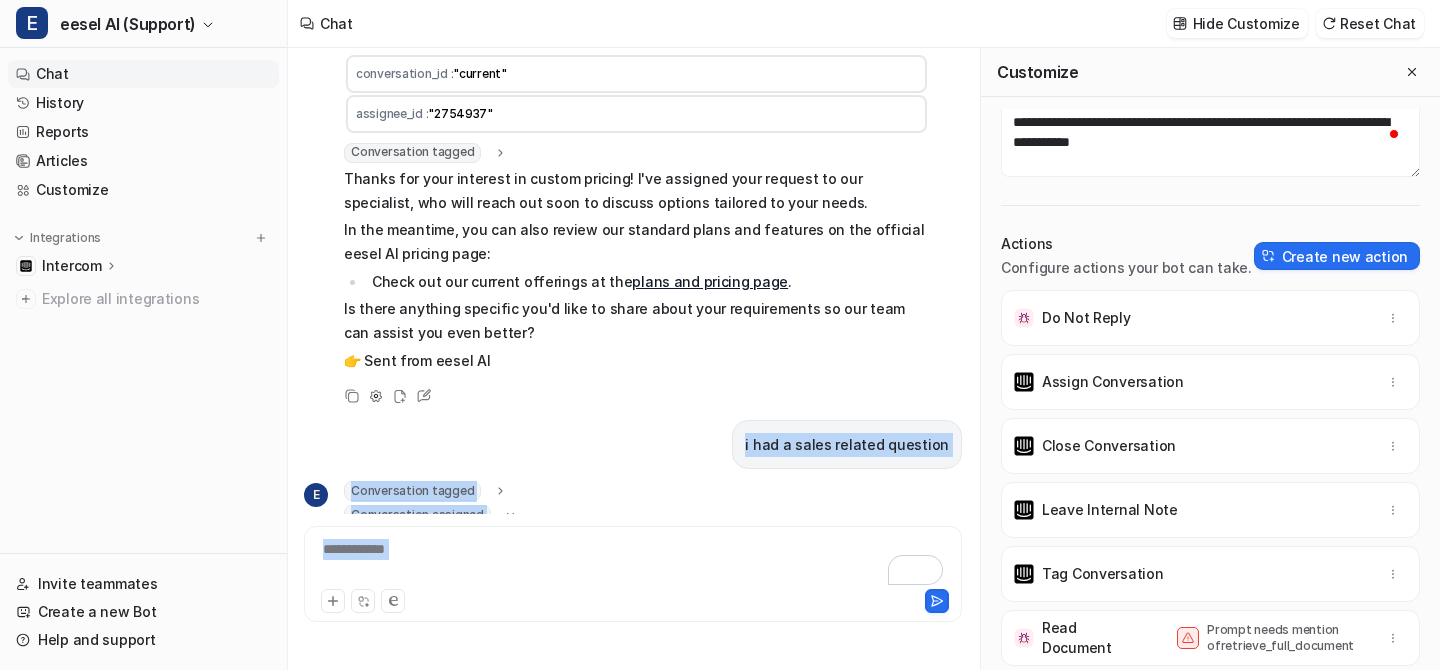 click on "Is there anything specific you'd like to share about your requirements so our team can assist you even better?" at bounding box center (636, 321) 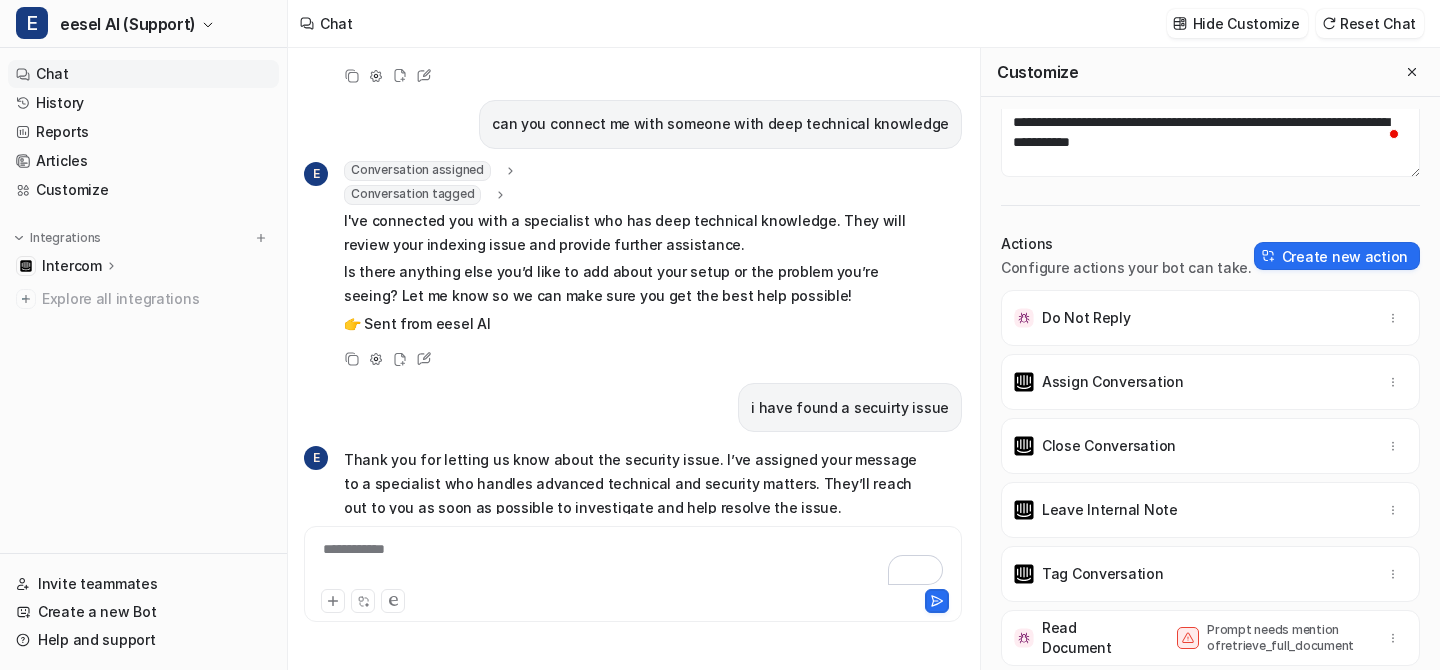 click on "**********" at bounding box center (633, 574) 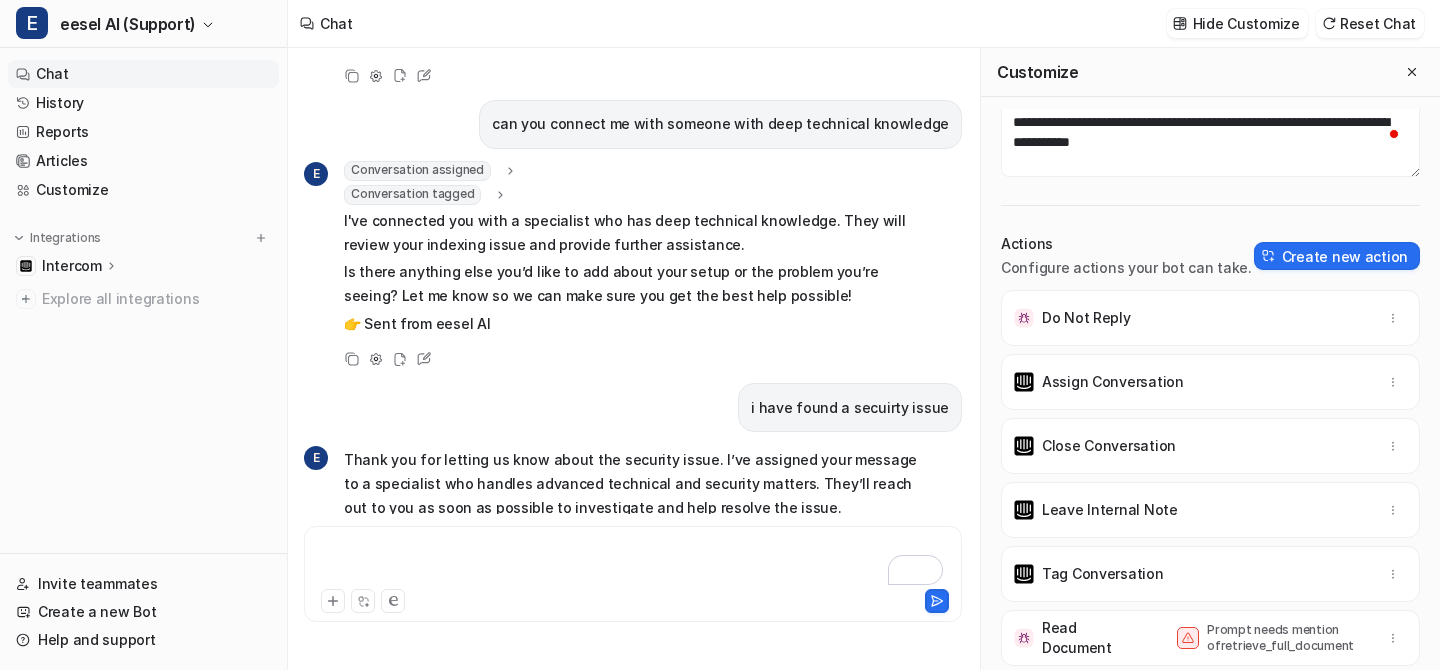 click at bounding box center (633, 562) 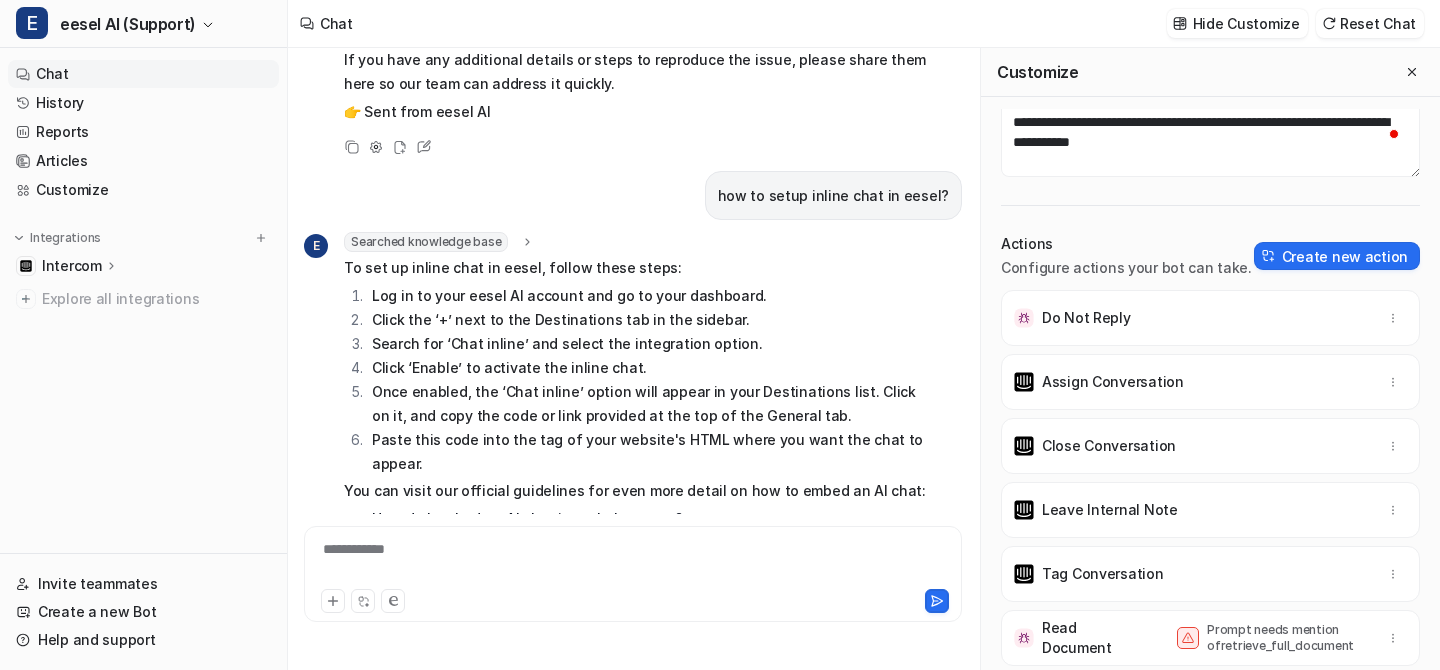 scroll, scrollTop: 2404, scrollLeft: 0, axis: vertical 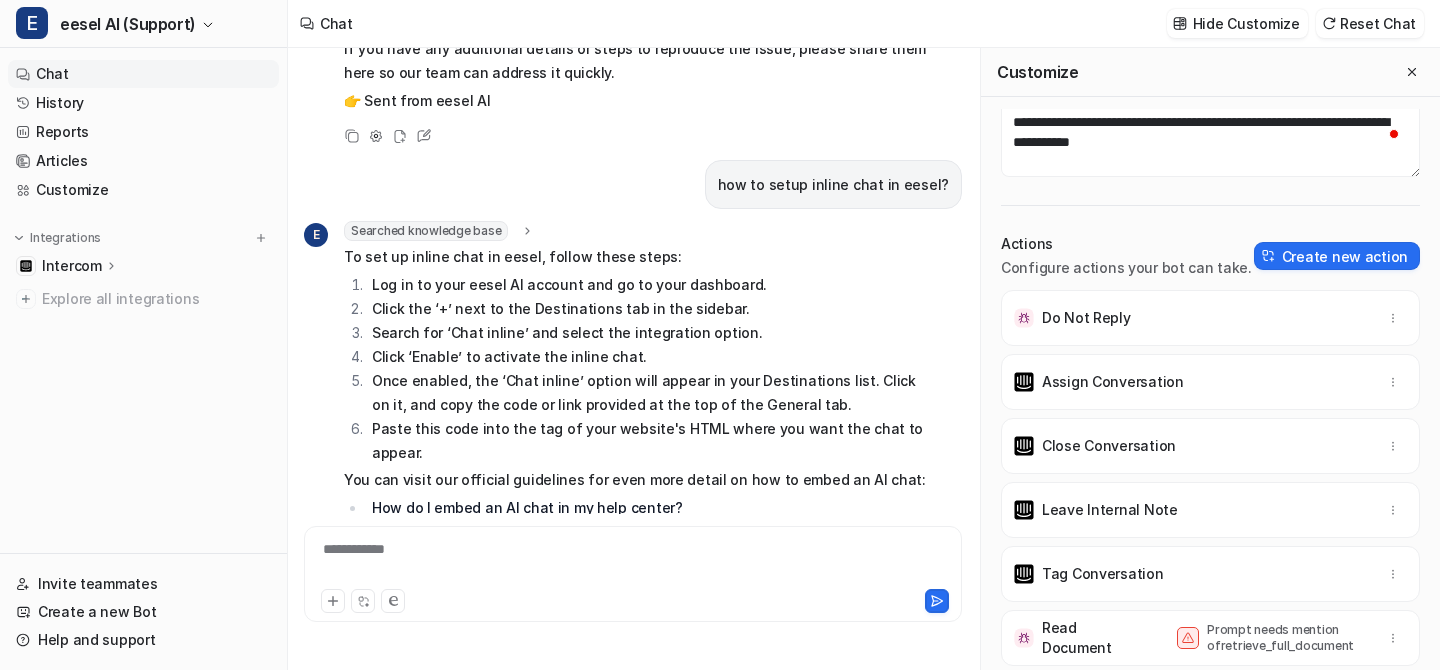 click on "How do I embed an AI chat in my help center?" at bounding box center [527, 507] 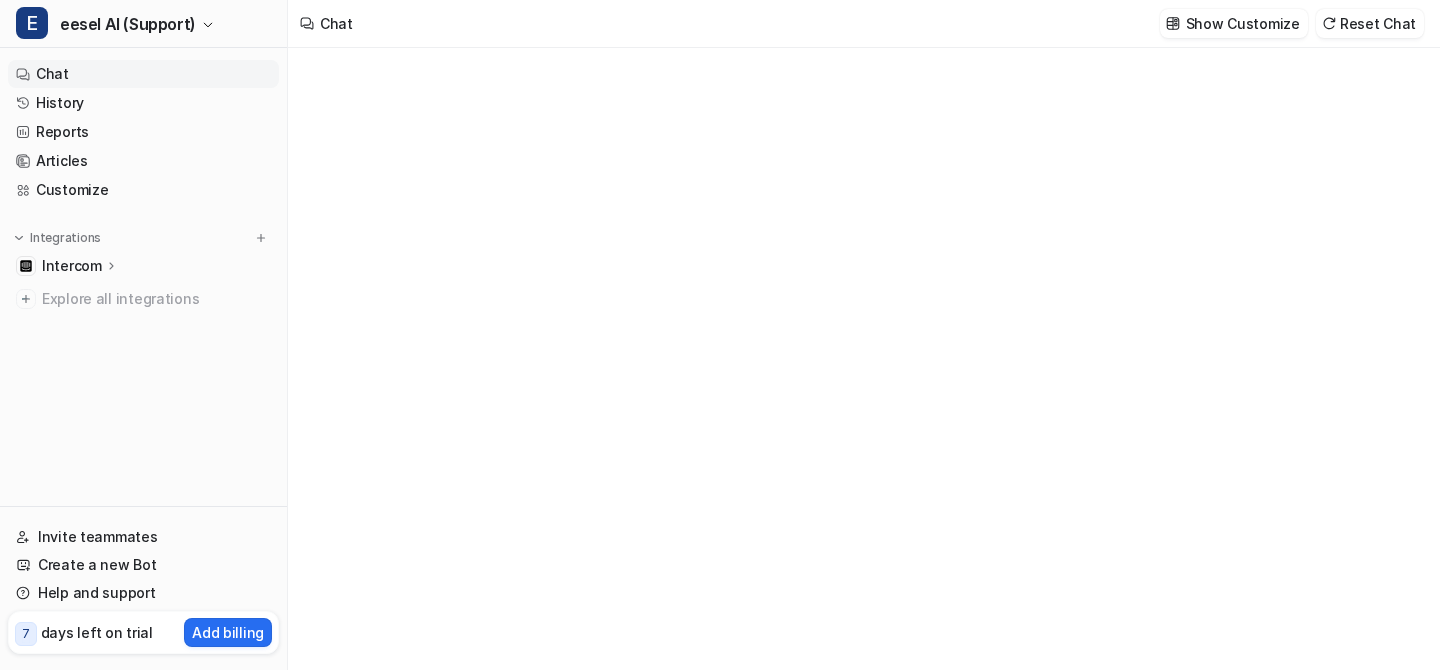 scroll, scrollTop: 0, scrollLeft: 0, axis: both 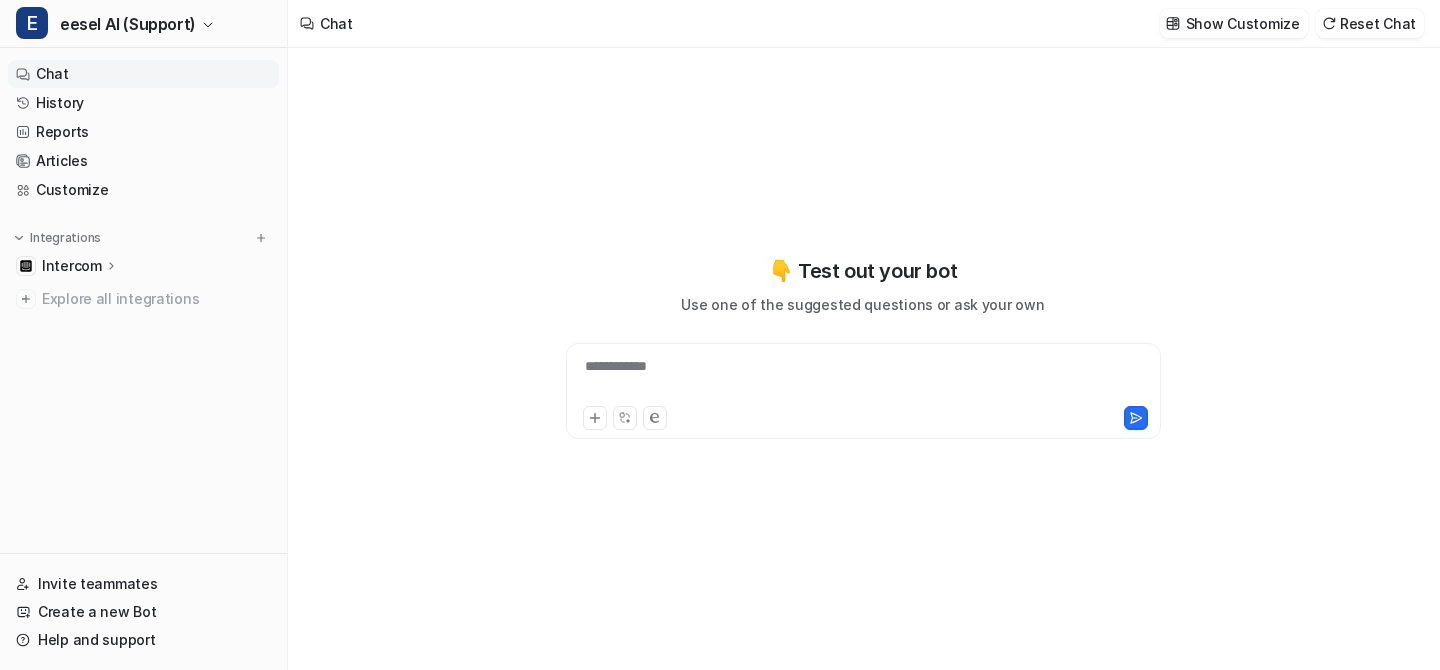 click on "**********" at bounding box center [863, 391] 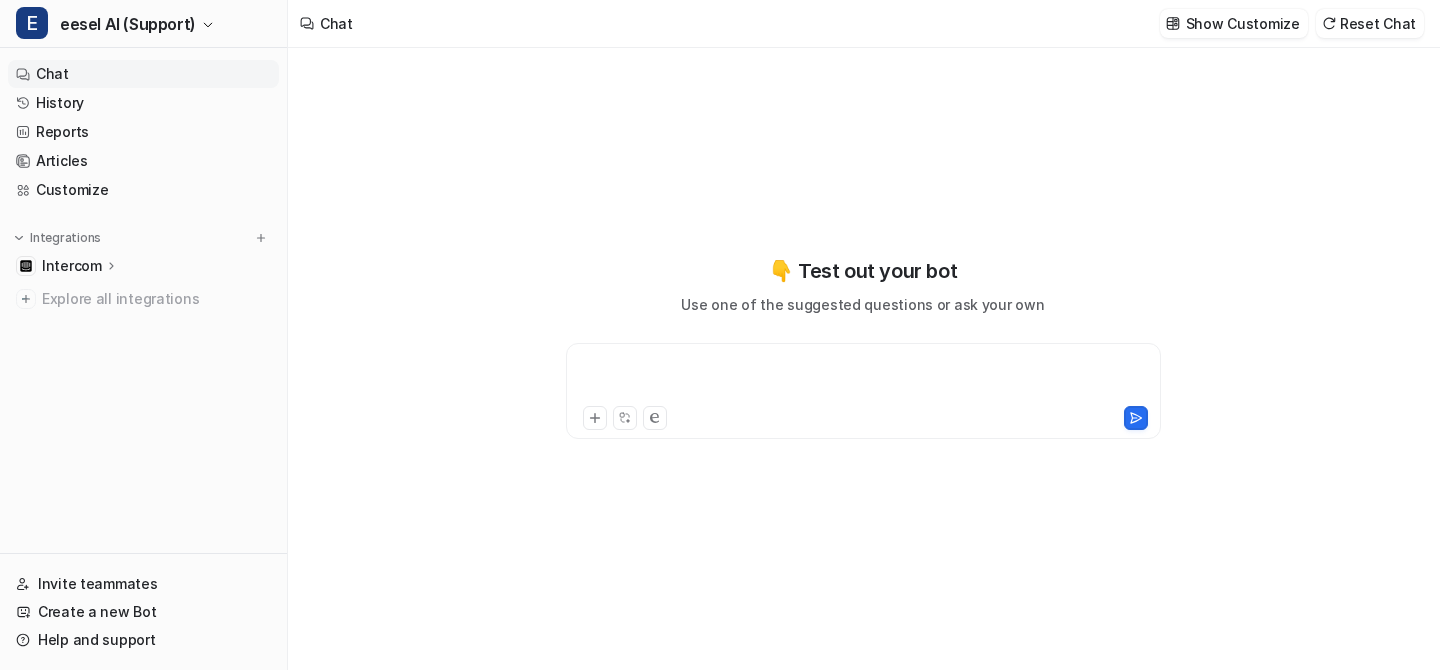 scroll, scrollTop: 1854, scrollLeft: 0, axis: vertical 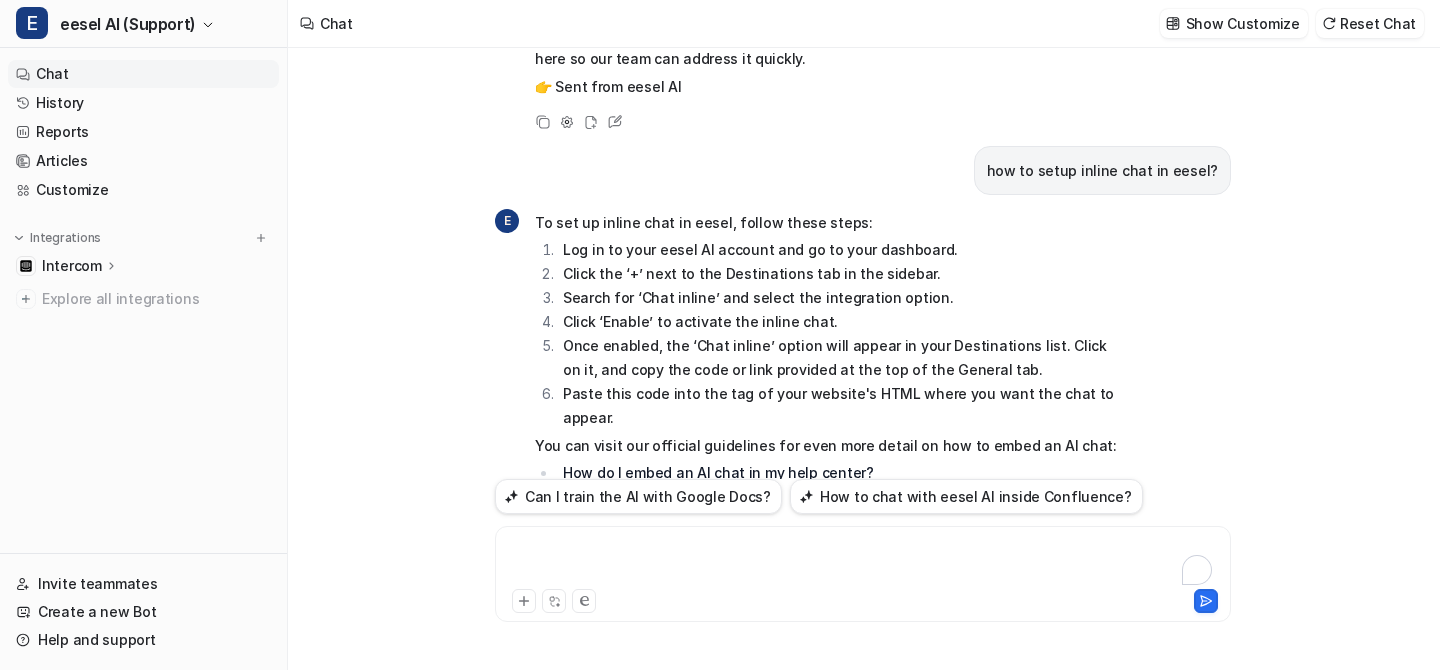 click at bounding box center (863, 562) 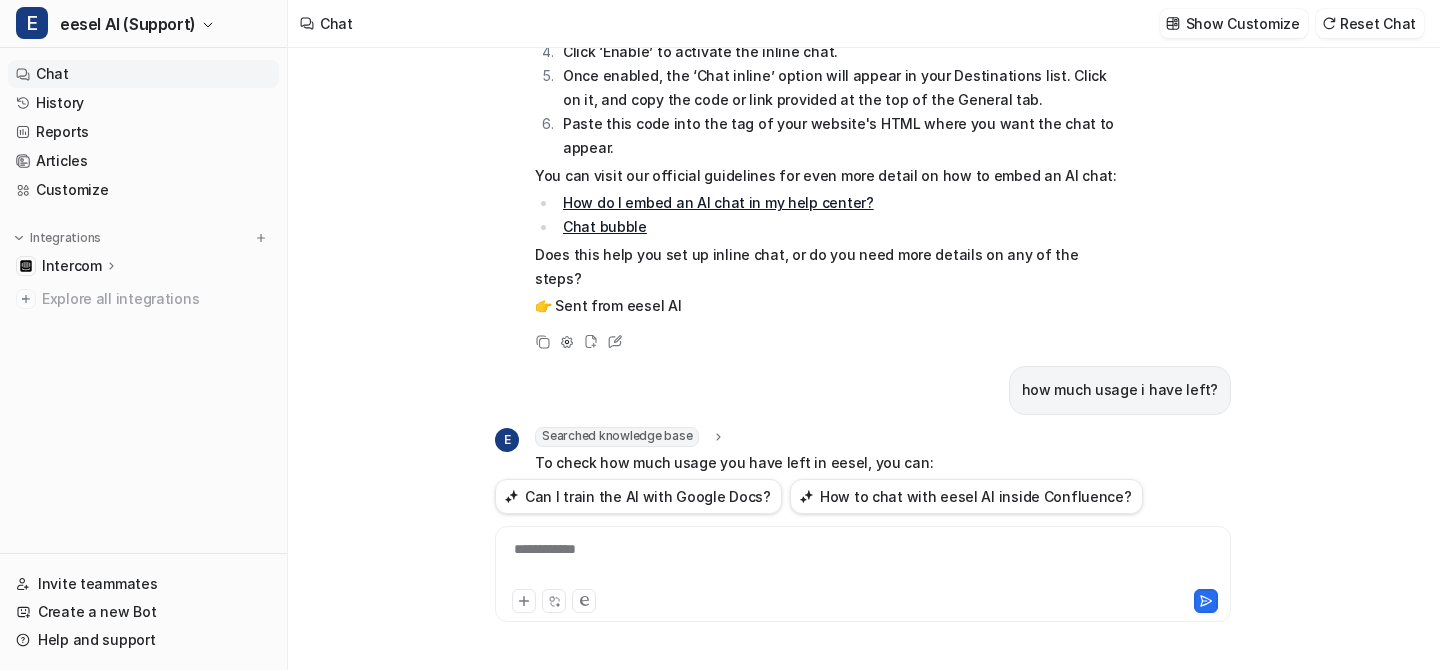scroll, scrollTop: 2344, scrollLeft: 0, axis: vertical 